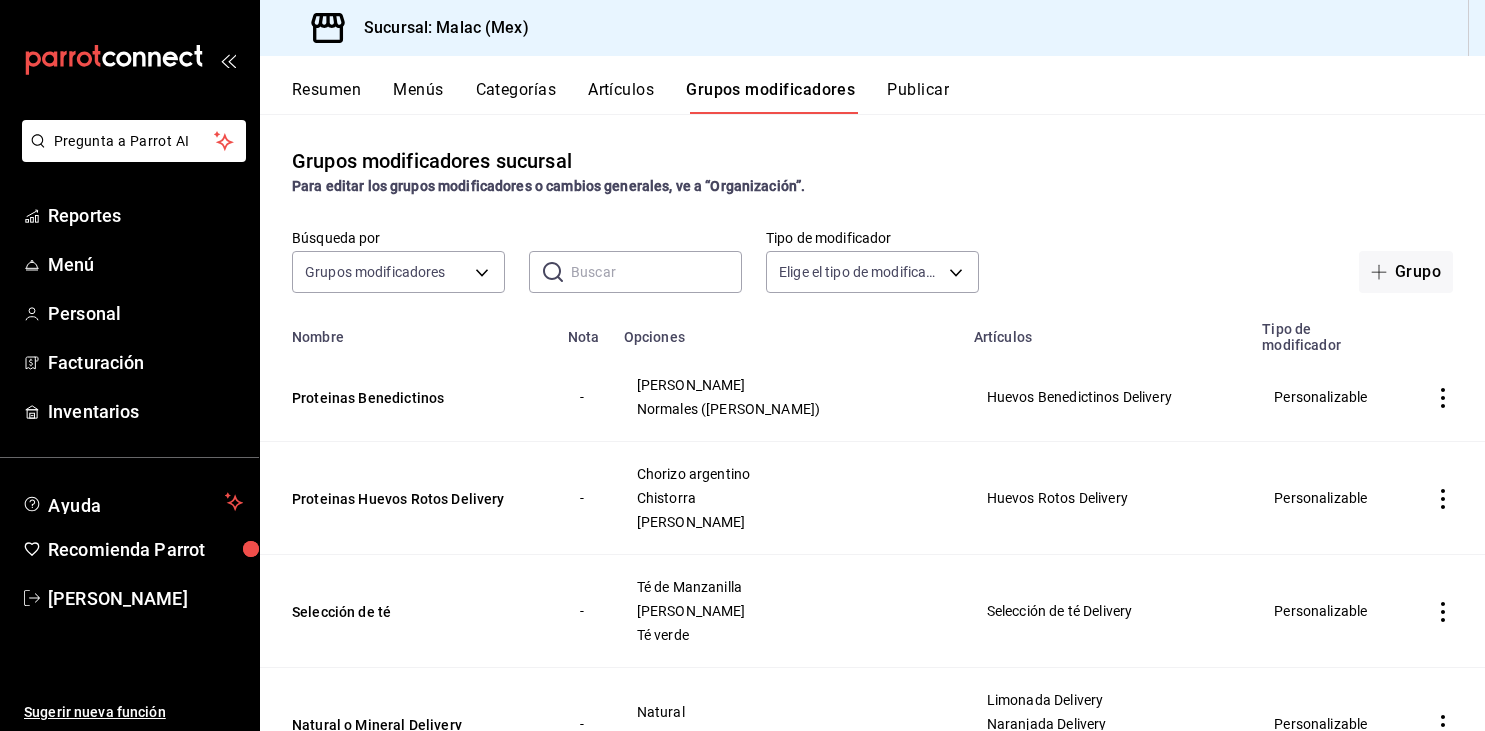 scroll, scrollTop: 0, scrollLeft: 0, axis: both 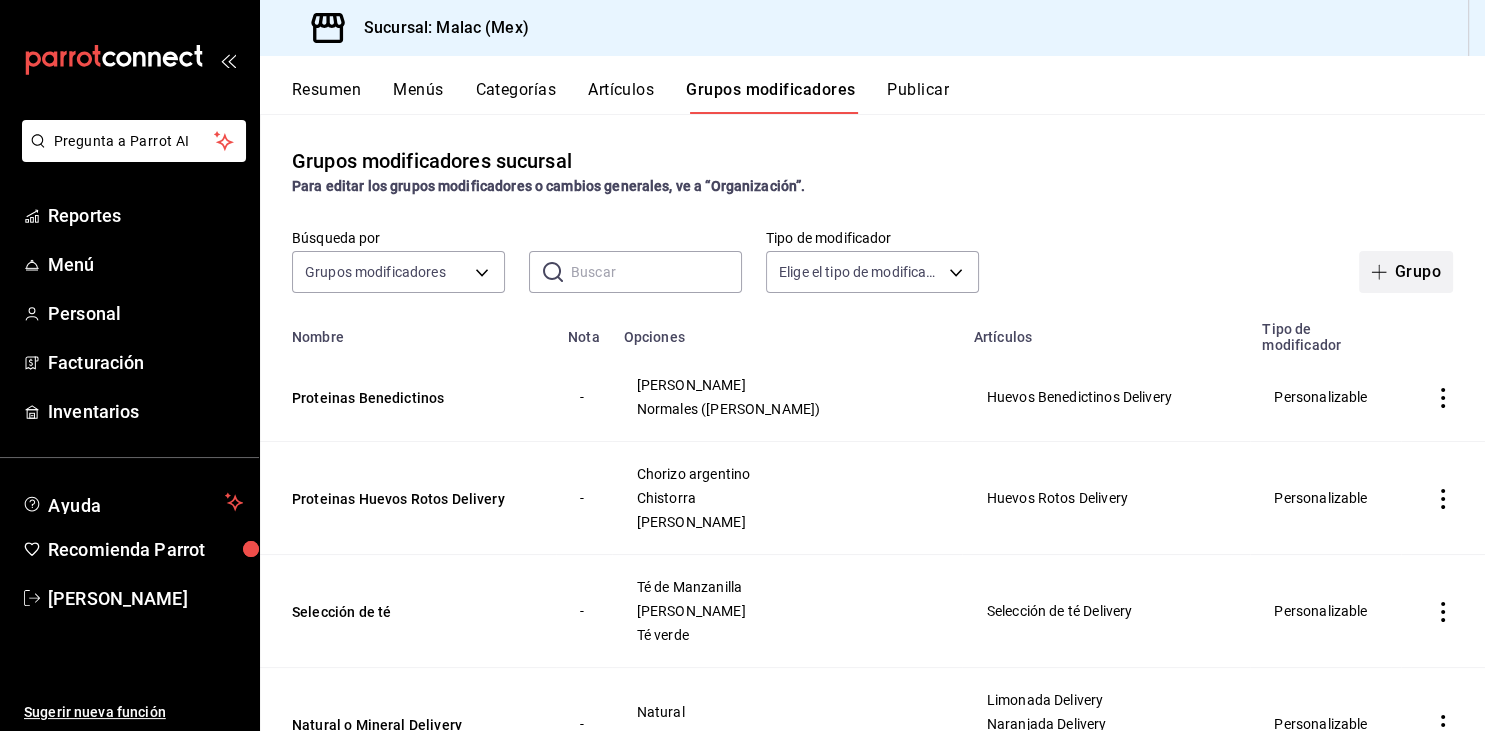 click 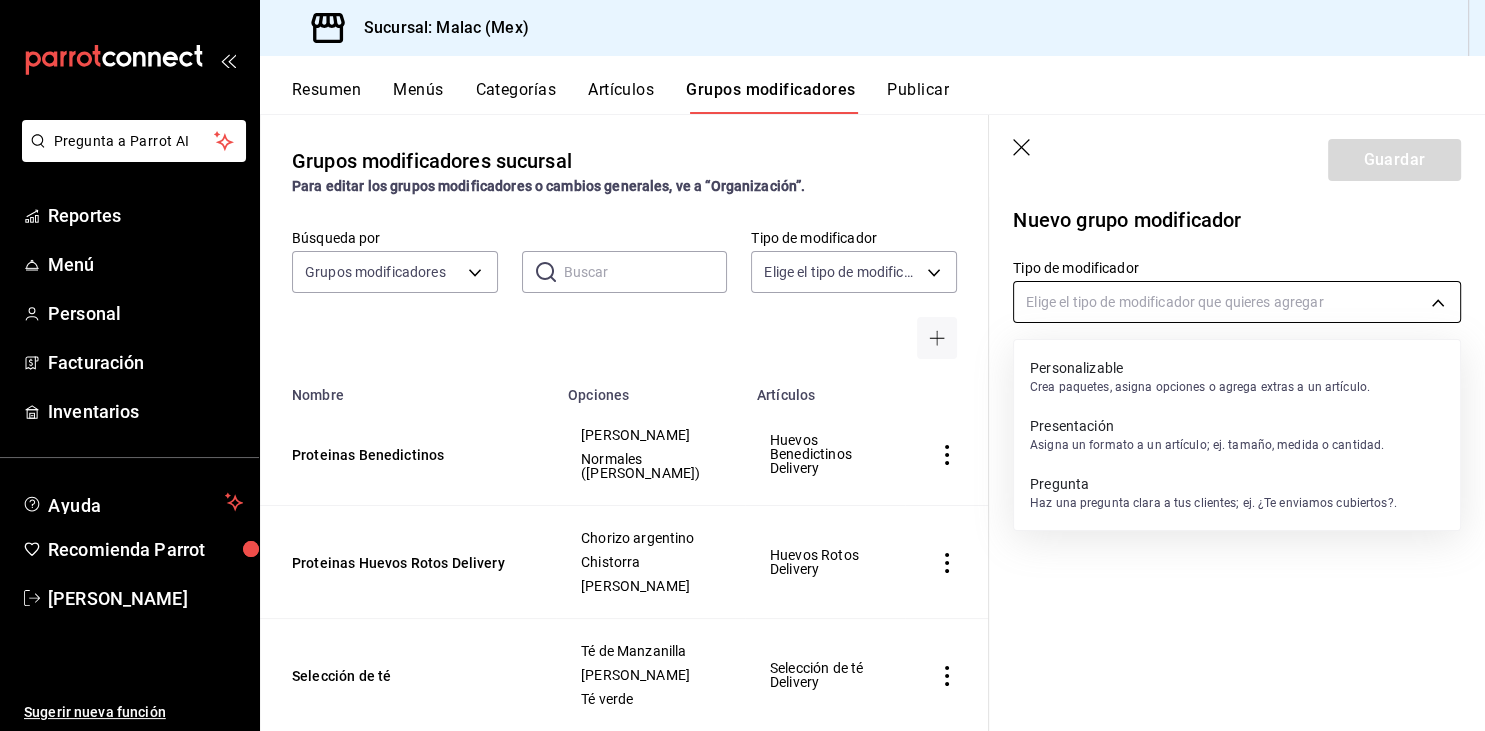 click on "Pregunta a Parrot AI Reportes   Menú   Personal   Facturación   Inventarios   Ayuda Recomienda Parrot   [PERSON_NAME]   Sugerir nueva función   Sucursal: Malac (Mex) Resumen Menús Categorías Artículos Grupos modificadores Publicar Grupos modificadores sucursal Para editar los grupos modificadores o cambios generales, ve a “Organización”. Búsqueda por Grupos modificadores GROUP ​ ​ Tipo de modificador Elige el tipo de modificador Nombre Opciones Artículos Proteinas Benedictinos [PERSON_NAME] Normales (Pavo Ahumado) Huevos Benedictinos Delivery Proteinas Huevos Rotos Delivery Chorizo argentino Chistorra [PERSON_NAME] Huevos Rotos Delivery Selección de té [PERSON_NAME] [PERSON_NAME] Té verde Selección de té Delivery Natural o Mineral Delivery Natural Mineral Limonada Delivery Naranjada Delivery Sandiada Delivery Salsas Chila Delivery Salsa Verde Salsa Roja Salsa Morita Salsa Verde Cremosa Chilaquiles con Arrachera Delivery Chilaquiles con Bistec Delivery Chilaquiles Con Huevo Delivery - -" at bounding box center [742, 365] 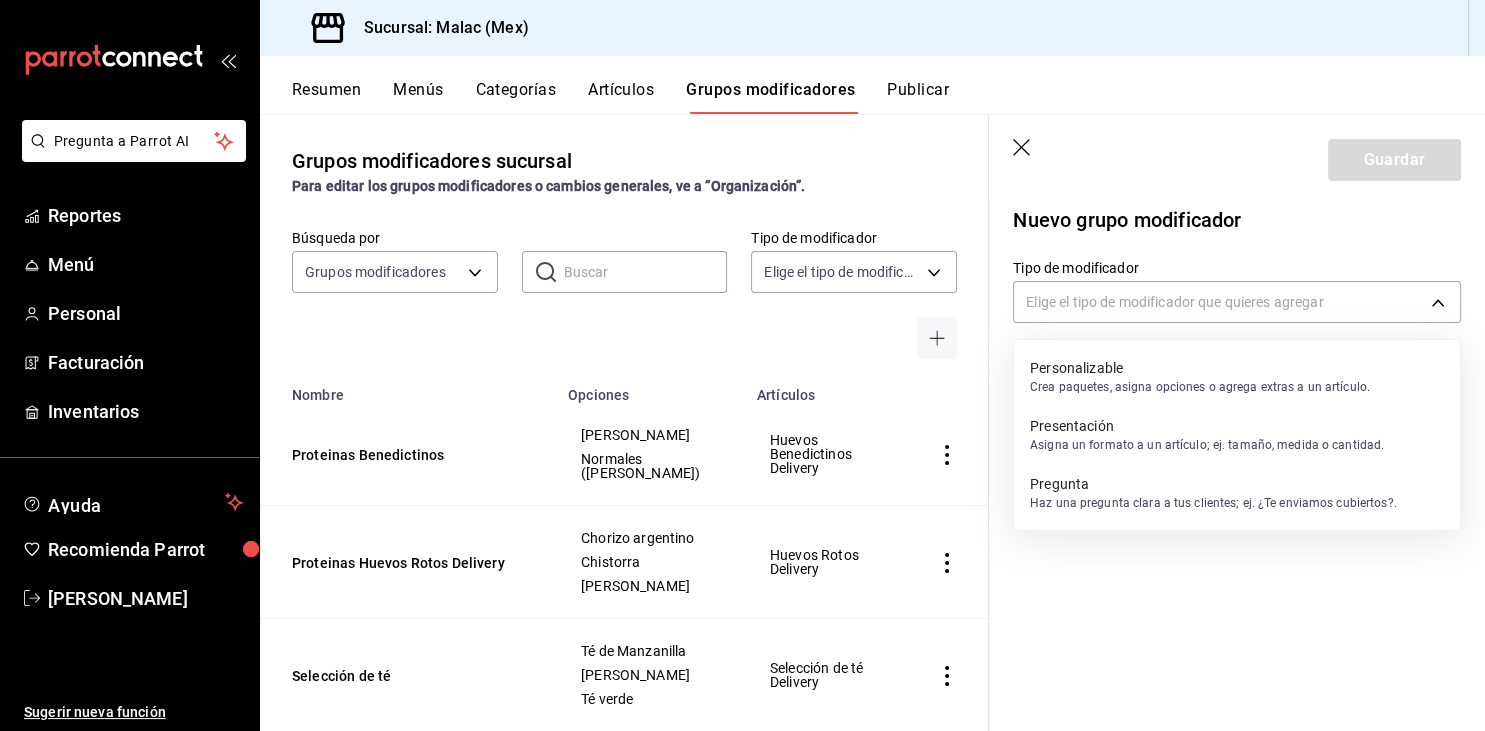 click on "Personalizable" at bounding box center (1200, 368) 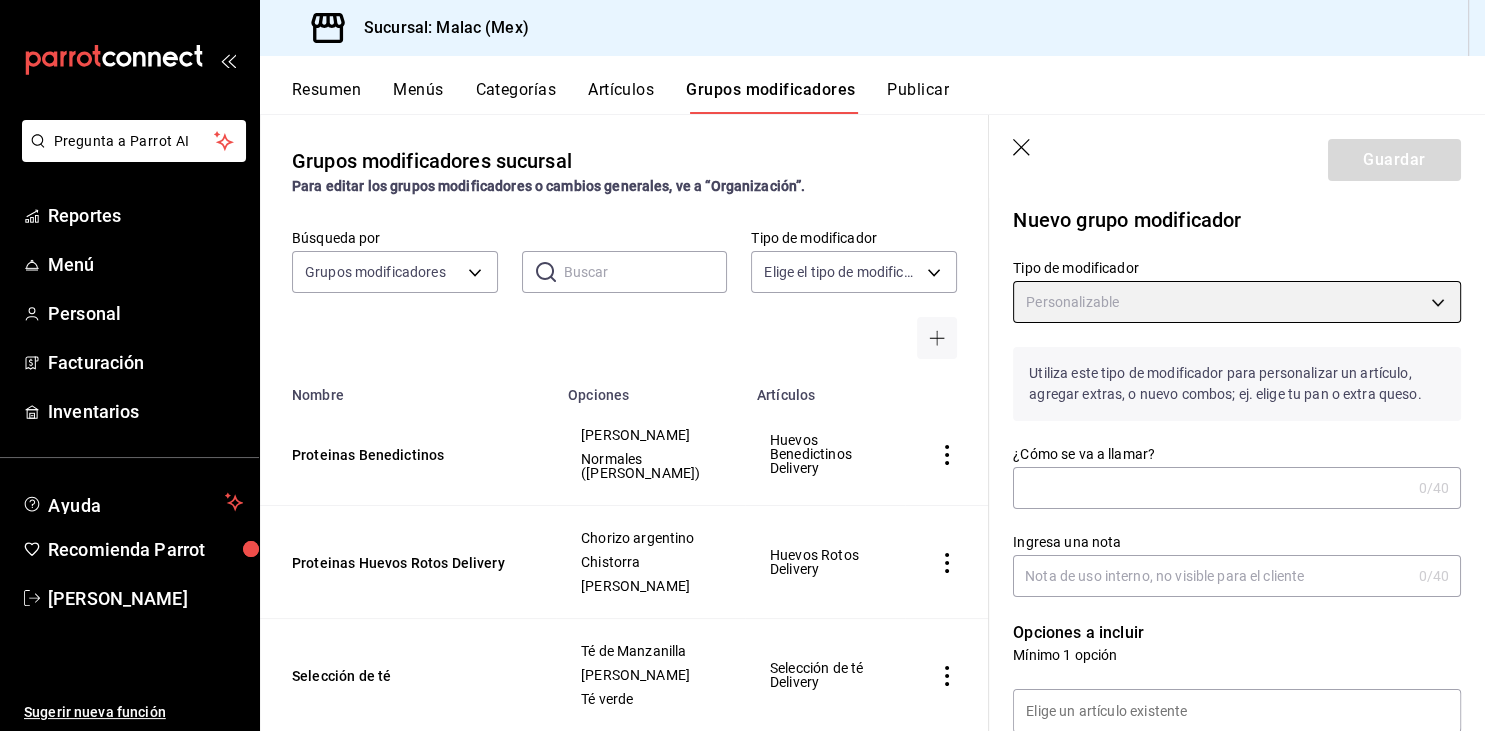 type on "CUSTOMIZABLE" 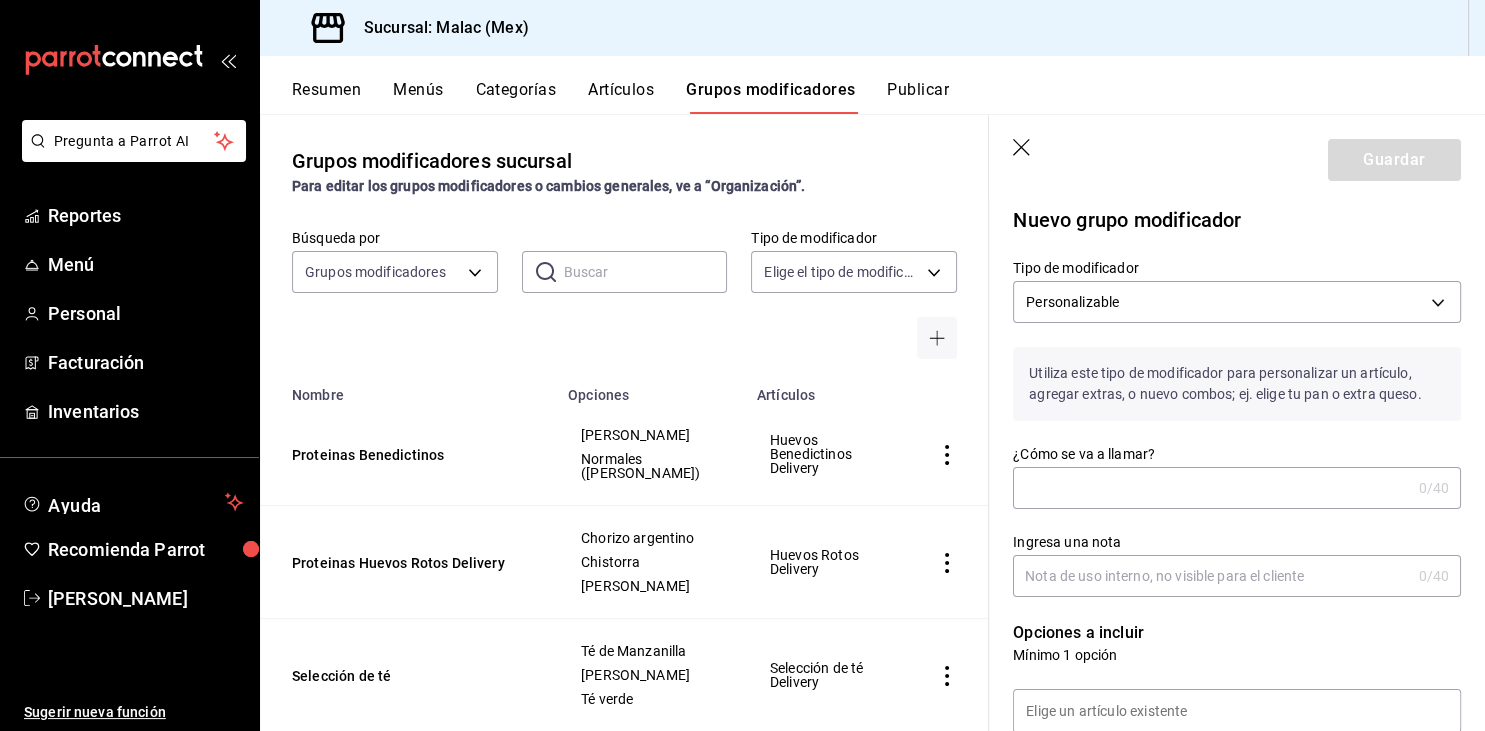 click on "¿Cómo se va a llamar?" at bounding box center (1211, 488) 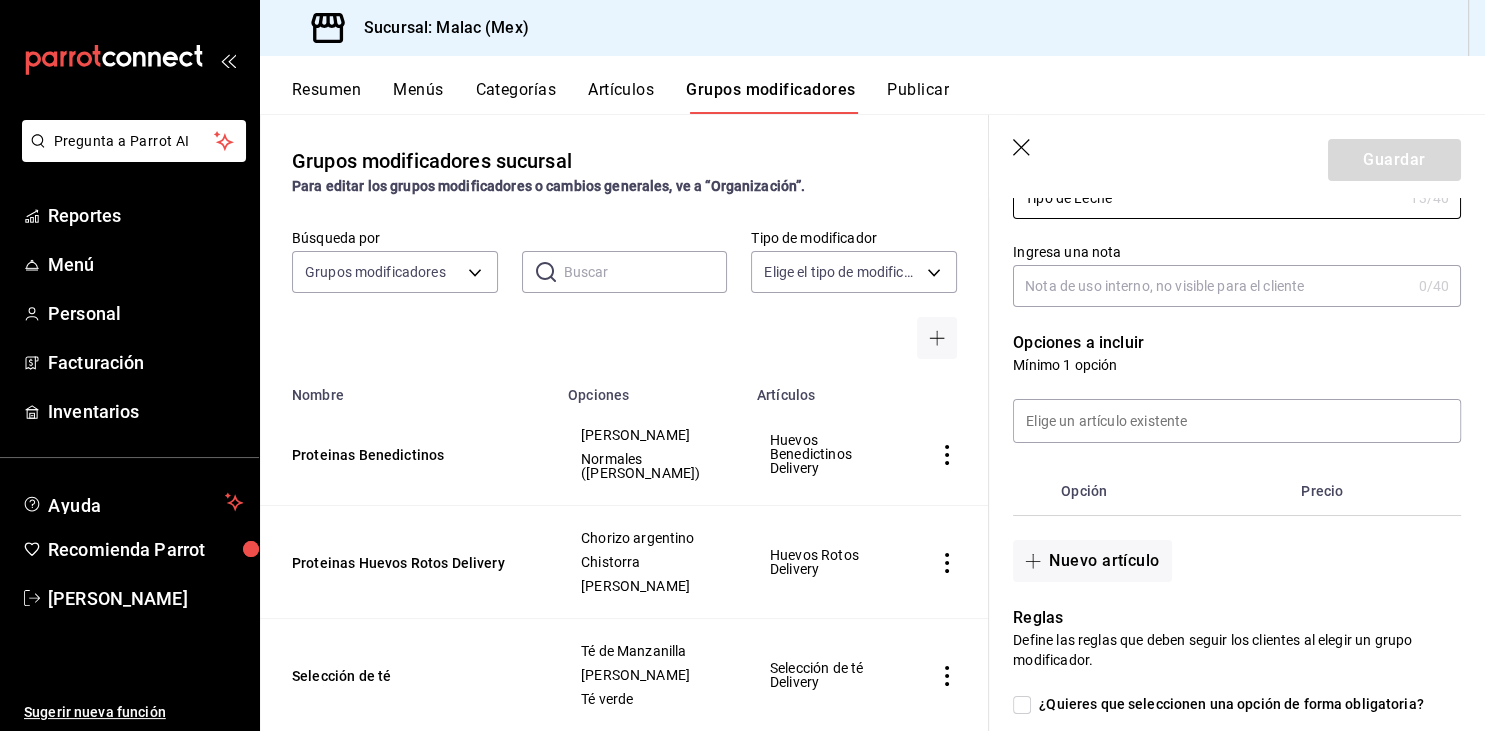 scroll, scrollTop: 294, scrollLeft: 0, axis: vertical 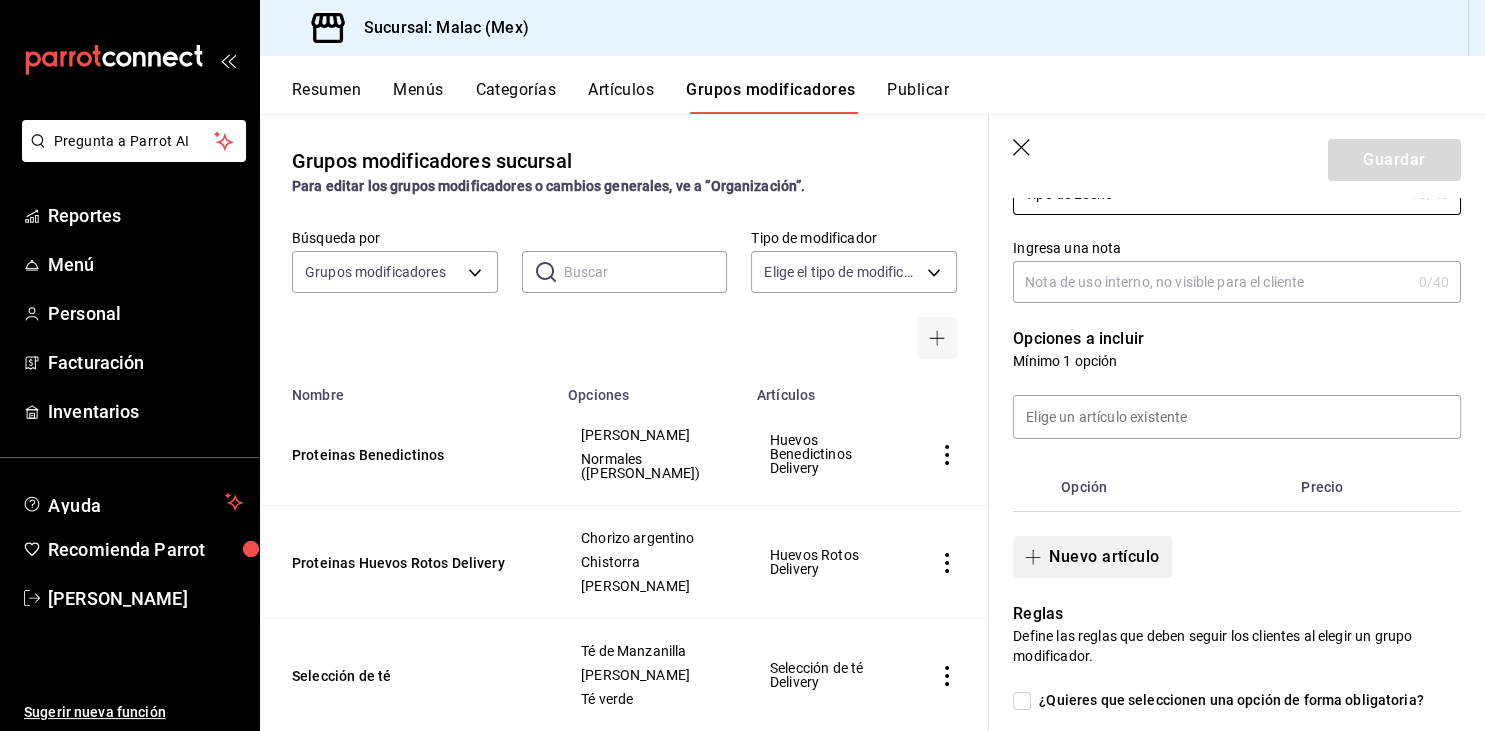 type on "Tipo de Leche" 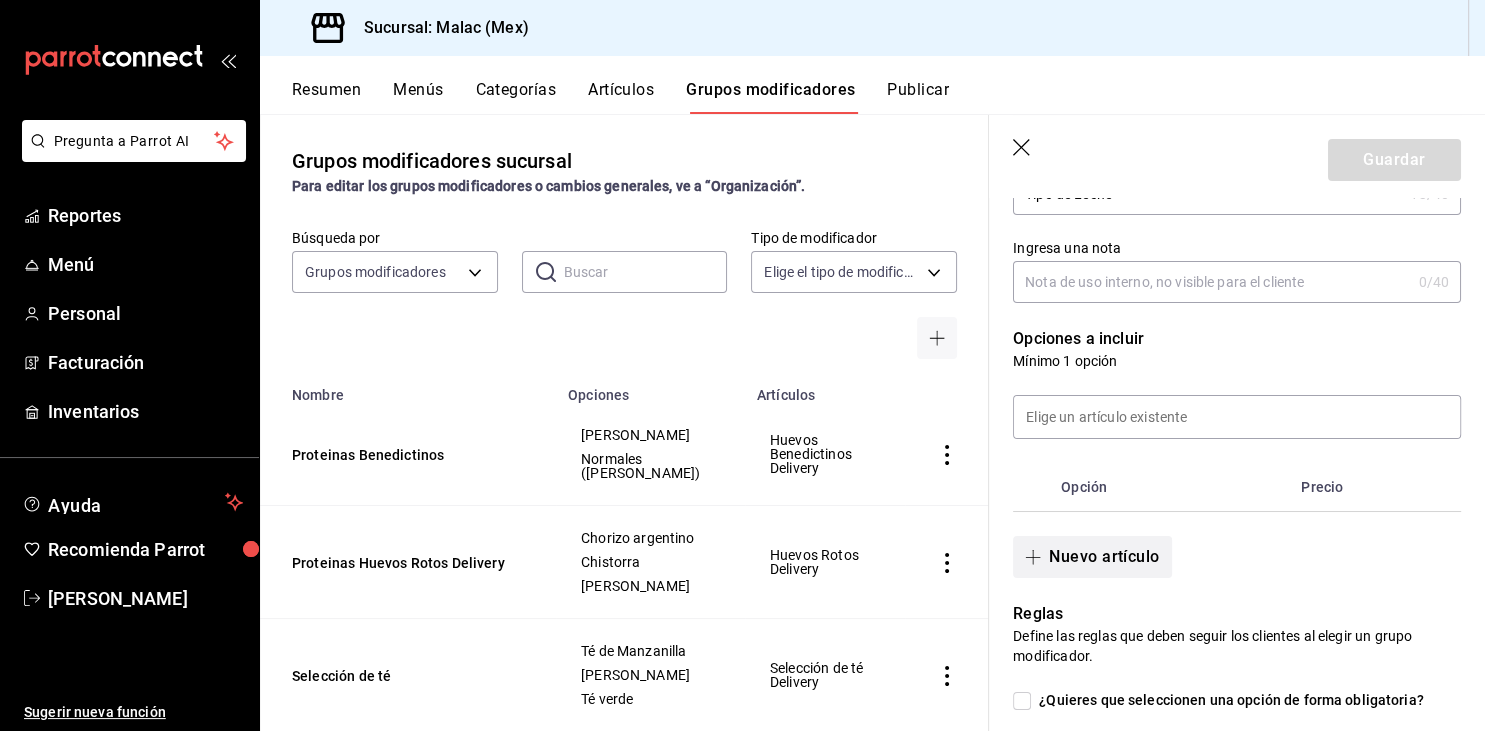 click on "Nuevo artículo" at bounding box center (1092, 557) 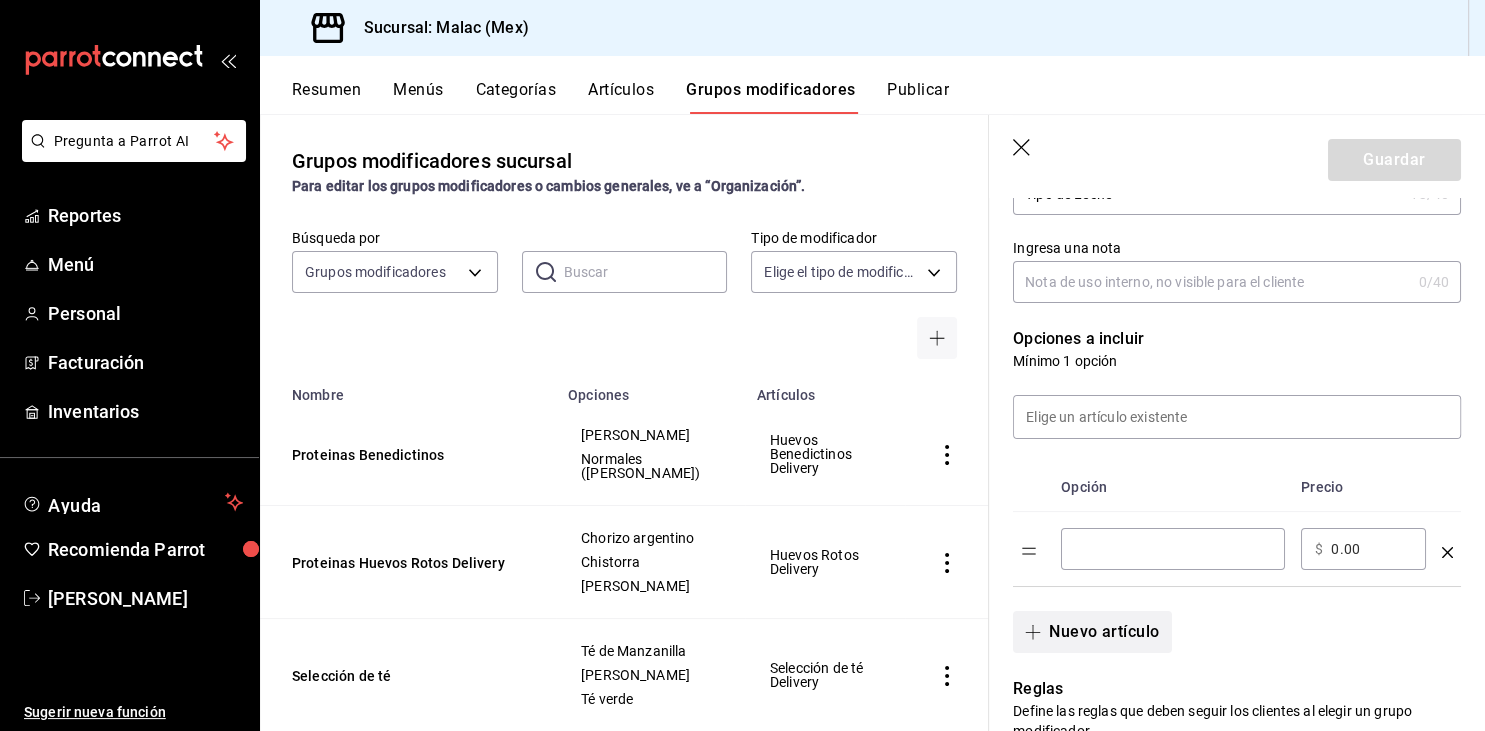 click on "​" at bounding box center (1173, 549) 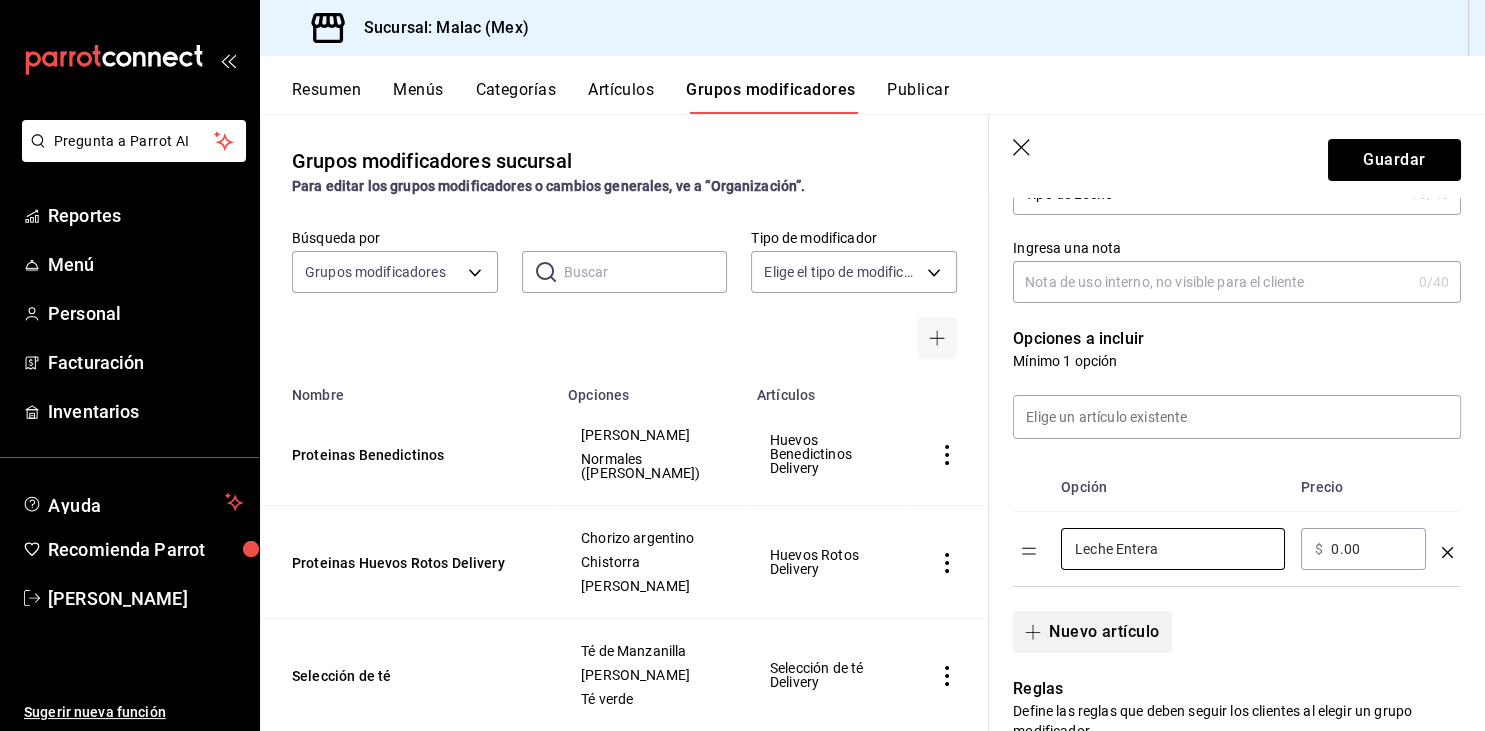 type on "Leche Entera" 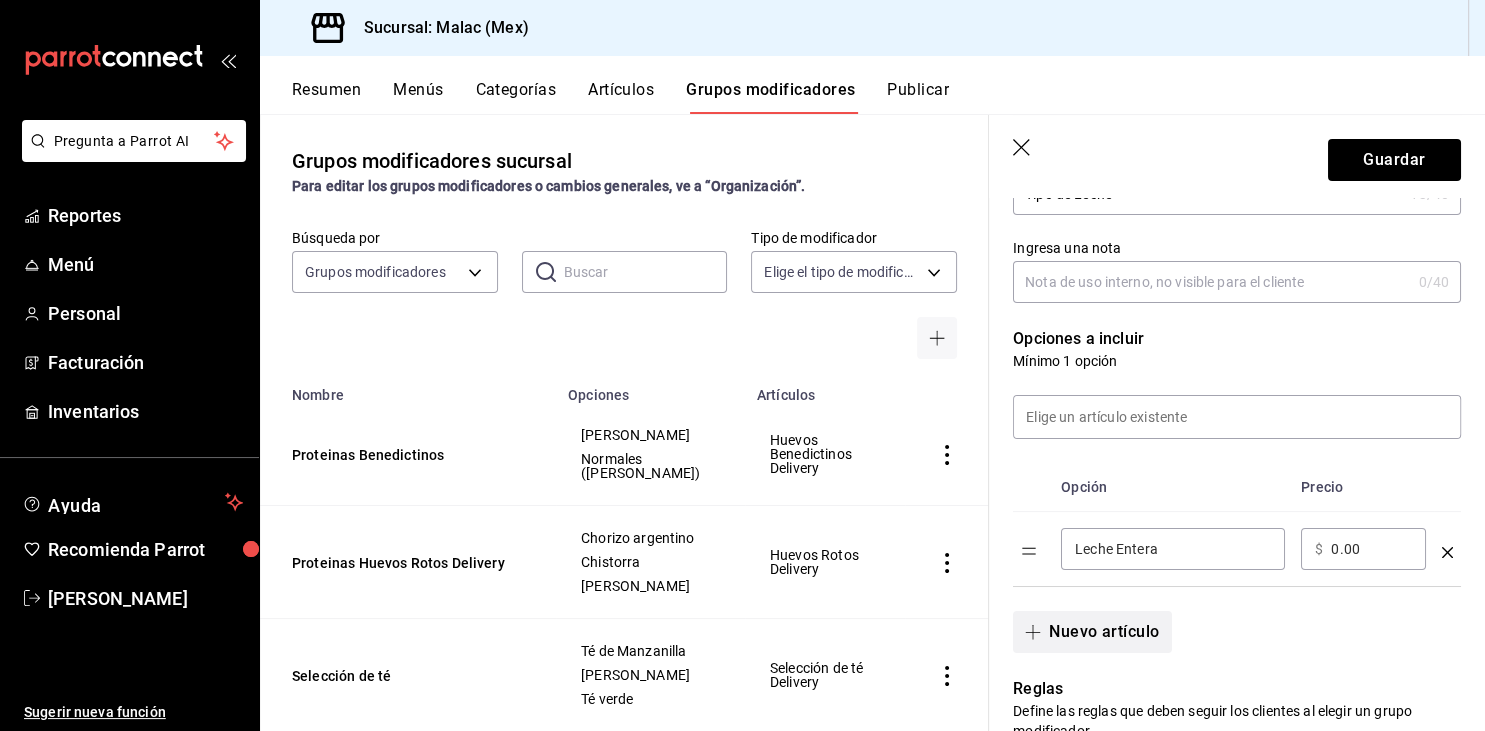 click on "Nuevo artículo" at bounding box center [1092, 632] 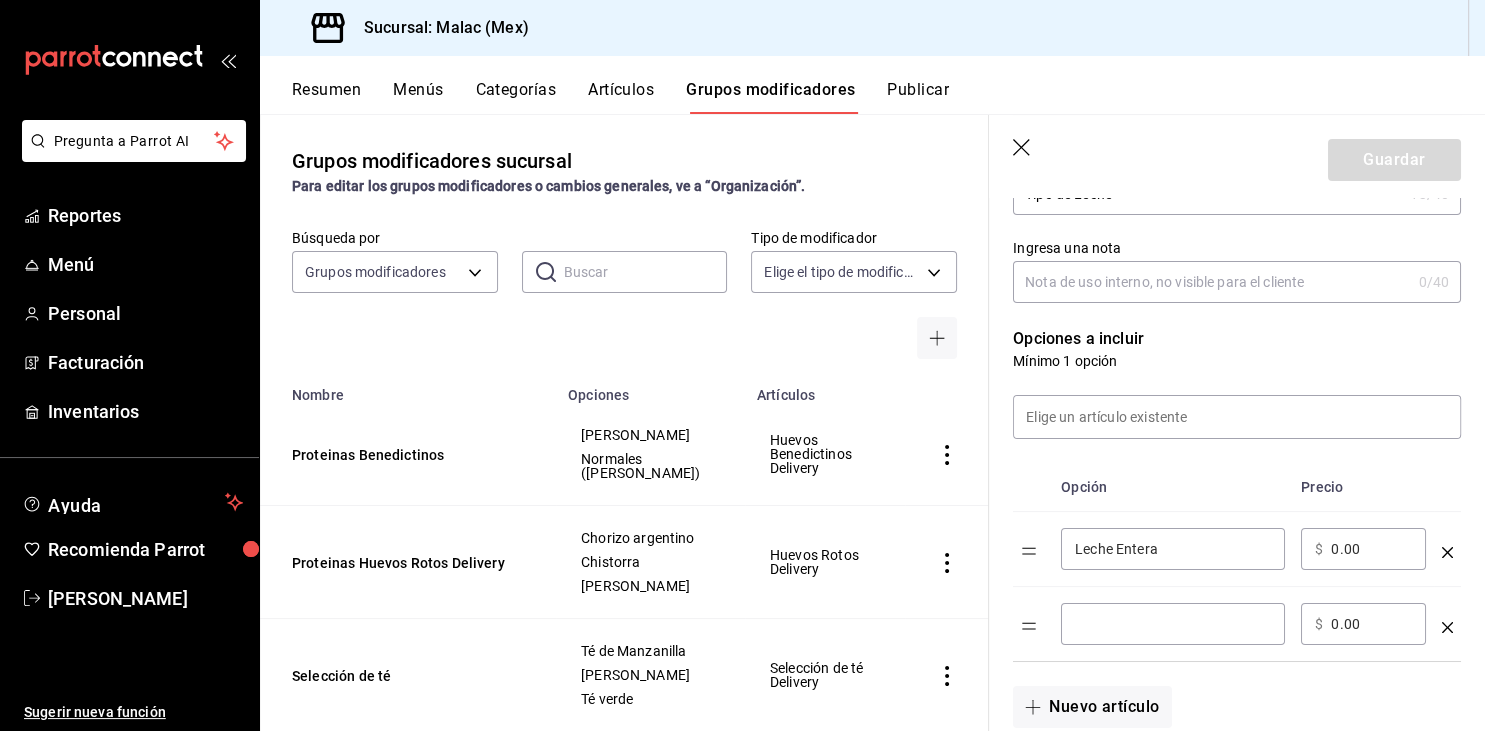 click at bounding box center (1173, 624) 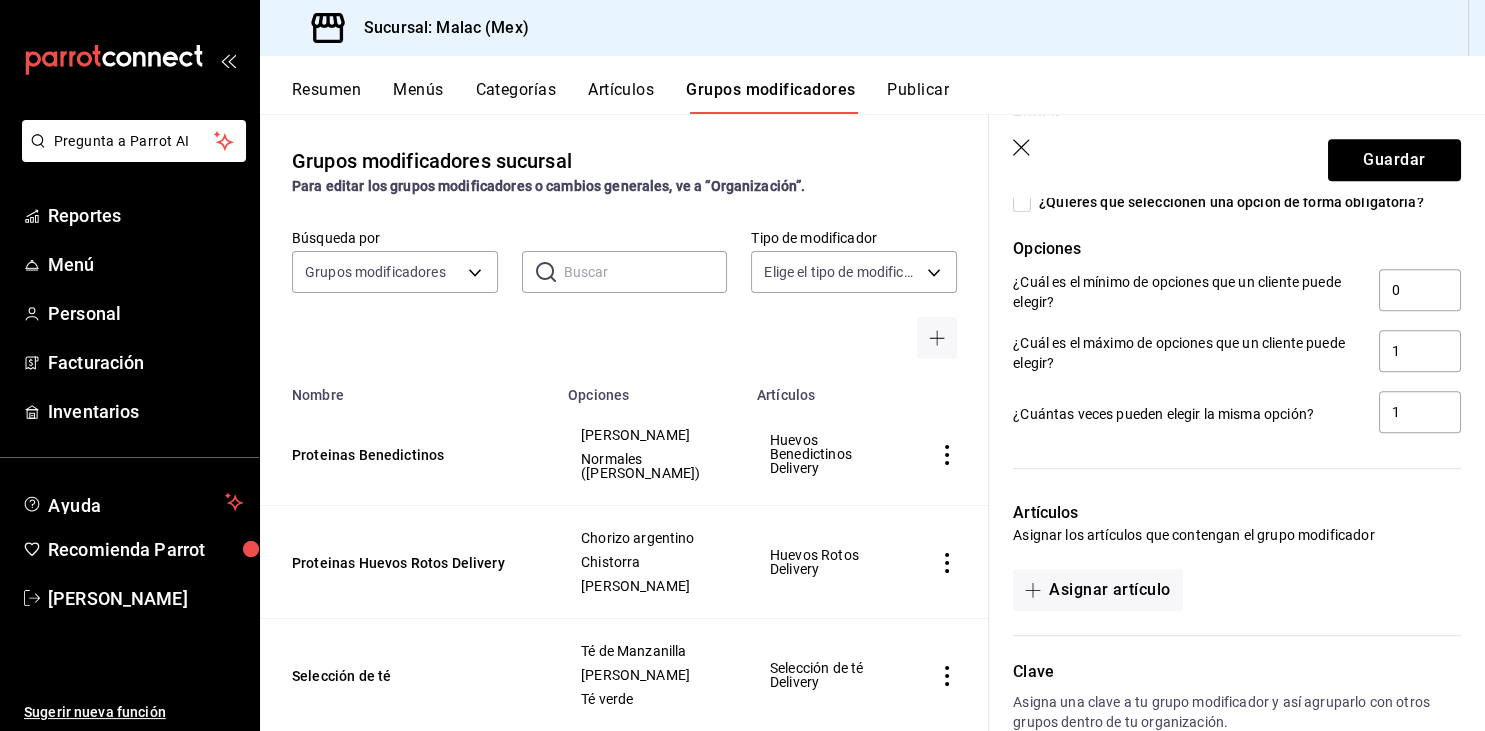 scroll, scrollTop: 1058, scrollLeft: 0, axis: vertical 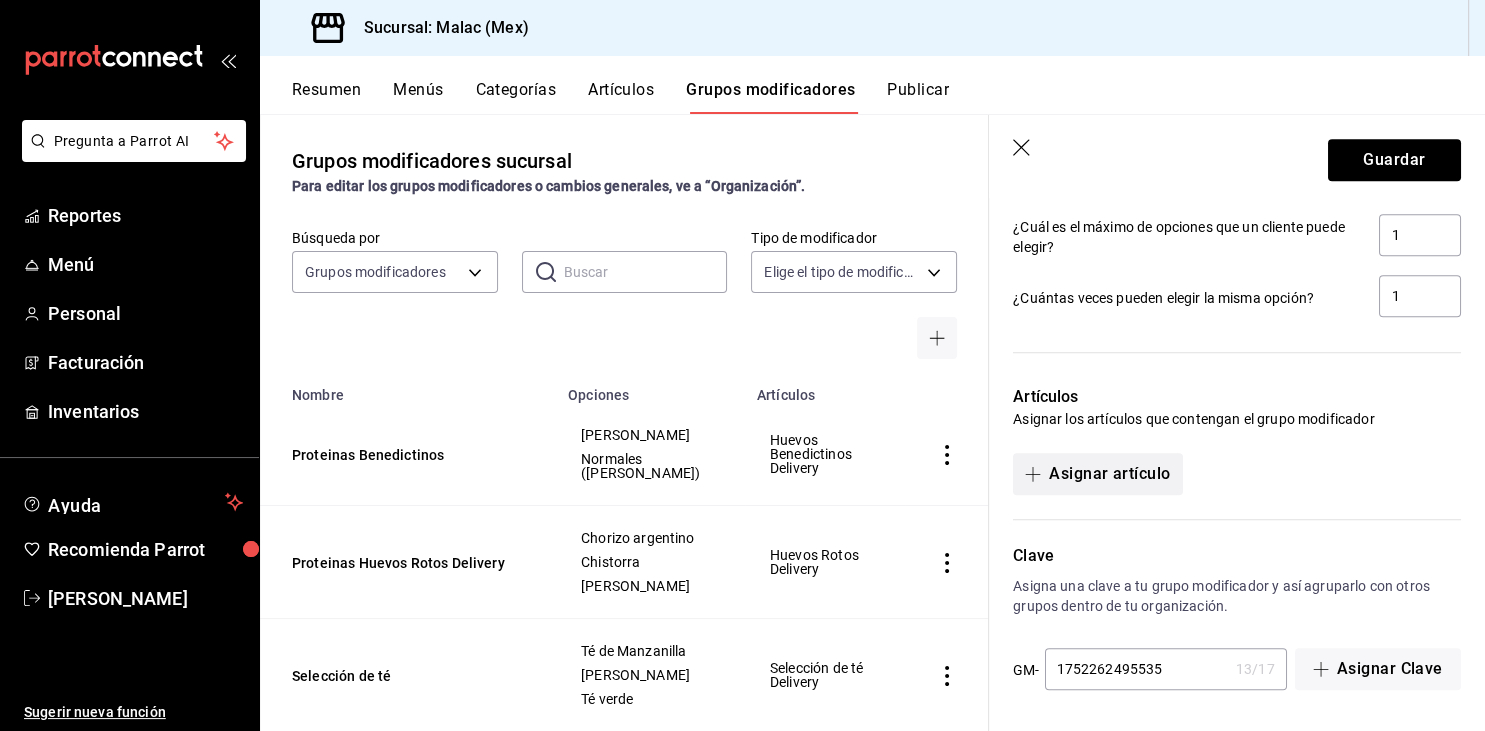 type on "Leche Deslactosada" 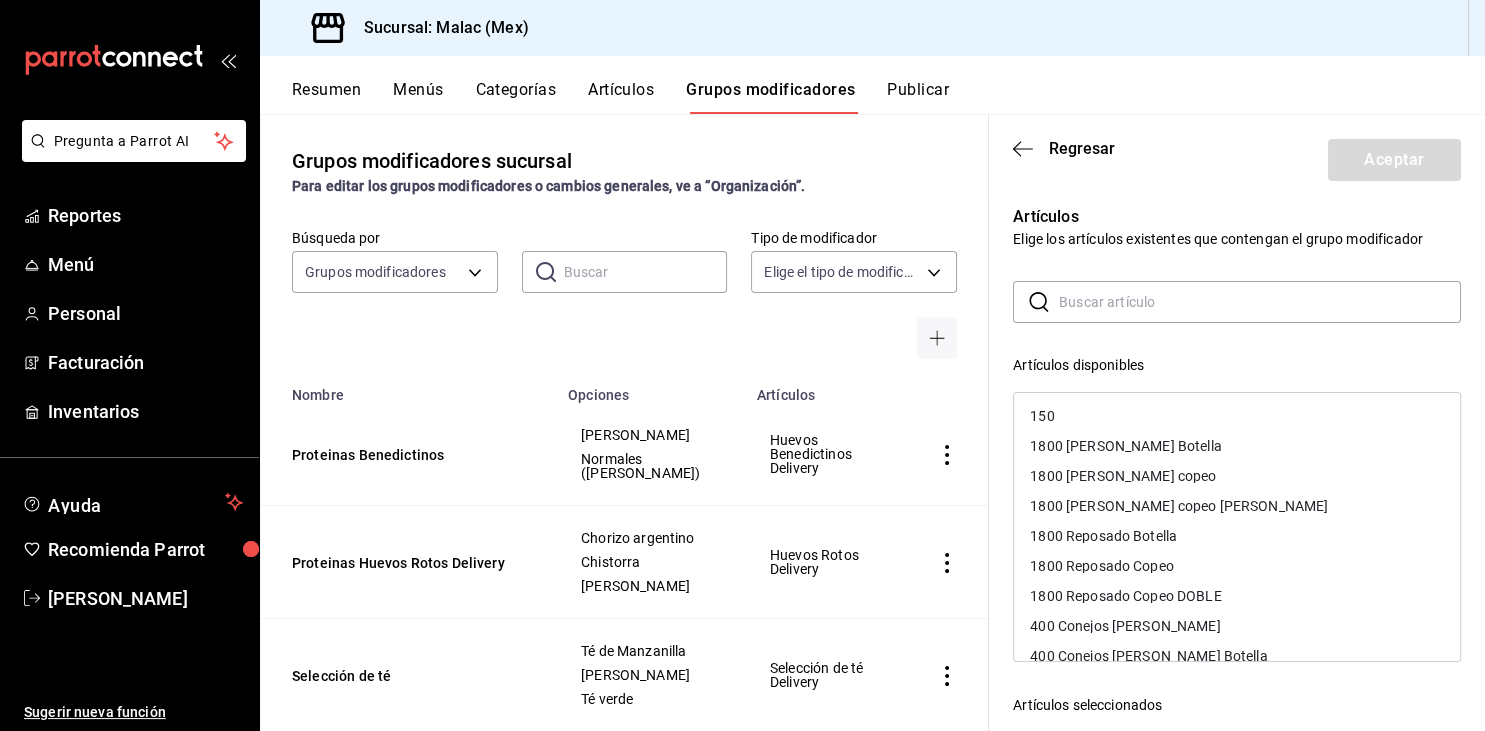 click at bounding box center [1260, 302] 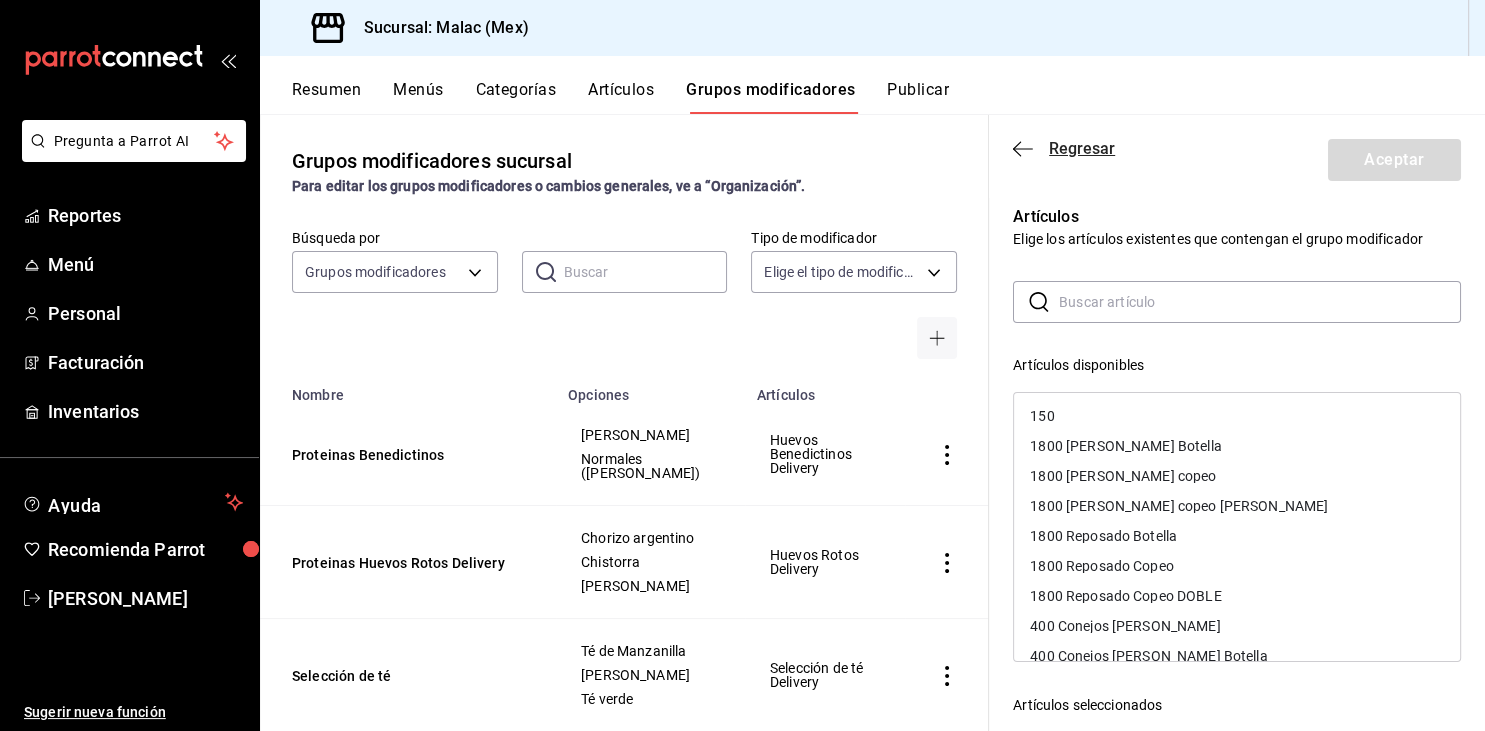 click 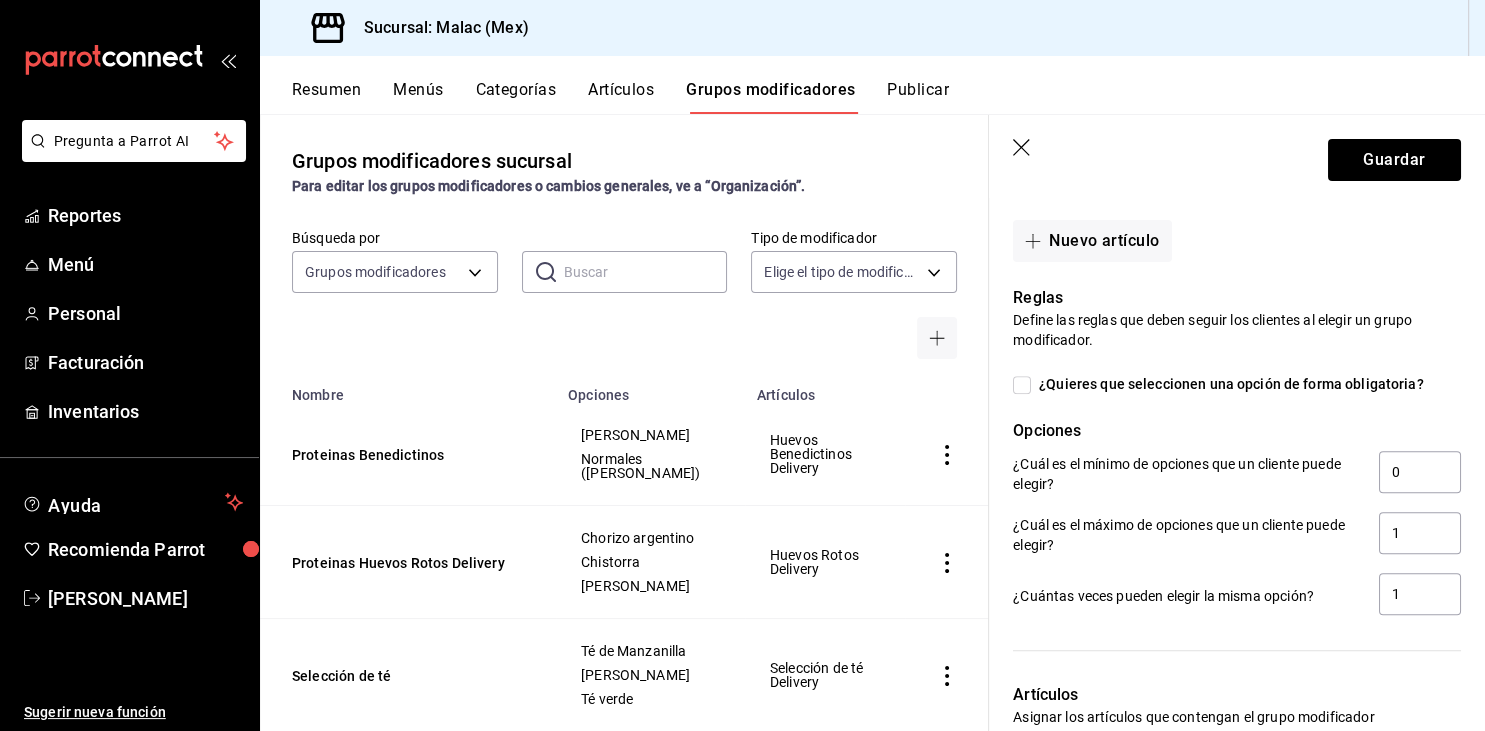 scroll, scrollTop: 762, scrollLeft: 0, axis: vertical 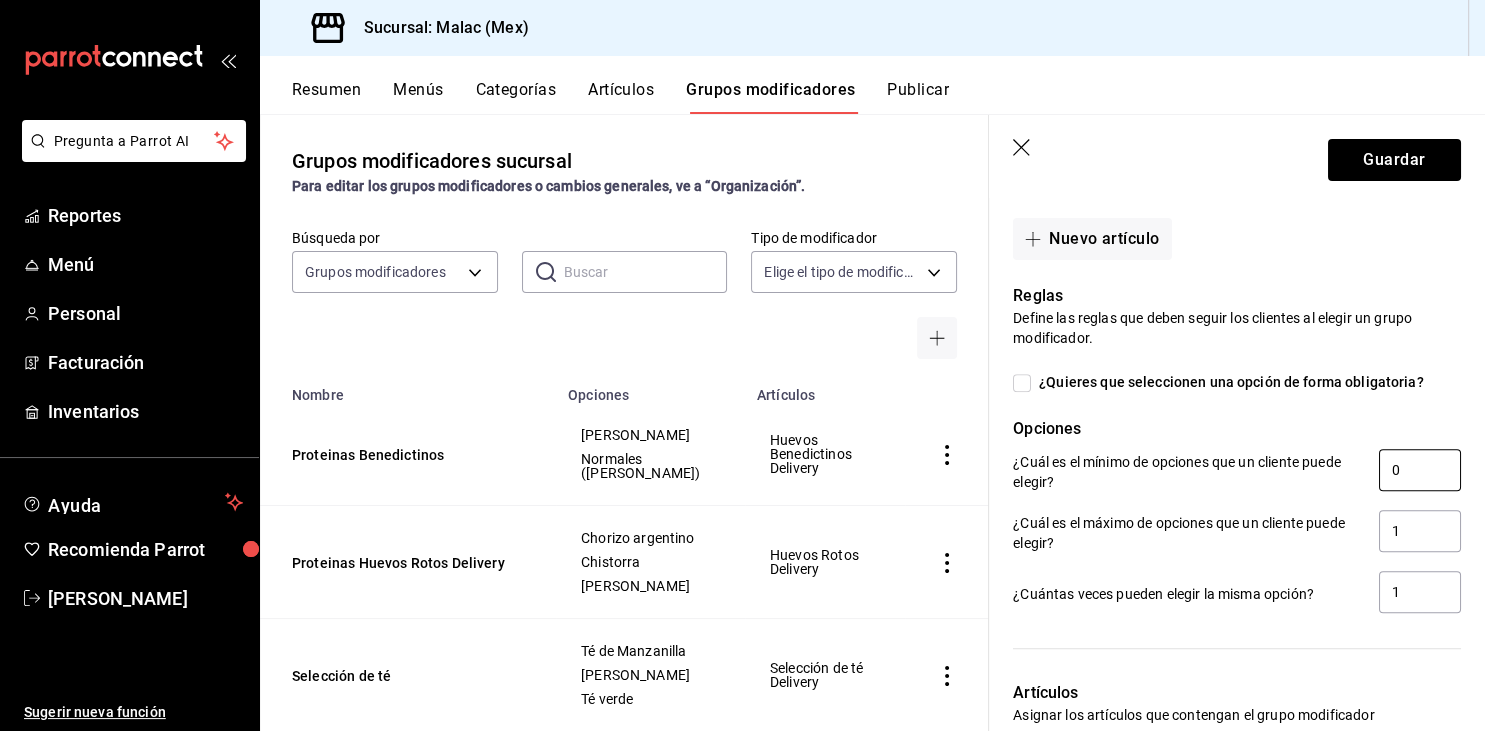 click on "0" at bounding box center [1420, 470] 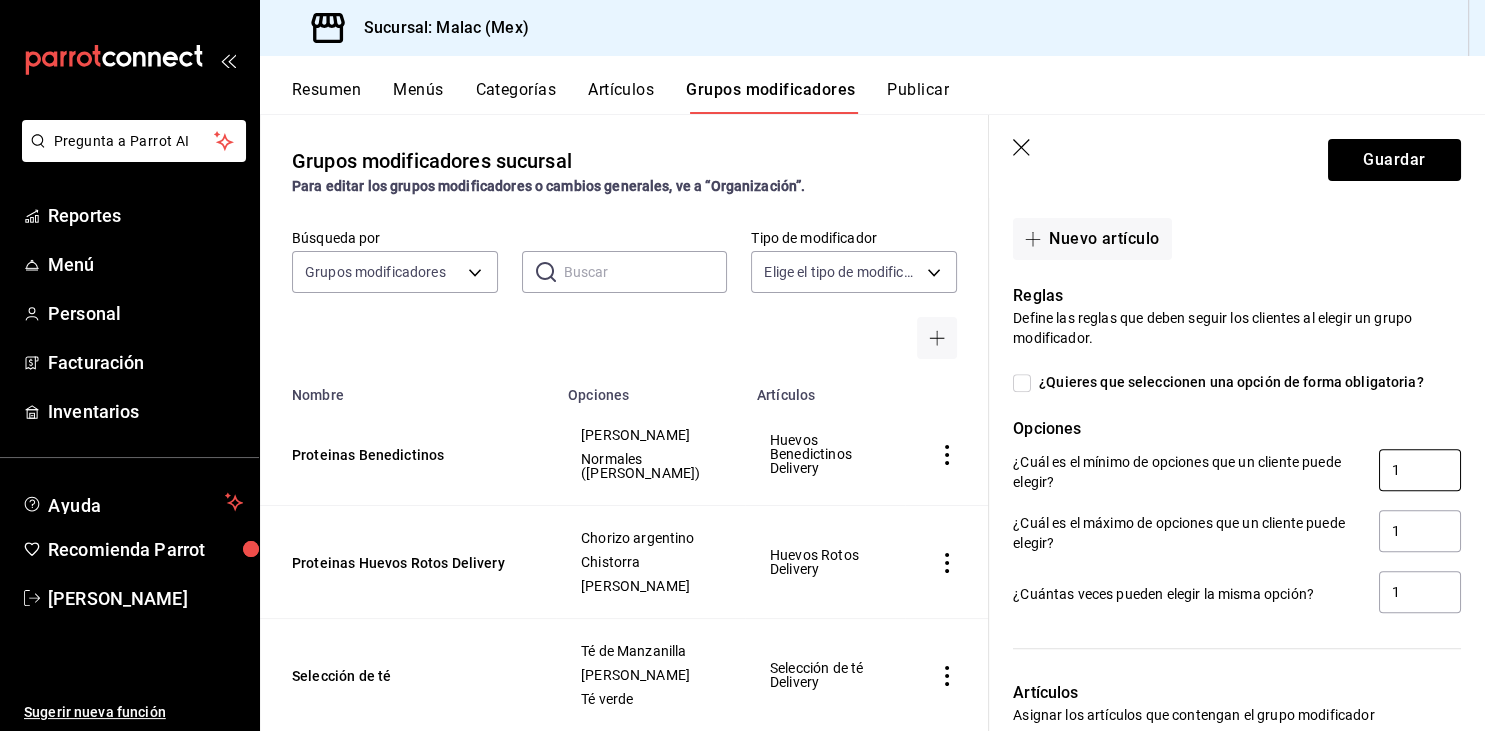 type on "1" 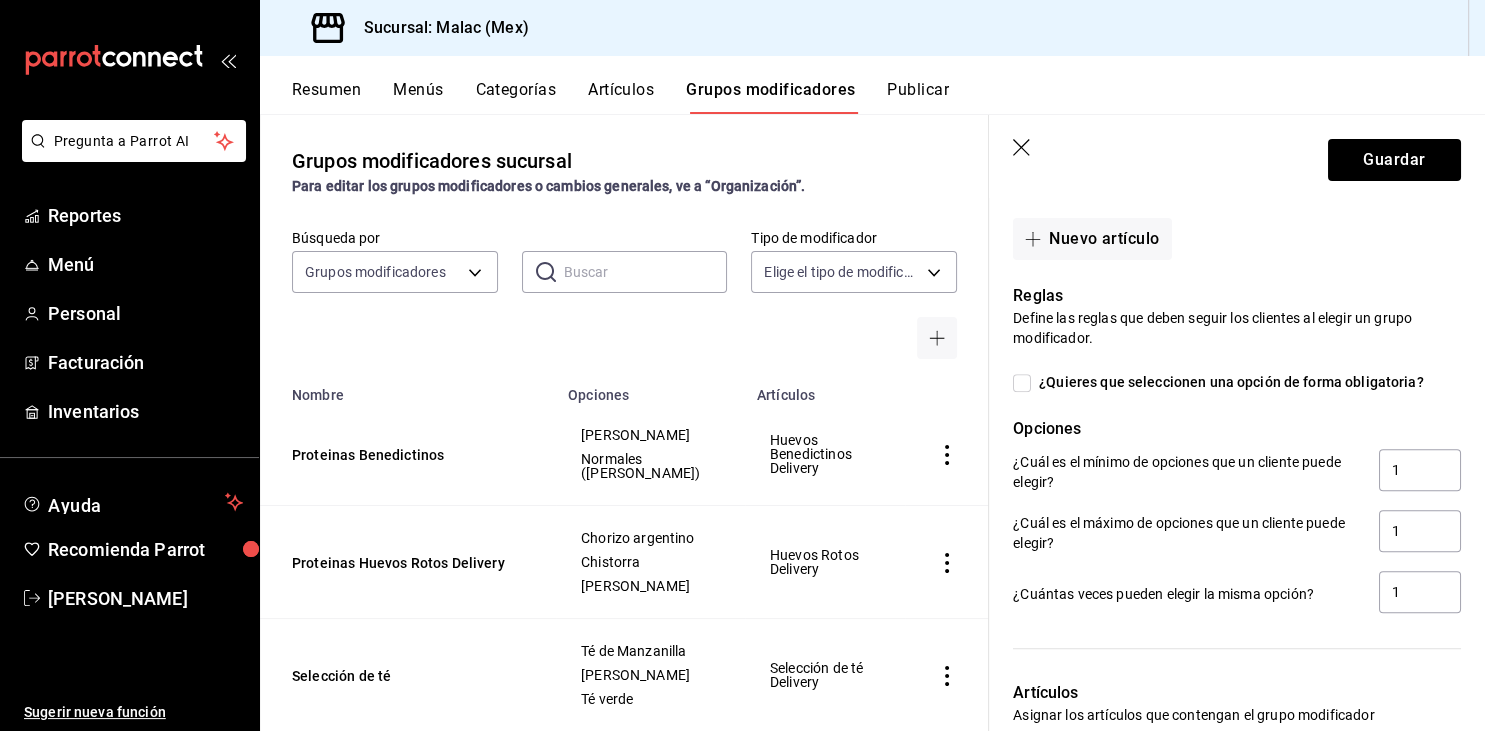 click on "Reglas Define las reglas que deben seguir los clientes al elegir un grupo modificador. ¿Quieres que seleccionen una opción de forma obligatoria? Opciones  ¿Cuál es el mínimo de opciones que un cliente puede elegir? 1 ¿Cuál es el máximo de opciones que un cliente puede elegir? 1 ¿Cuántas veces pueden elegir la misma opción? 1" at bounding box center [1225, 438] 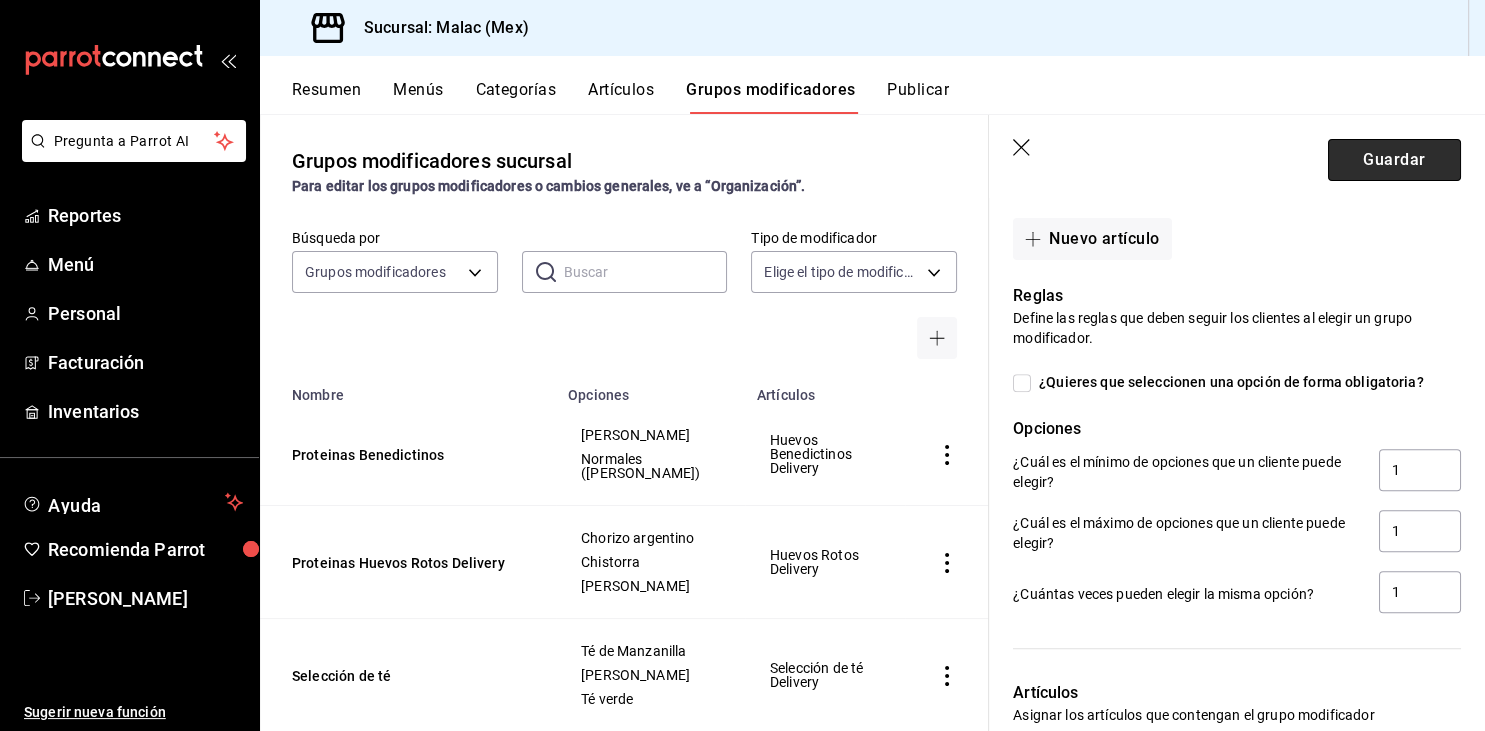 click on "Guardar" at bounding box center (1394, 160) 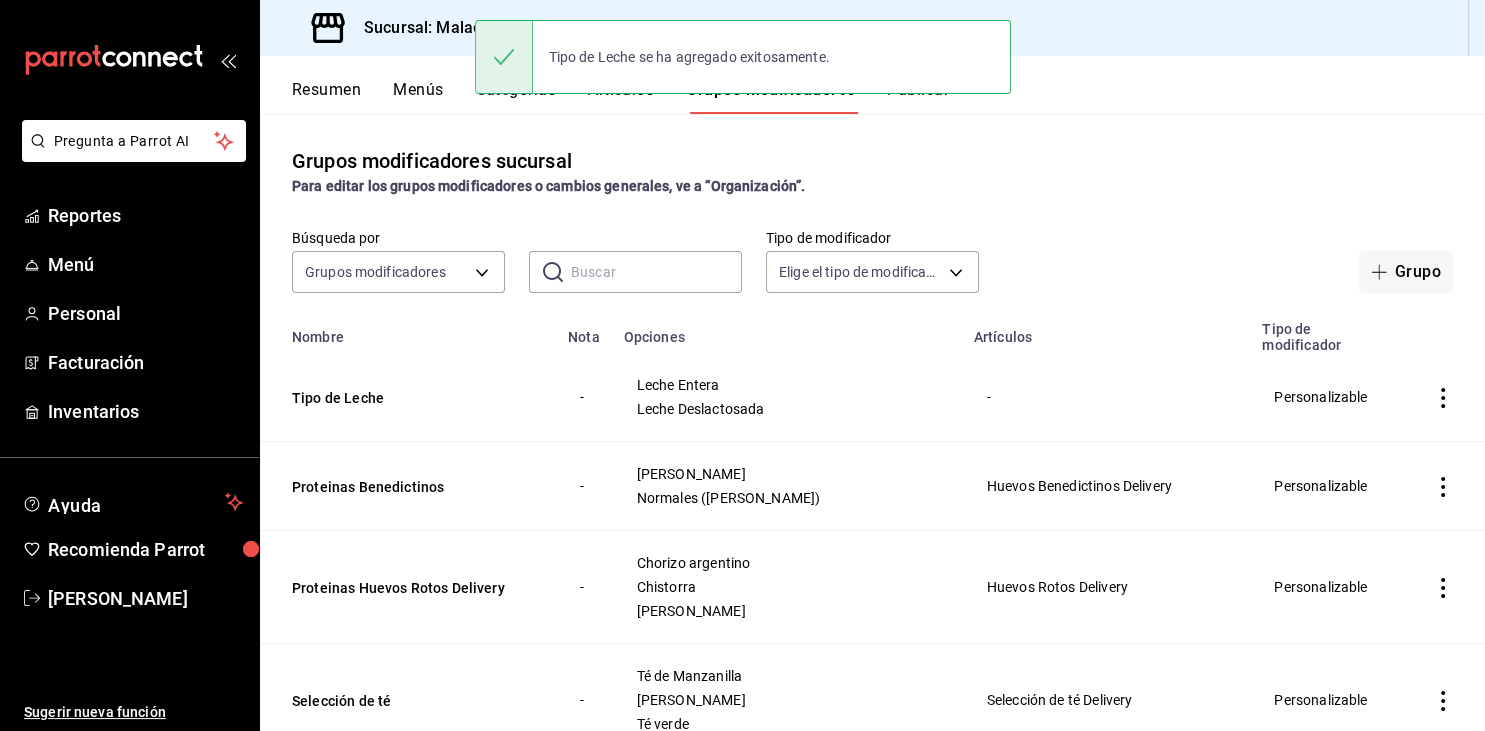 scroll, scrollTop: 0, scrollLeft: 0, axis: both 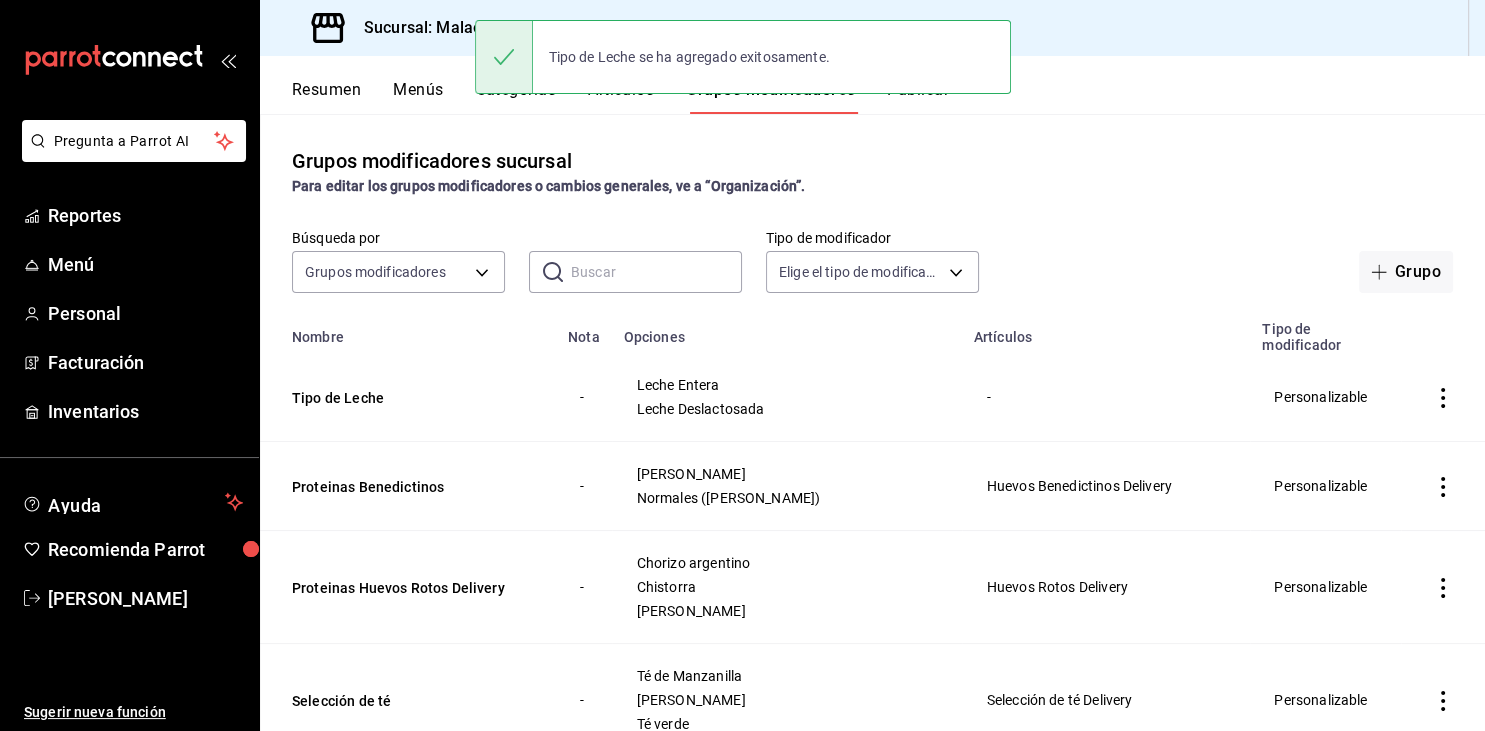 click on "Tipo de Leche se ha agregado exitosamente." at bounding box center [743, 57] 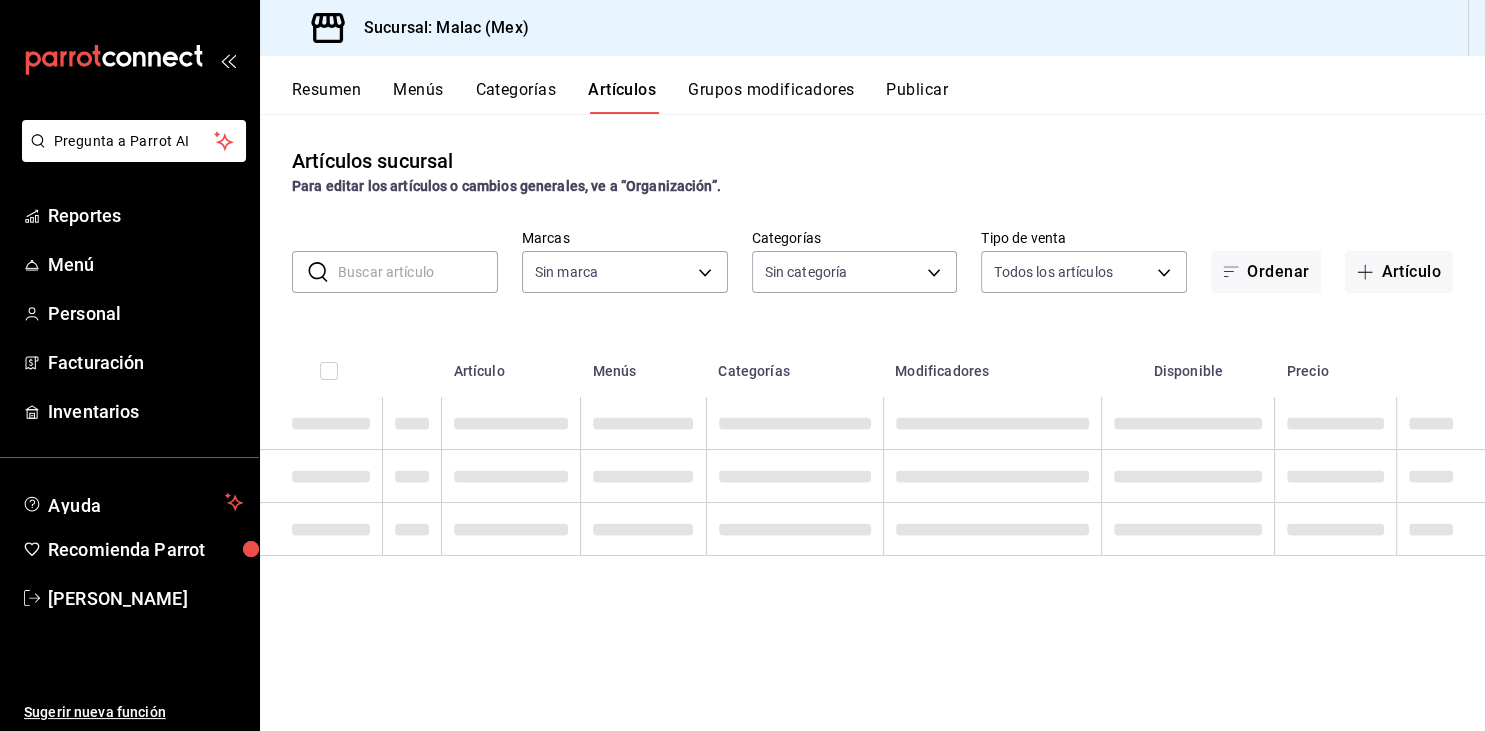 type on "68cda390-11aa-4088-a87d-1ba274343c49" 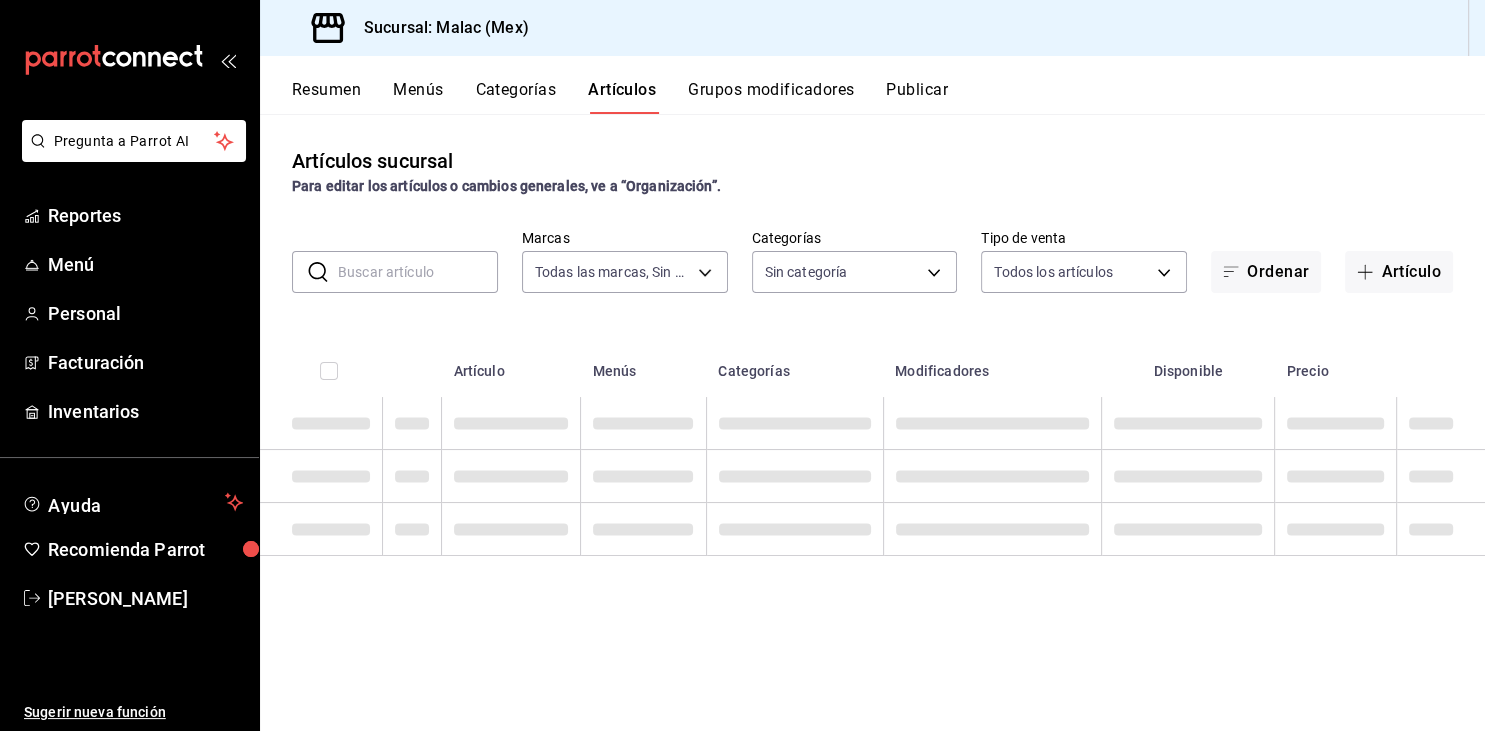 click at bounding box center (418, 272) 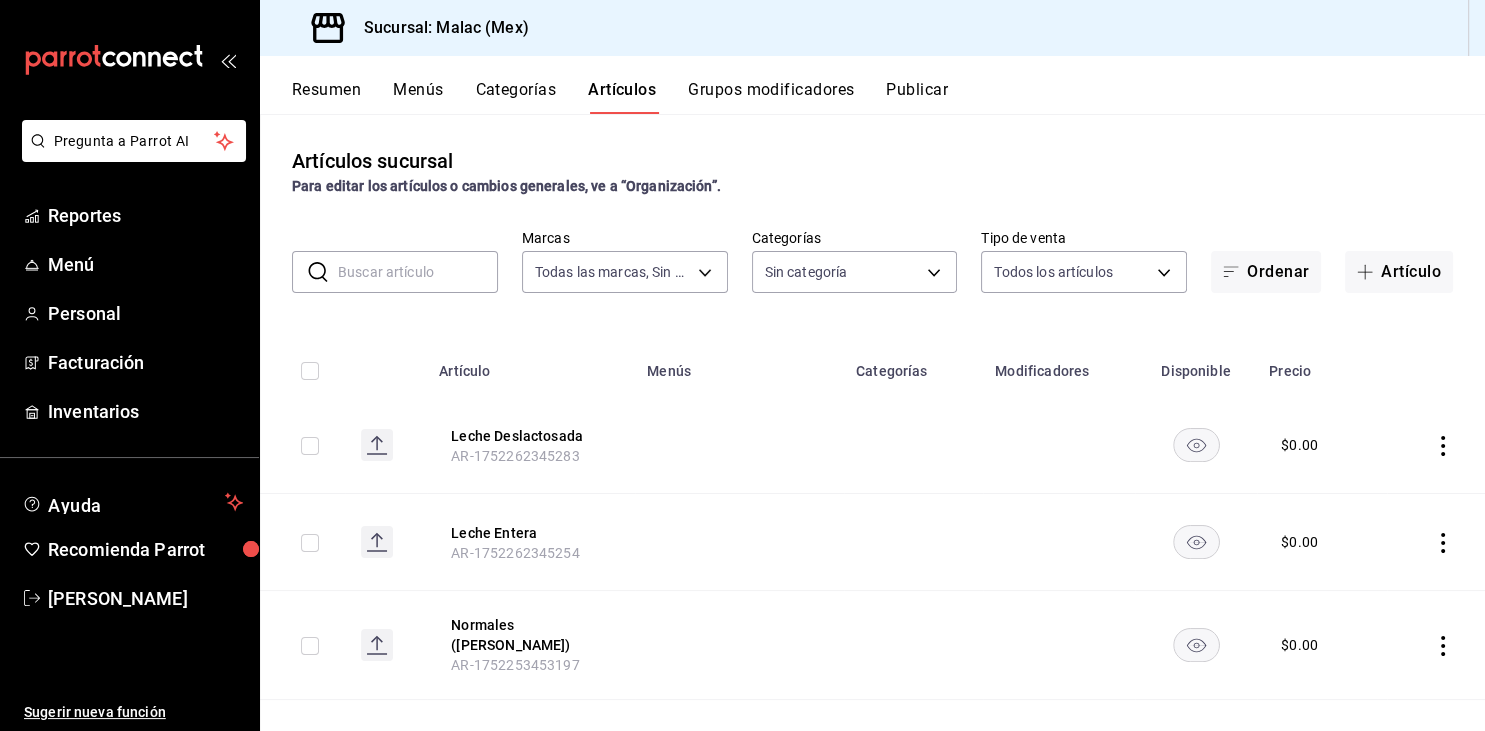 type on "c6b4b0ef-2f0d-41c3-a14d-3c93dda63d90,f01e7ccd-f52f-4a97-b189-9dff87216b39,2fcd0f70-dd15-4bd7-b46c-178138133817,ed9a6d92-3438-46b0-b295-75ef7a05b29f,66a04878-c5d7-44e0-b9ce-daf0da577921,9cb79f52-da57-416c-8e43-a5c041464065,573b4b21-3a7a-47b3-a8ed-436d0bb4e0e7,5cbf4f3d-7314-4823-b1ef-cf3e8c28e38b,3400c7a4-e89e-411f-9b05-d69c91a2fe48,0fe98a35-6881-431c-aeae-f33db9543bb4,73401d05-d640-4ae5-bfcb-5f88f7884f8e,cd10aec6-9cc9-4511-a22e-f8c45ddc4703,8d9e950f-4ea7-4c81-88da-c121cec3376f,20610ab2-6b3c-4715-9867-bc5297c25f23,5710125b-e1be-4a04-bbc0-697201abcc99,be5ba4c3-4cca-4d6d-9ade-24aa0259c5aa,7e34d237-1769-4359-904d-a4e998fd054f,f3ab84a3-84bd-4933-ae25-26e7f99ea001,500d3e83-5a88-417b-821c-842ad5bbbc49,7f440582-2796-4f73-8cd4-bc5d015b7631,98348ce9-8978-446b-9be5-8c1728dbbfc4,e4f146bb-a640-4717-bcb5-0816817a9ac2,b602821d-328c-4b9a-bdbe-fb894d88aff6,b51a6158-d48e-41f9-8119-ab9da0104b2f,972040f4-4a7b-45ba-995f-97c21ed3e75e,d4590ef1-797d-47ac-bda6-5a687755719f,4a82cbce-1e64-4cfa-b32d-593441310226,a2026c87-91f7-4ed6-b95..." 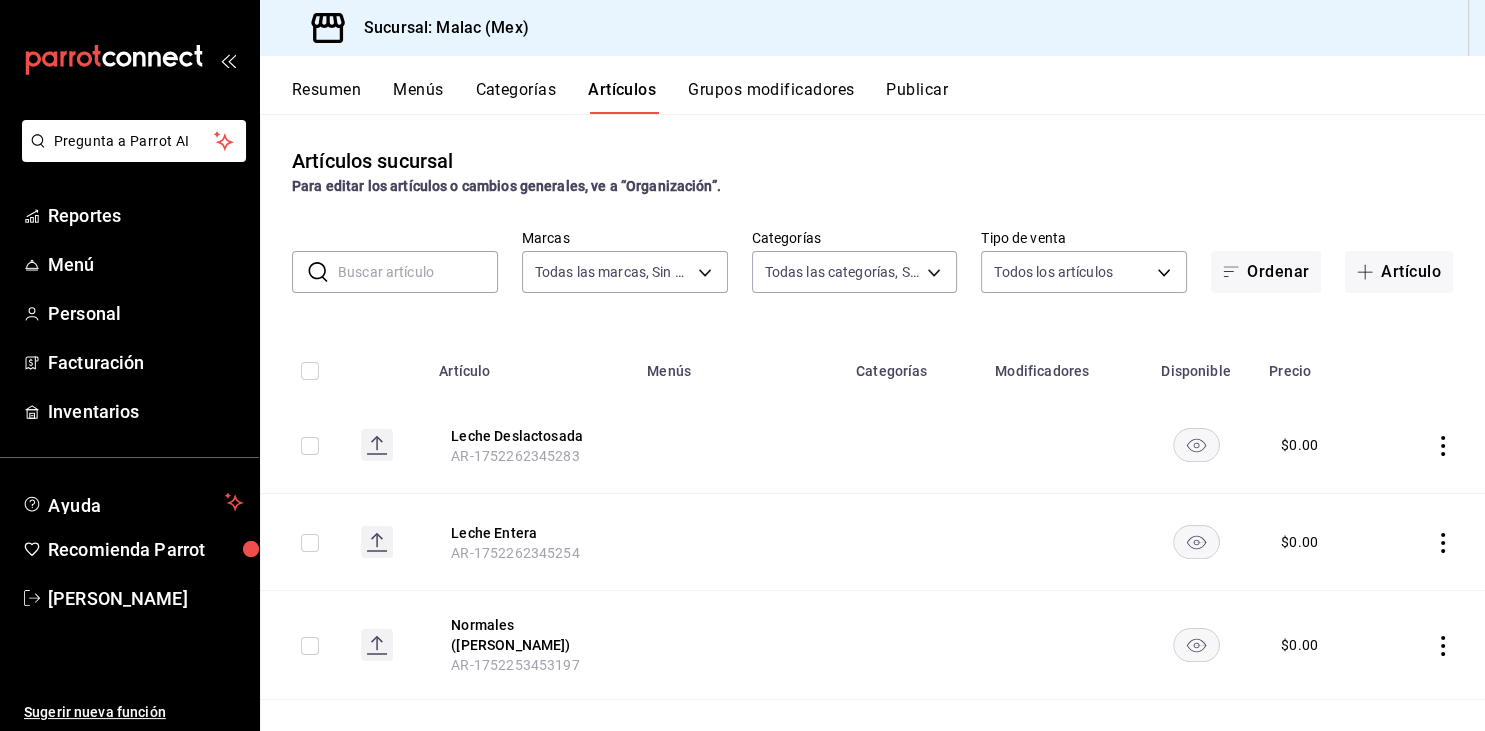click at bounding box center (418, 272) 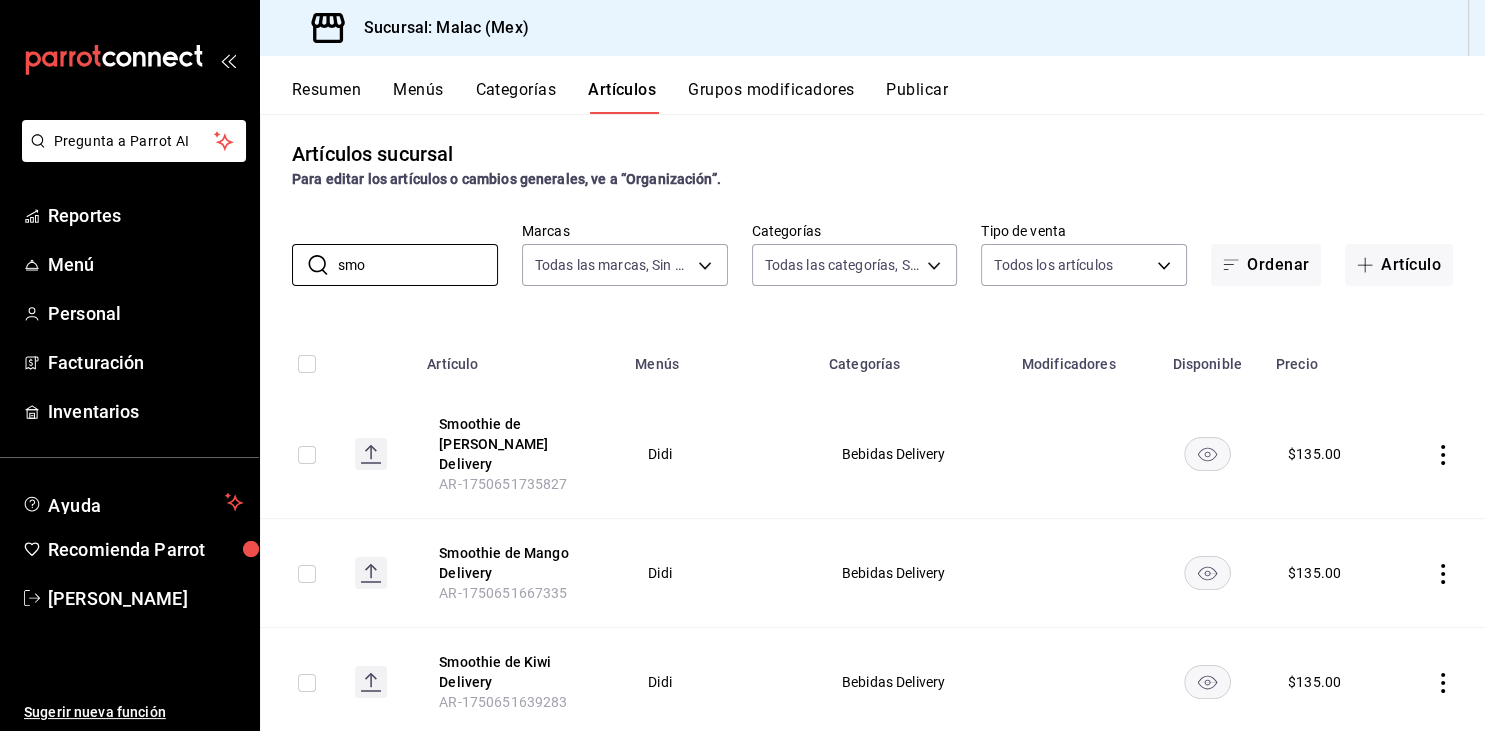 scroll, scrollTop: 0, scrollLeft: 0, axis: both 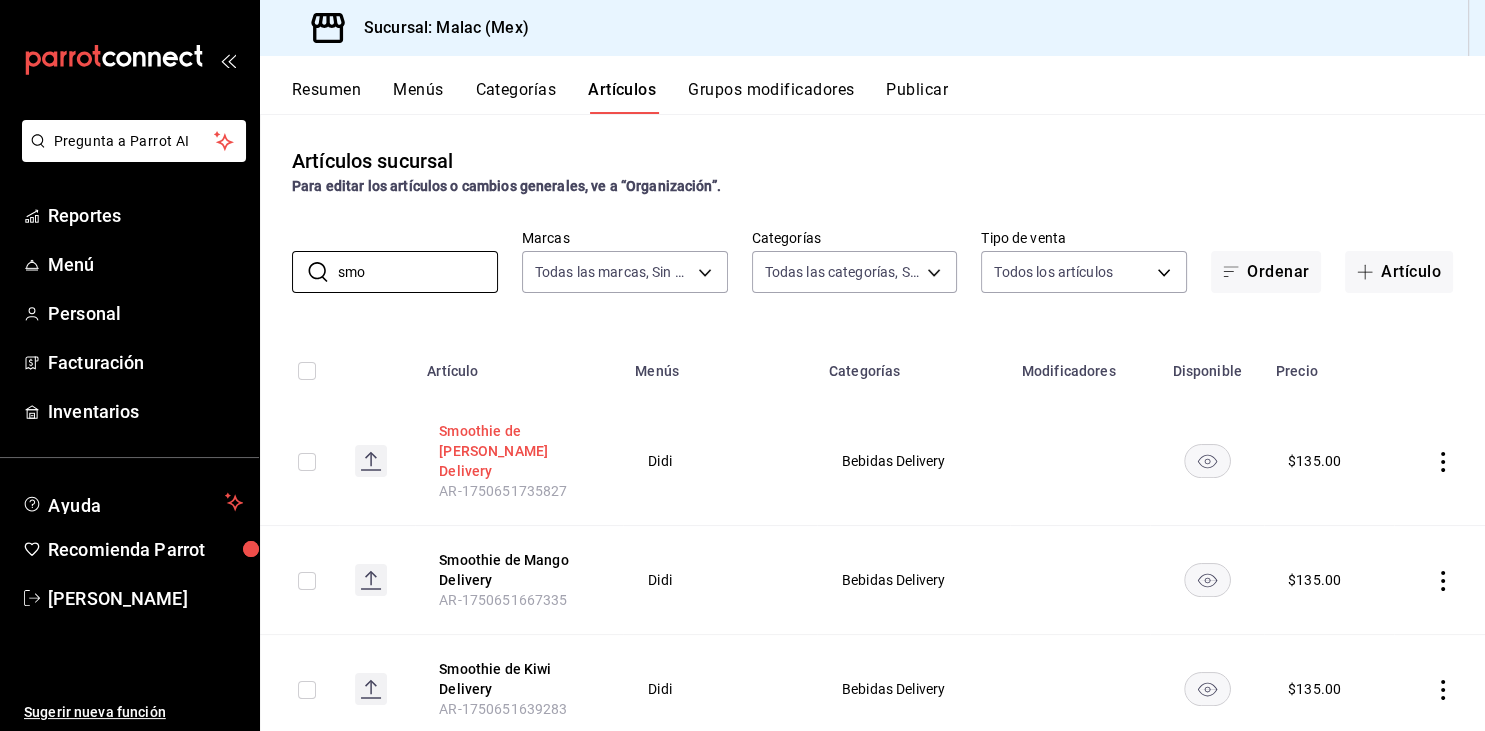 type on "smo" 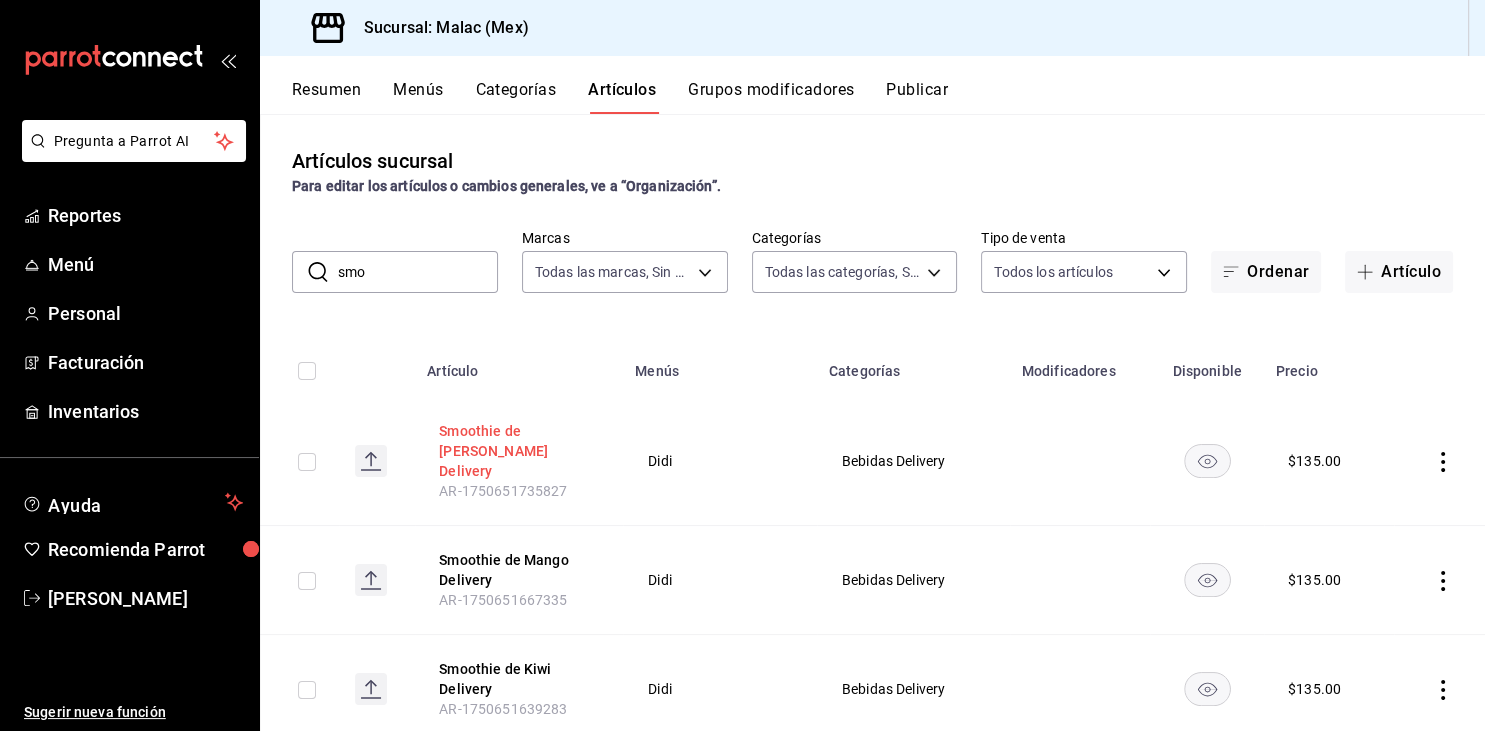 click on "Smoothie de [PERSON_NAME] Delivery" at bounding box center [519, 451] 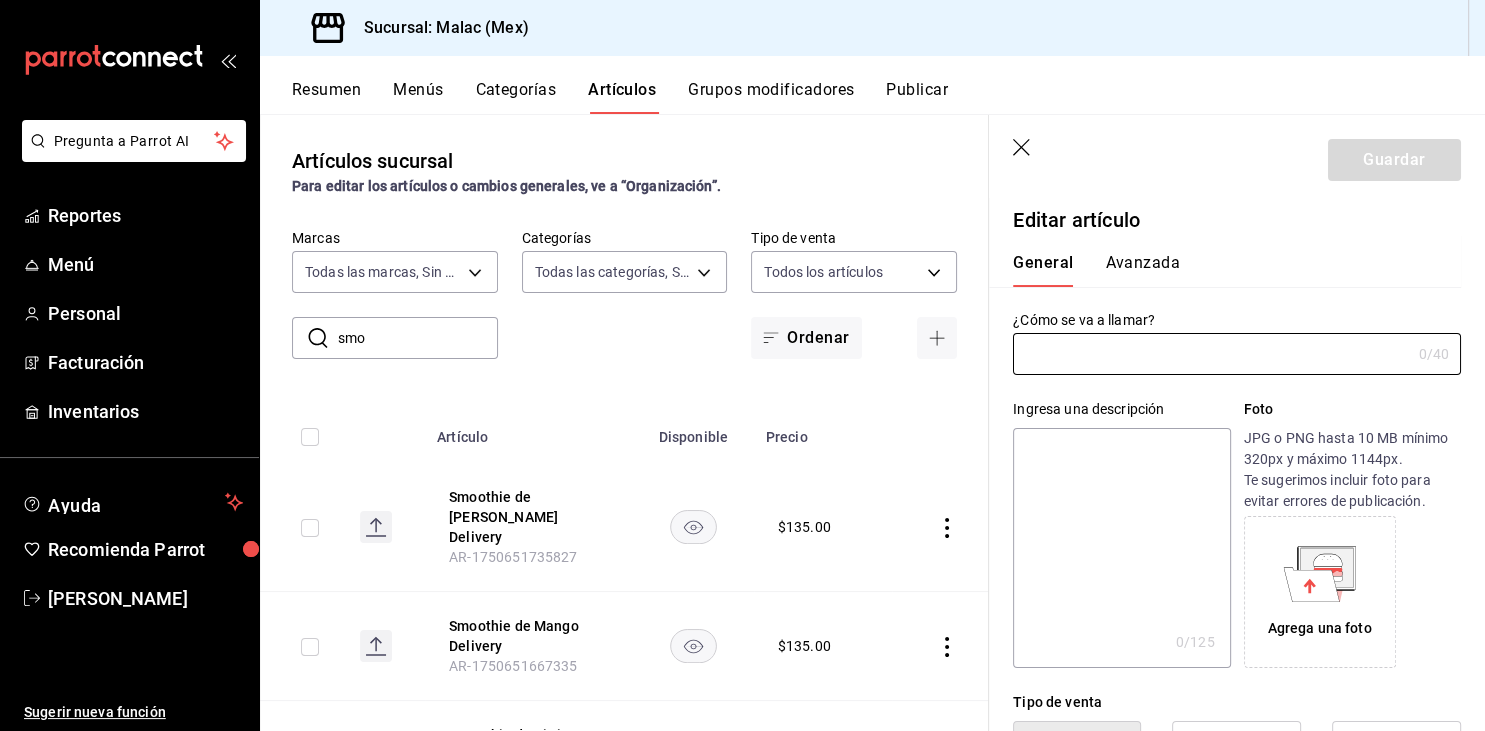 type on "Smoothie de [PERSON_NAME] Delivery" 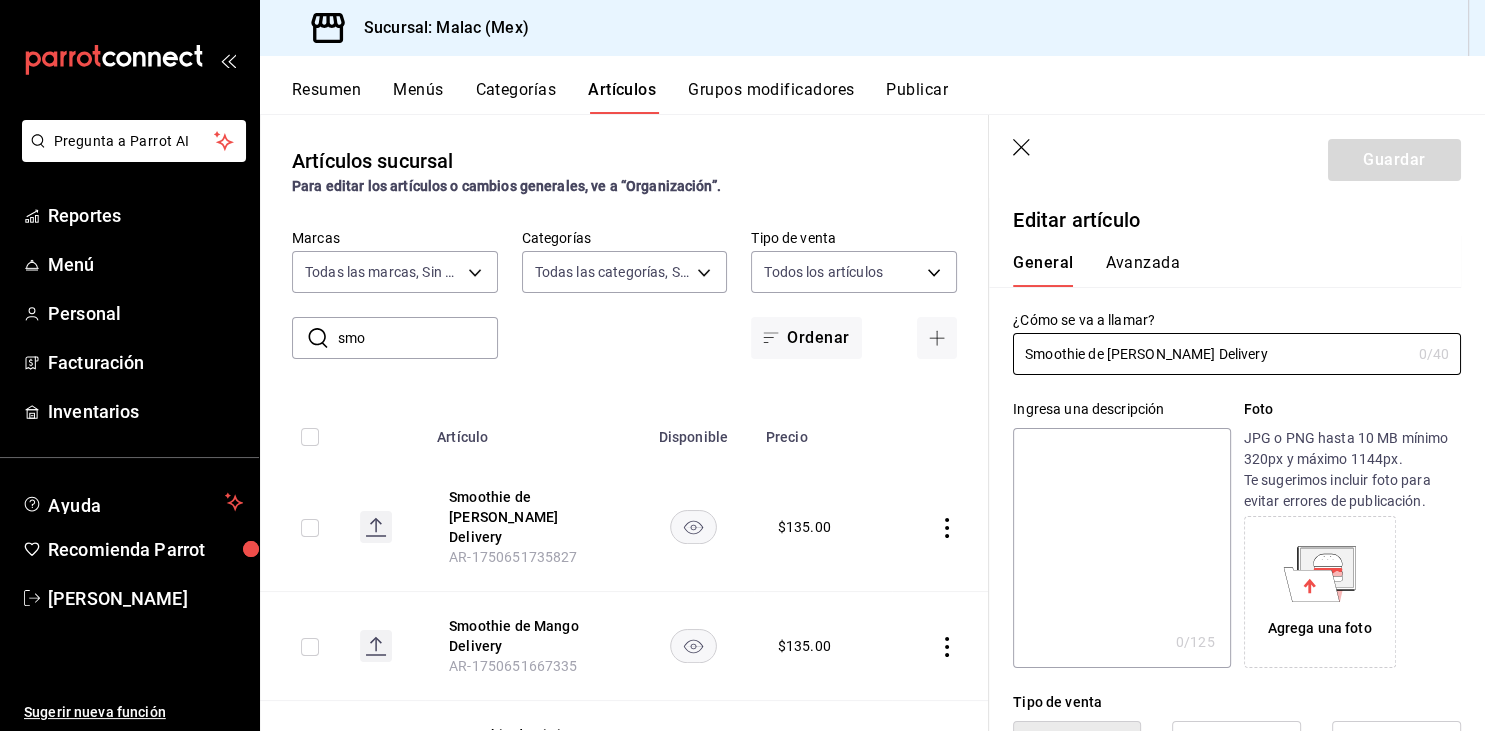 type on "$135.00" 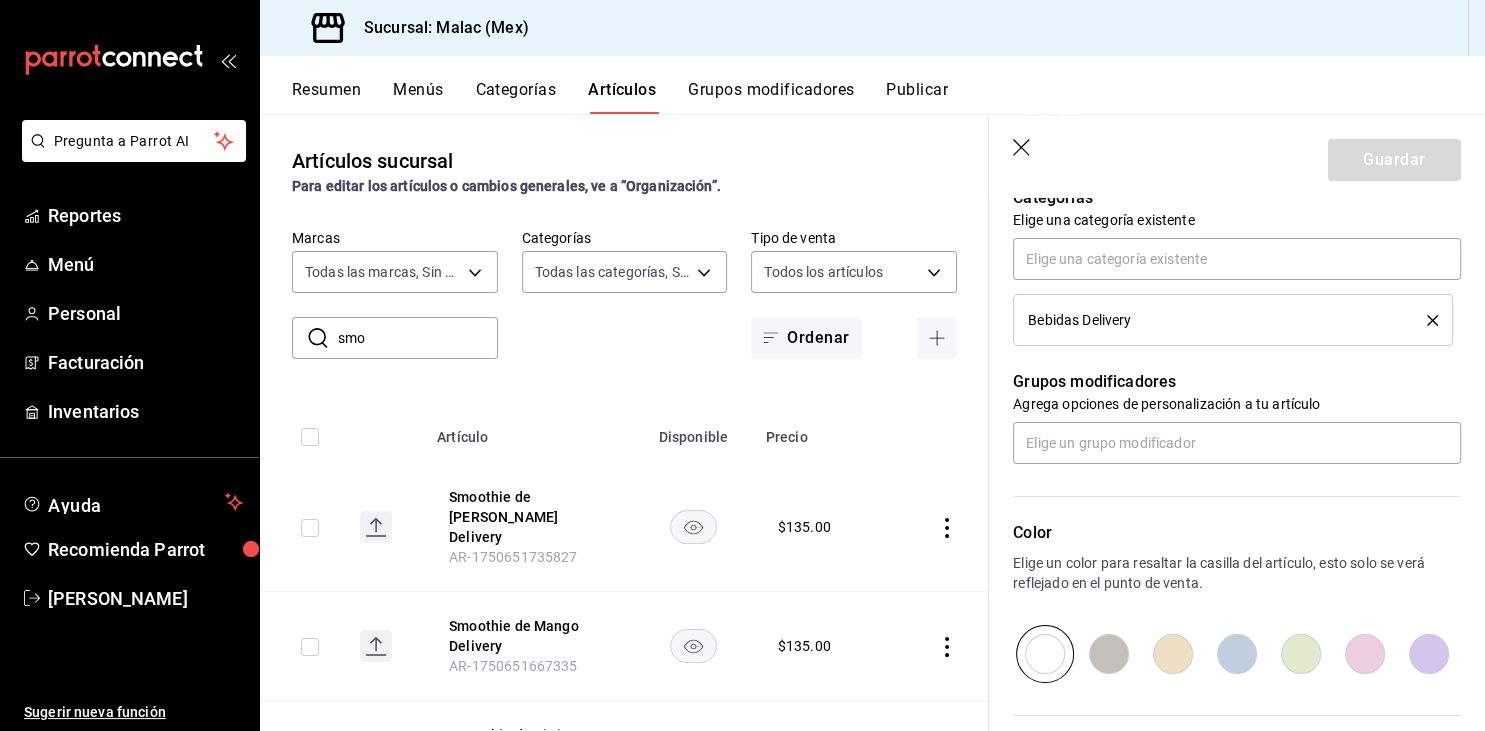 scroll, scrollTop: 732, scrollLeft: 0, axis: vertical 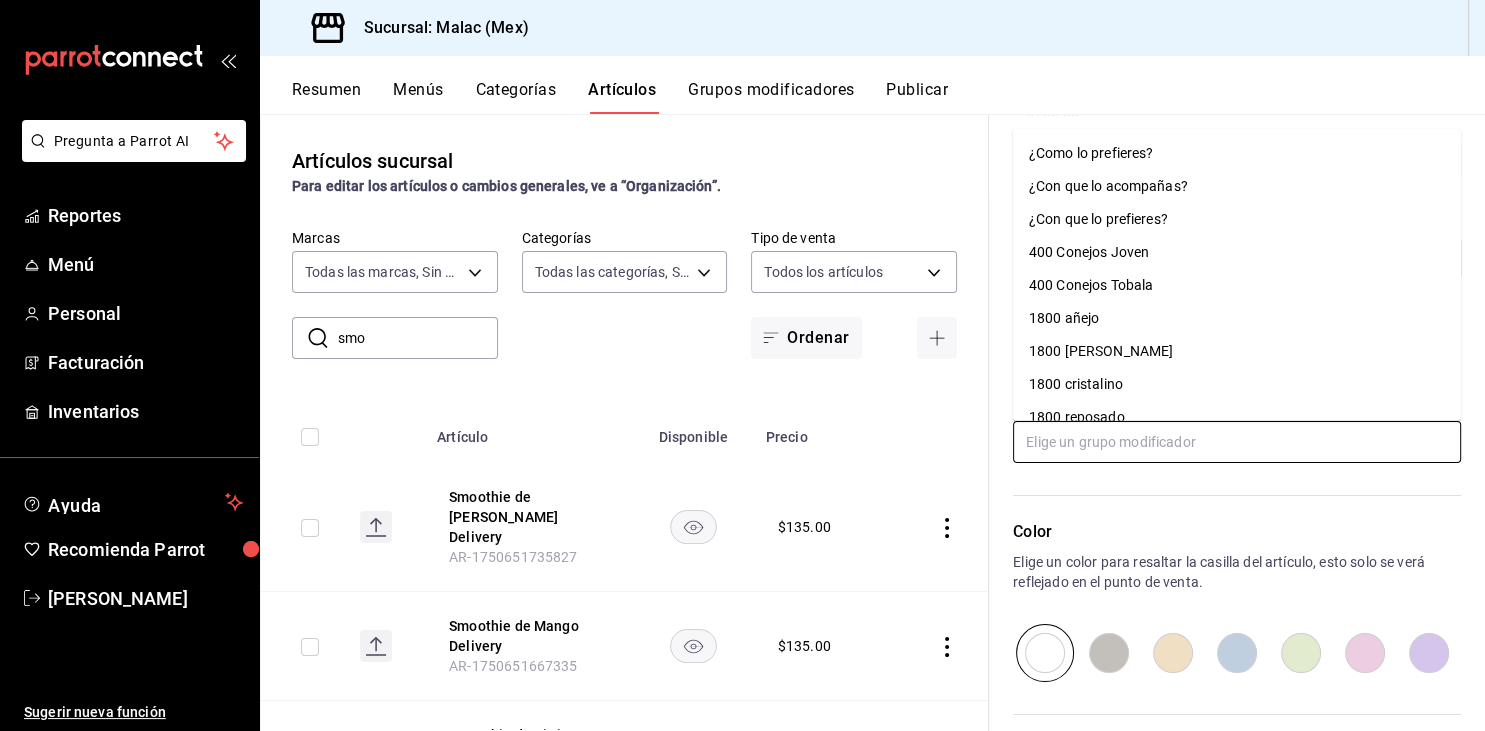 click at bounding box center (1237, 442) 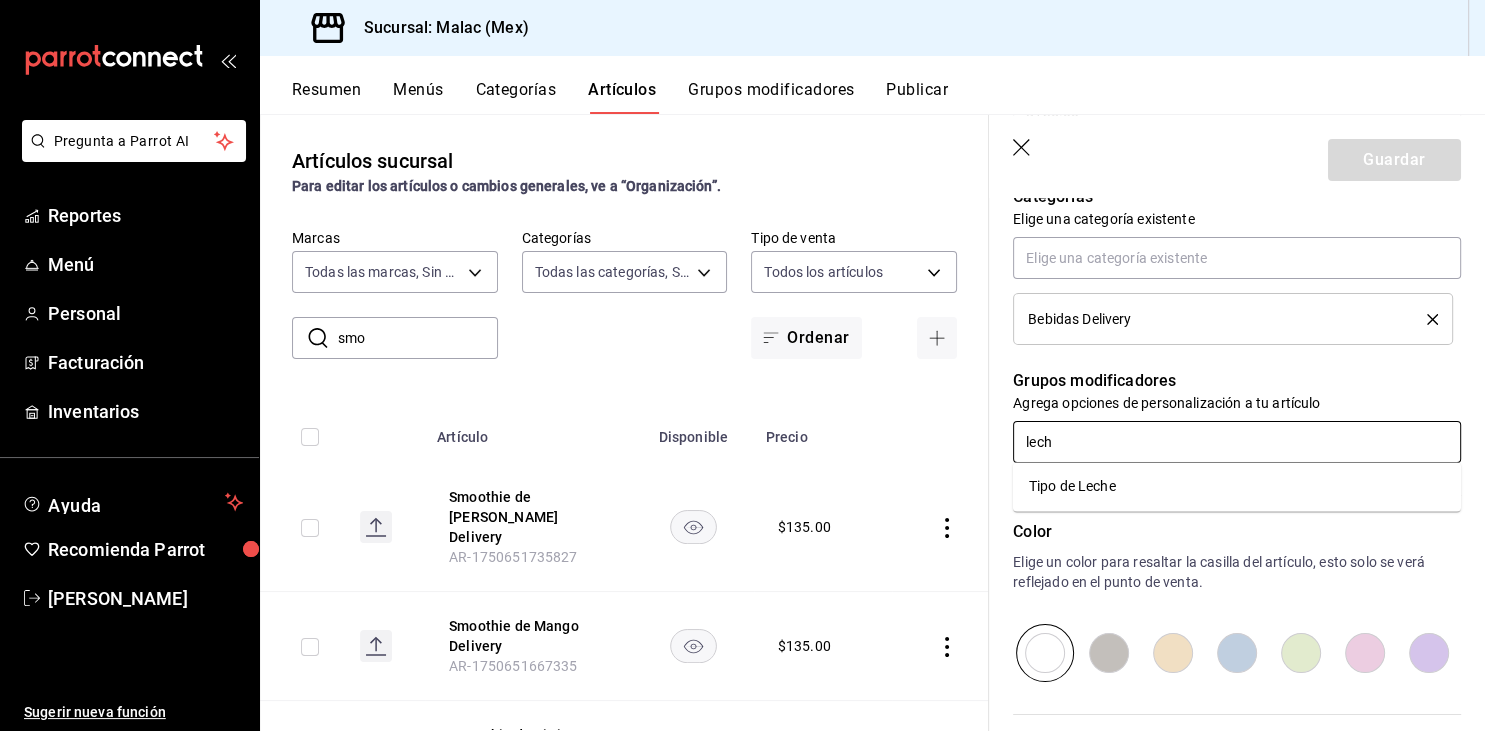 type on "leche" 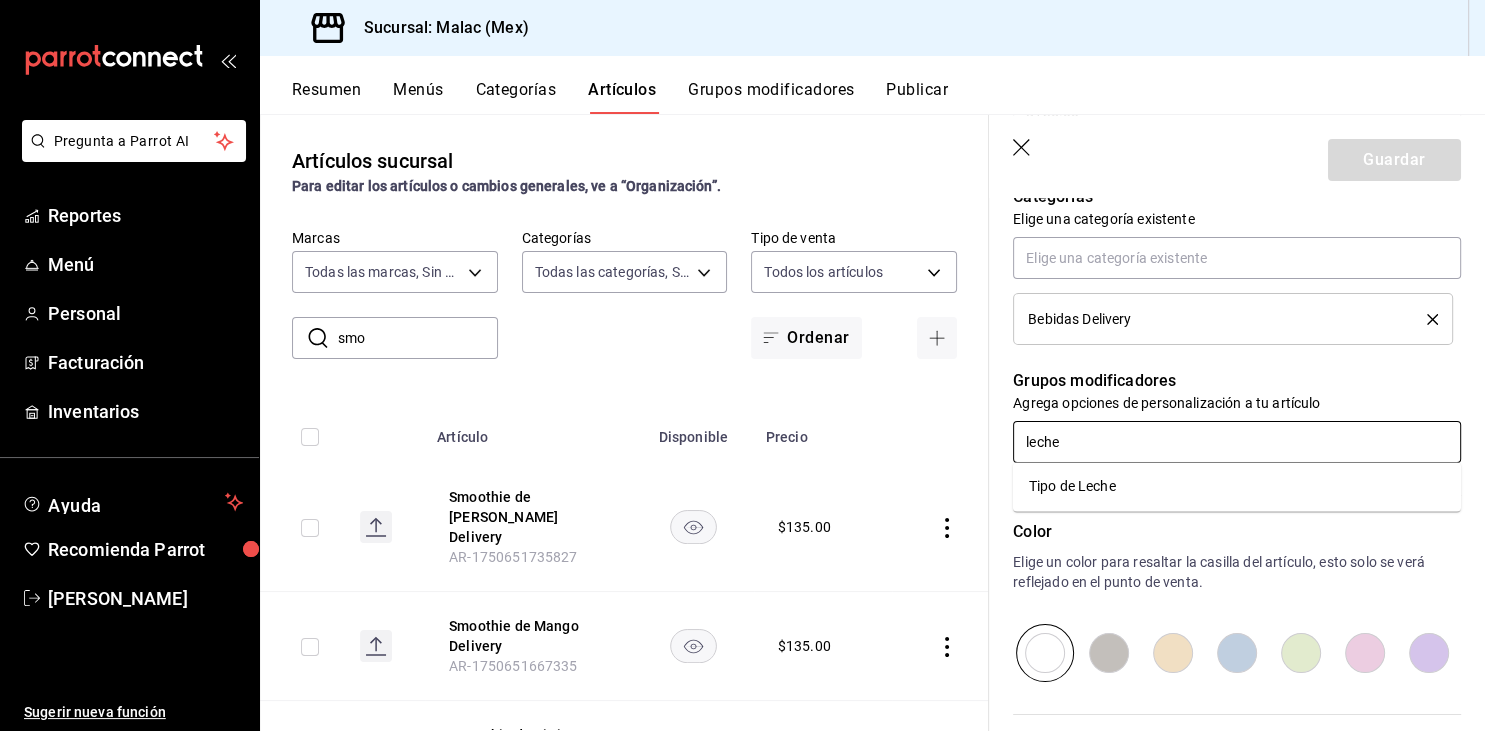 click on "Tipo de Leche" at bounding box center (1072, 486) 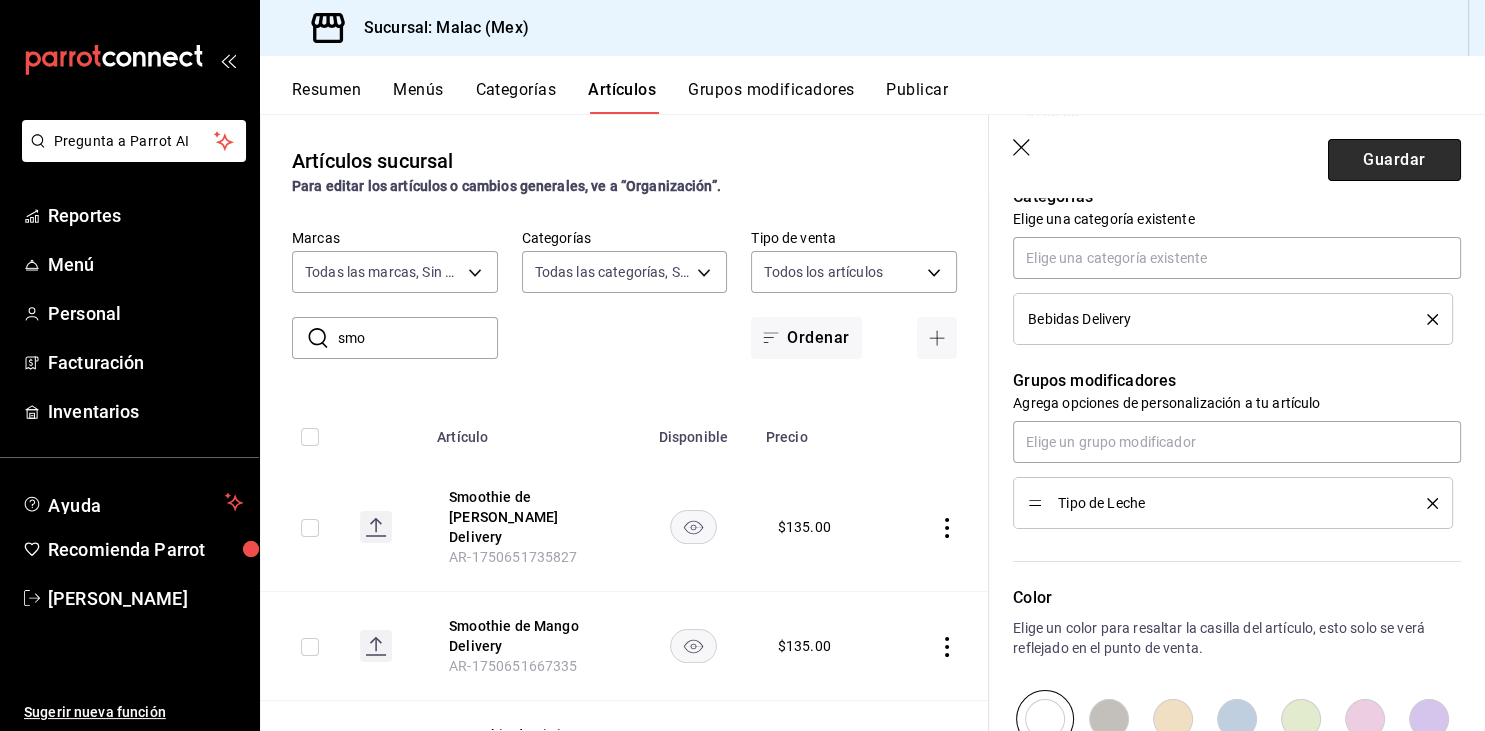 click on "Guardar" at bounding box center (1394, 160) 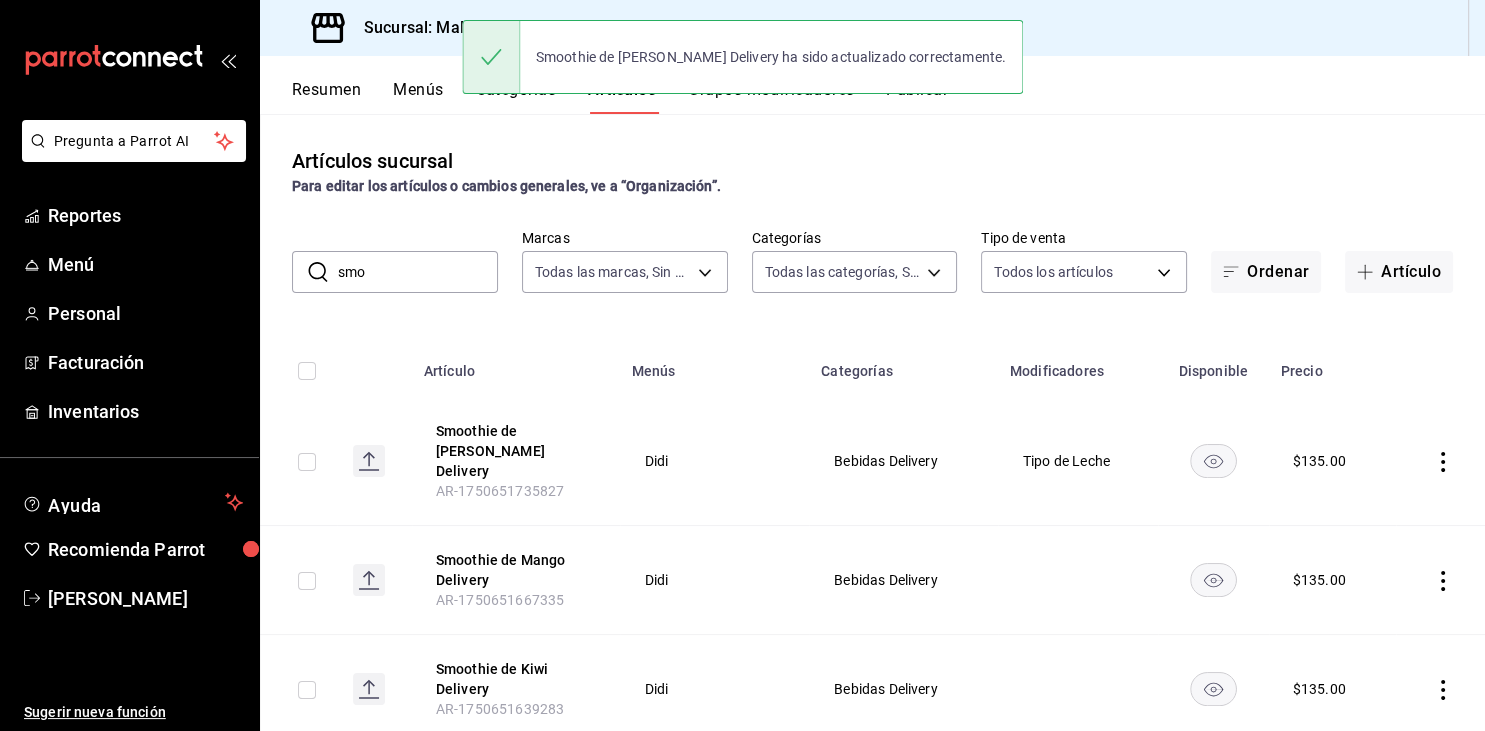 scroll, scrollTop: 0, scrollLeft: 0, axis: both 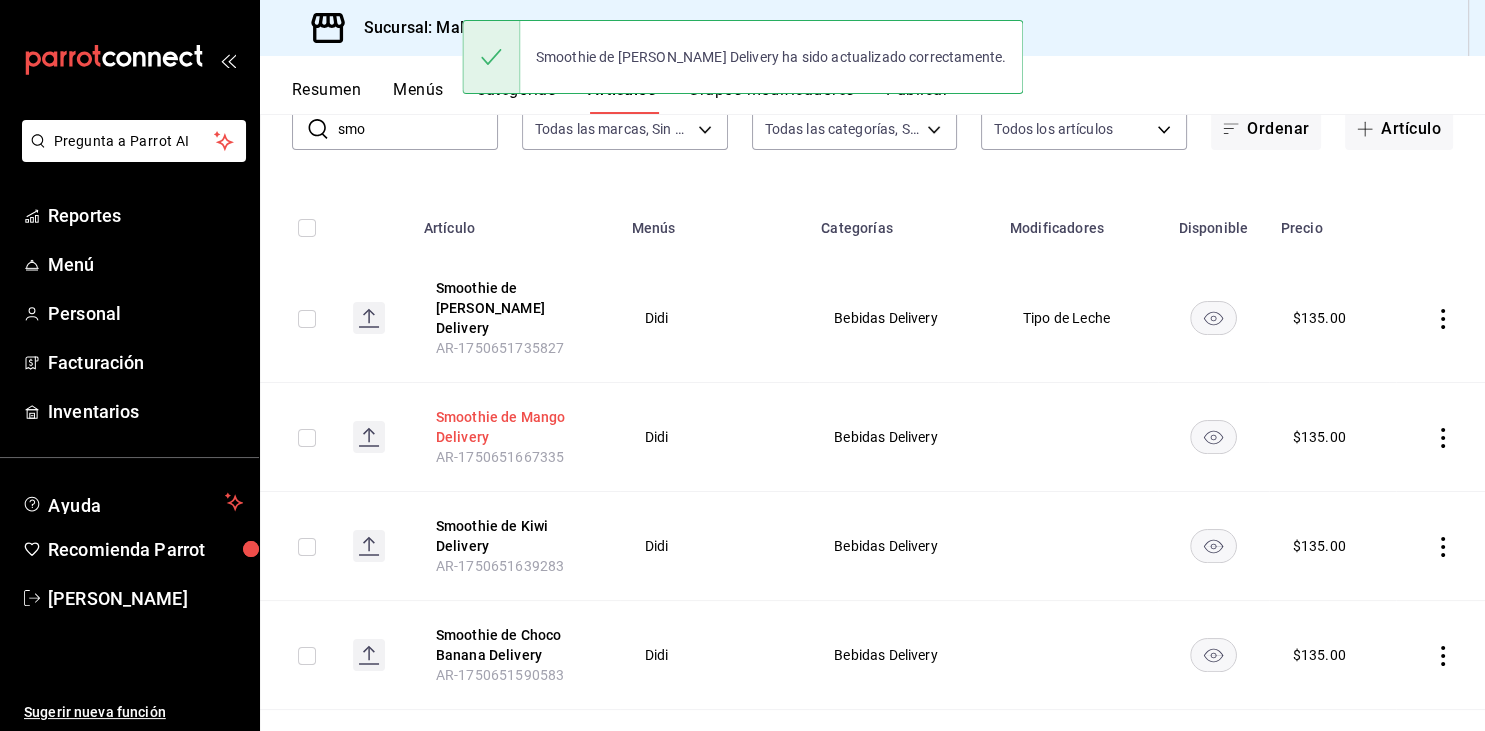 click on "Smoothie de Mango Delivery" at bounding box center [516, 427] 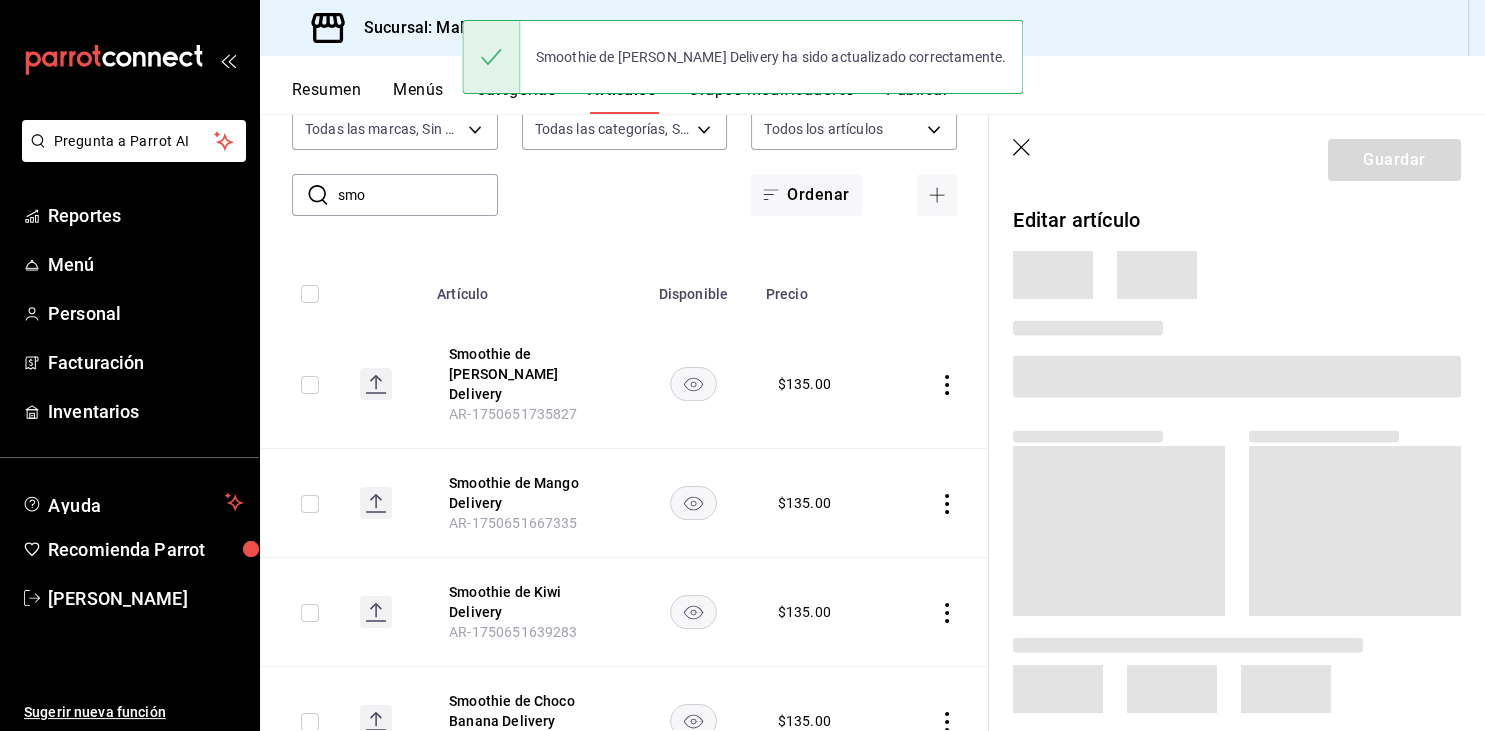 scroll, scrollTop: 209, scrollLeft: 0, axis: vertical 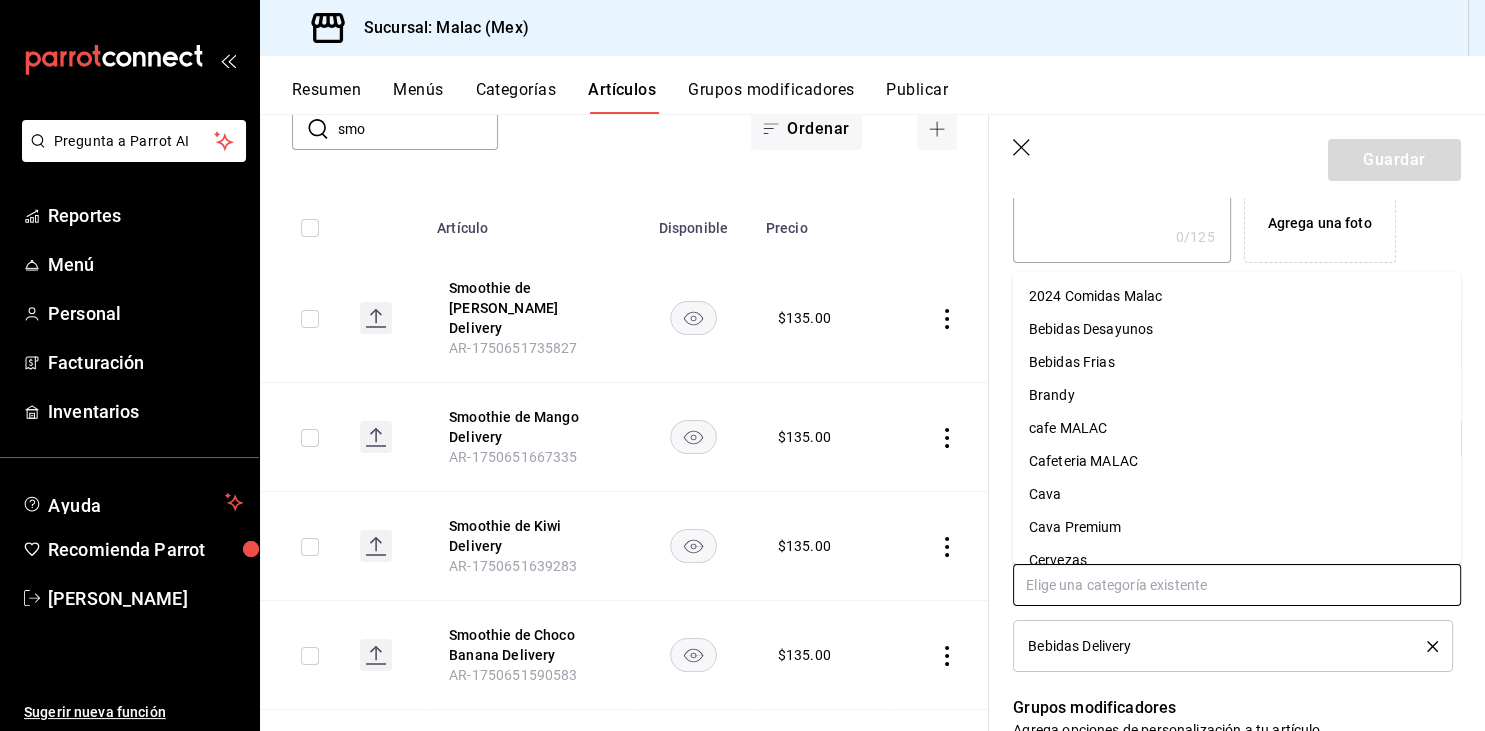 click at bounding box center (1237, 585) 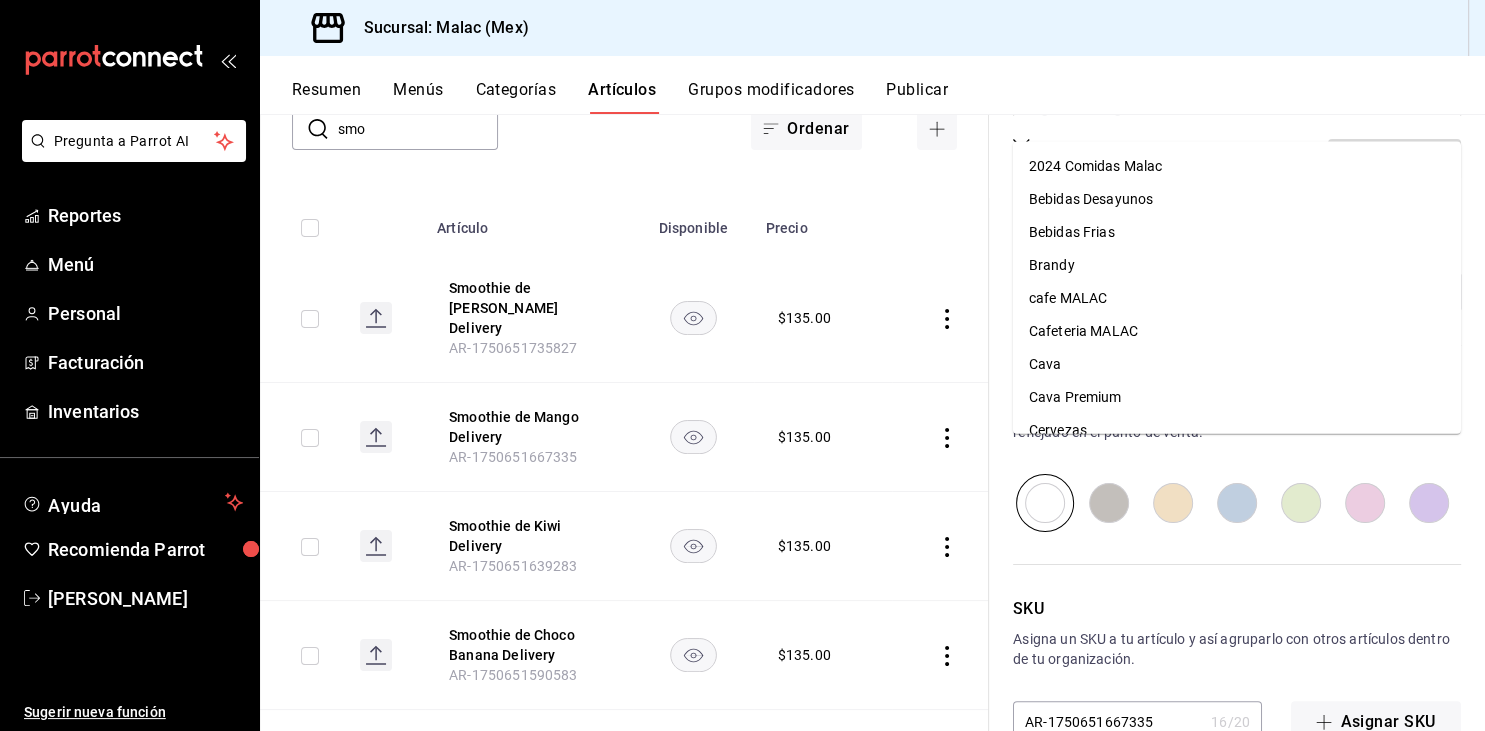 scroll, scrollTop: 884, scrollLeft: 0, axis: vertical 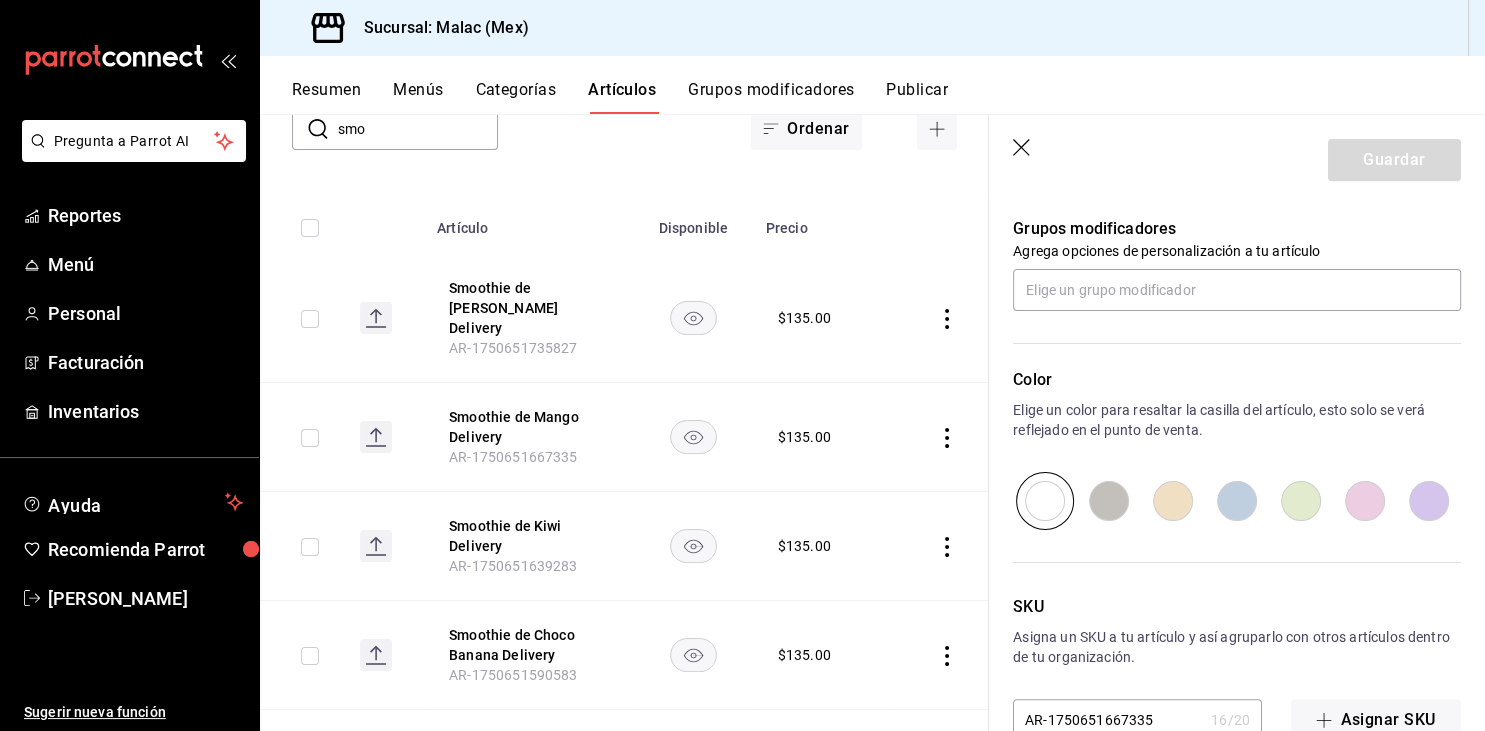 click on "SKU Asigna un SKU a tu artículo y así agruparlo con otros artículos dentro de tu organización. AR-1750651667335 16 / 20 ​ Asignar SKU" at bounding box center (1225, 635) 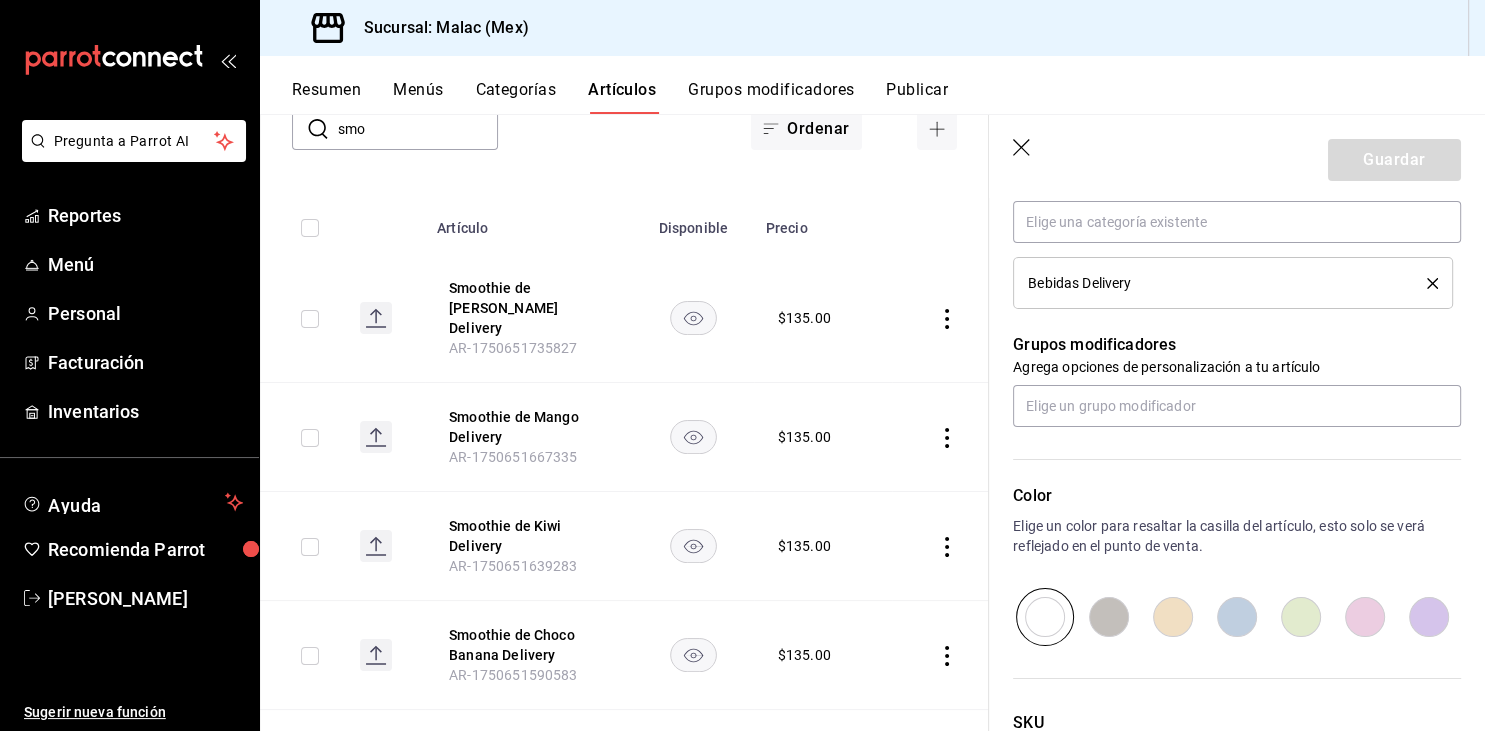 scroll, scrollTop: 772, scrollLeft: 0, axis: vertical 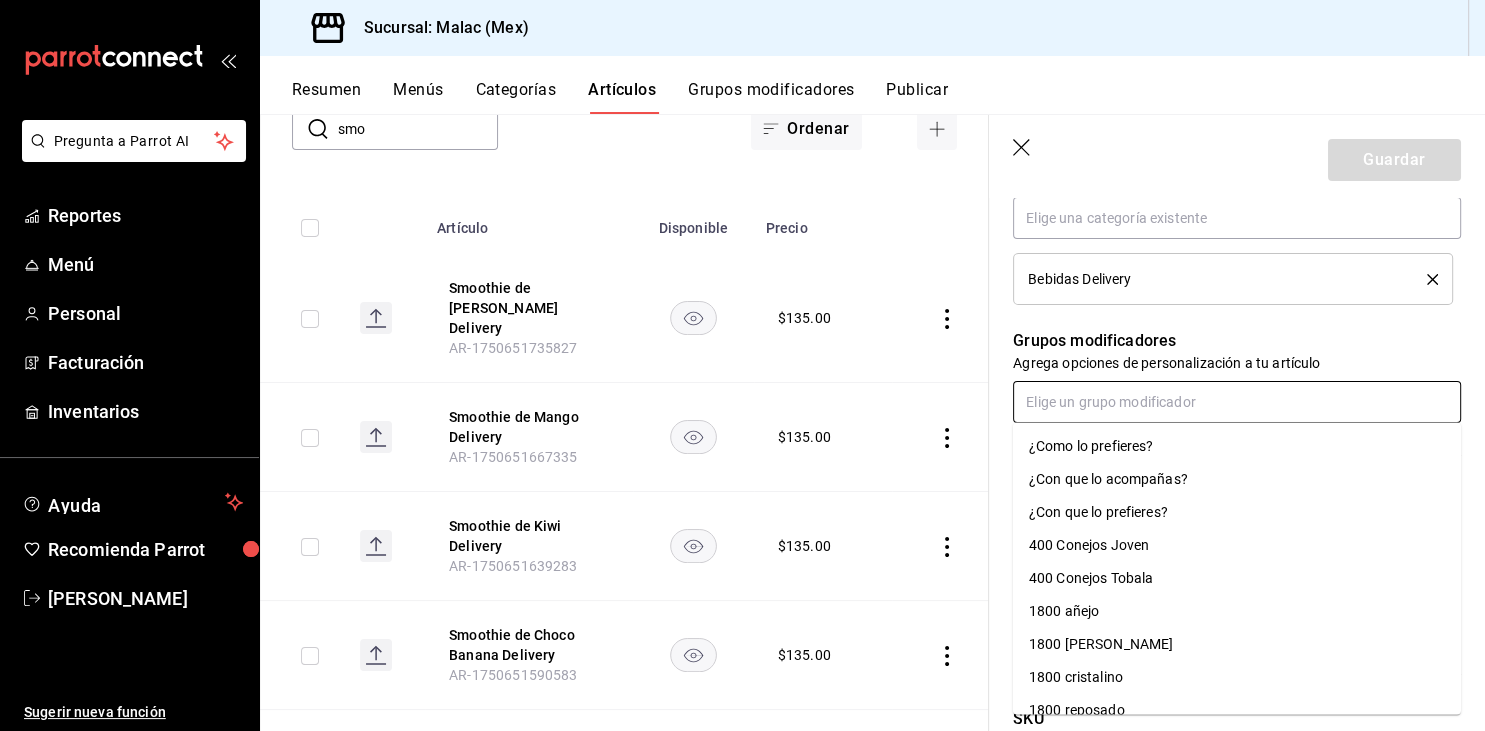 click at bounding box center [1237, 402] 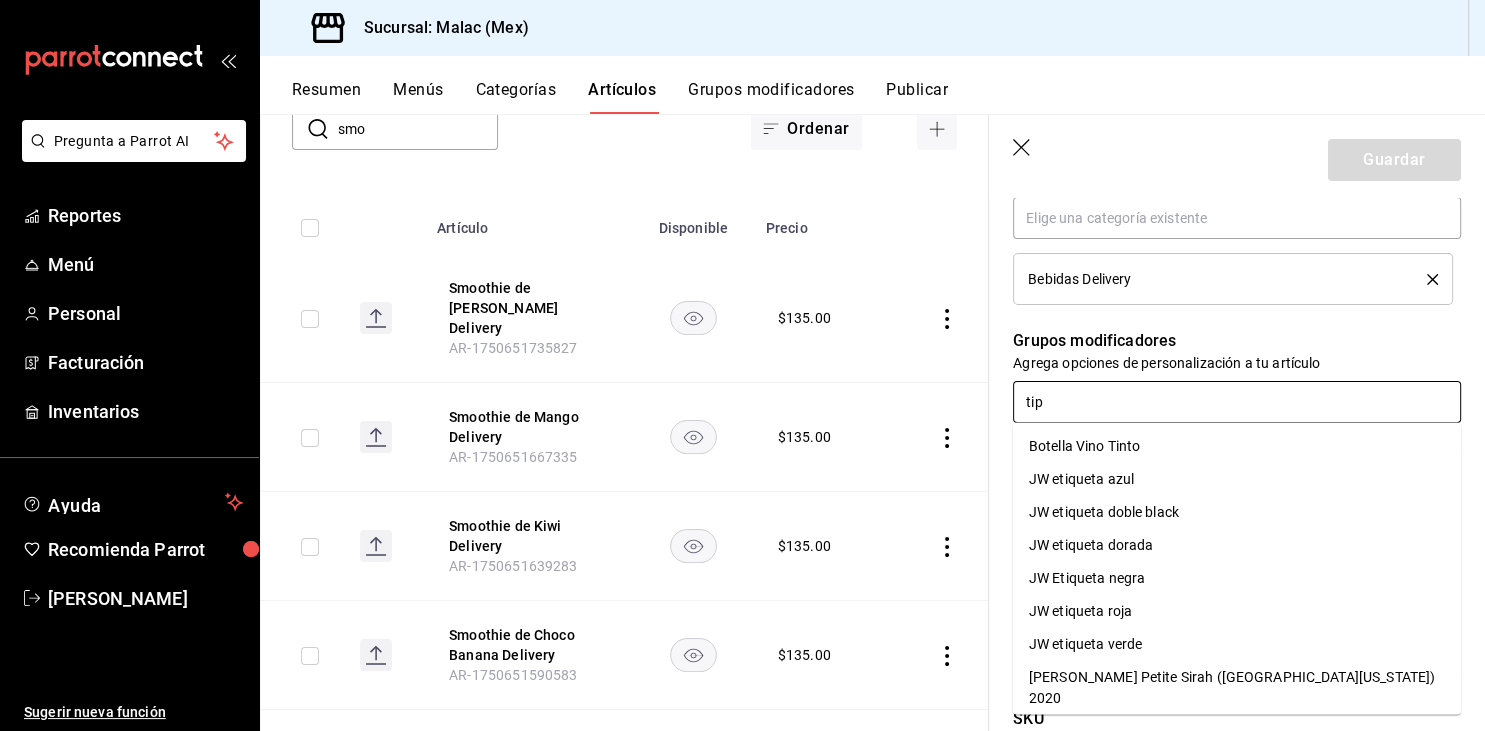type on "tipo" 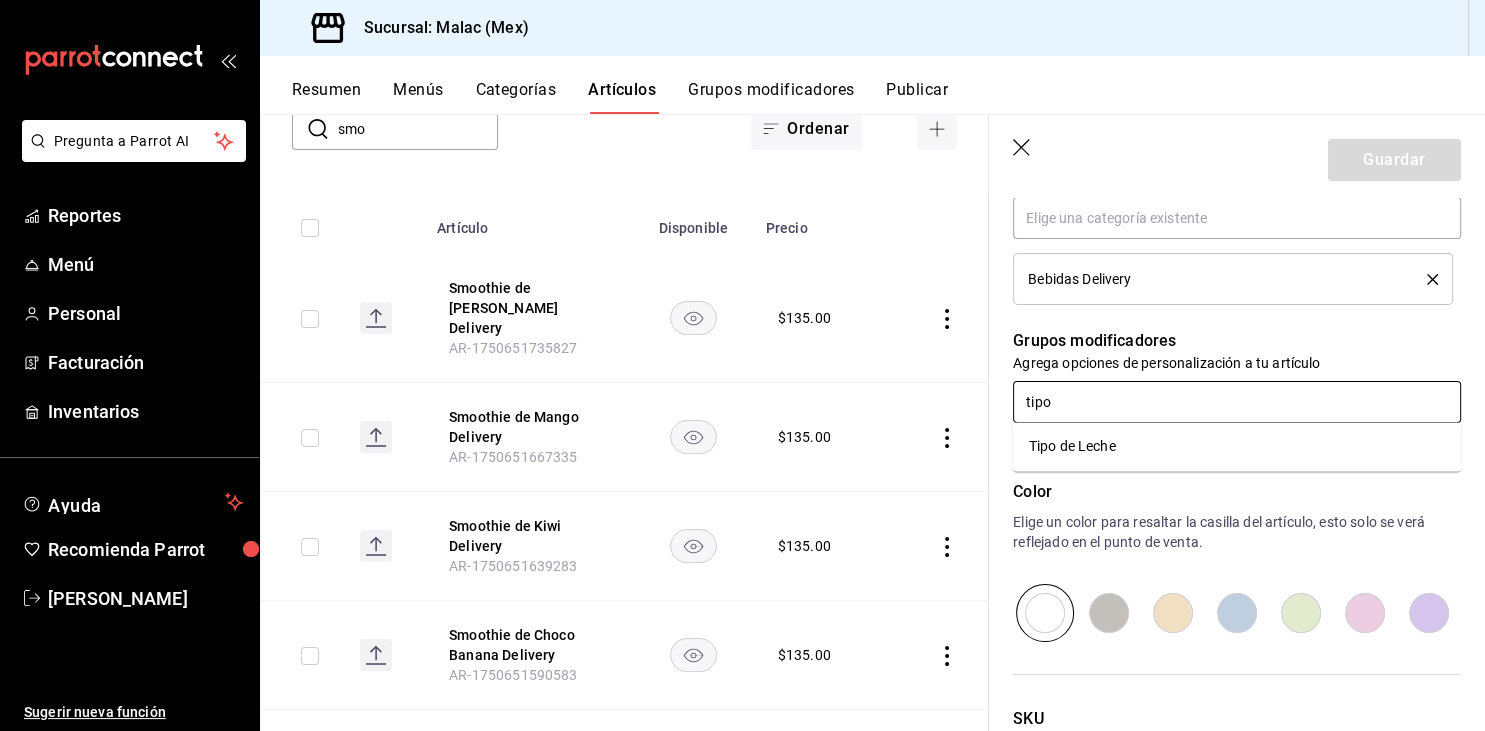 click on "Tipo de Leche" at bounding box center (1072, 446) 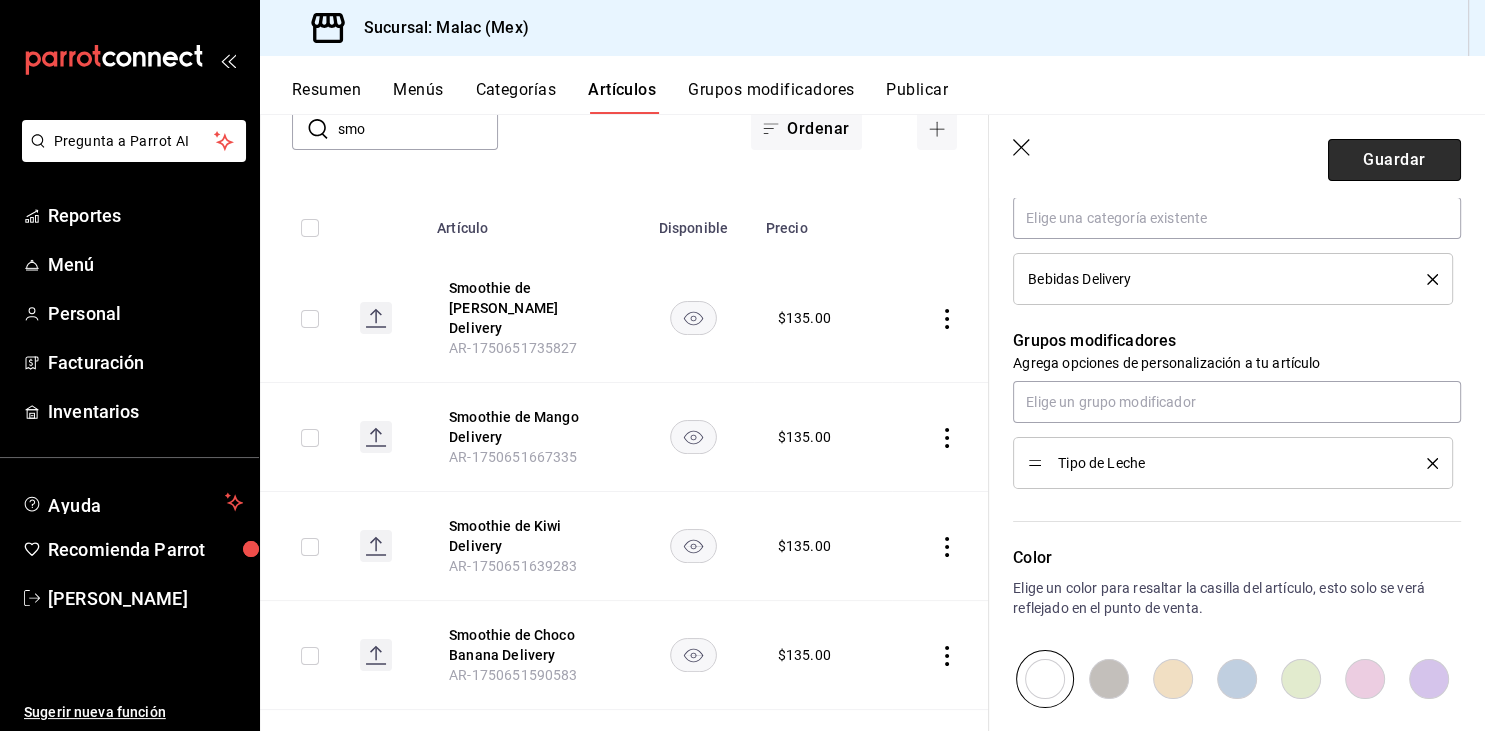 click on "Guardar" at bounding box center (1394, 160) 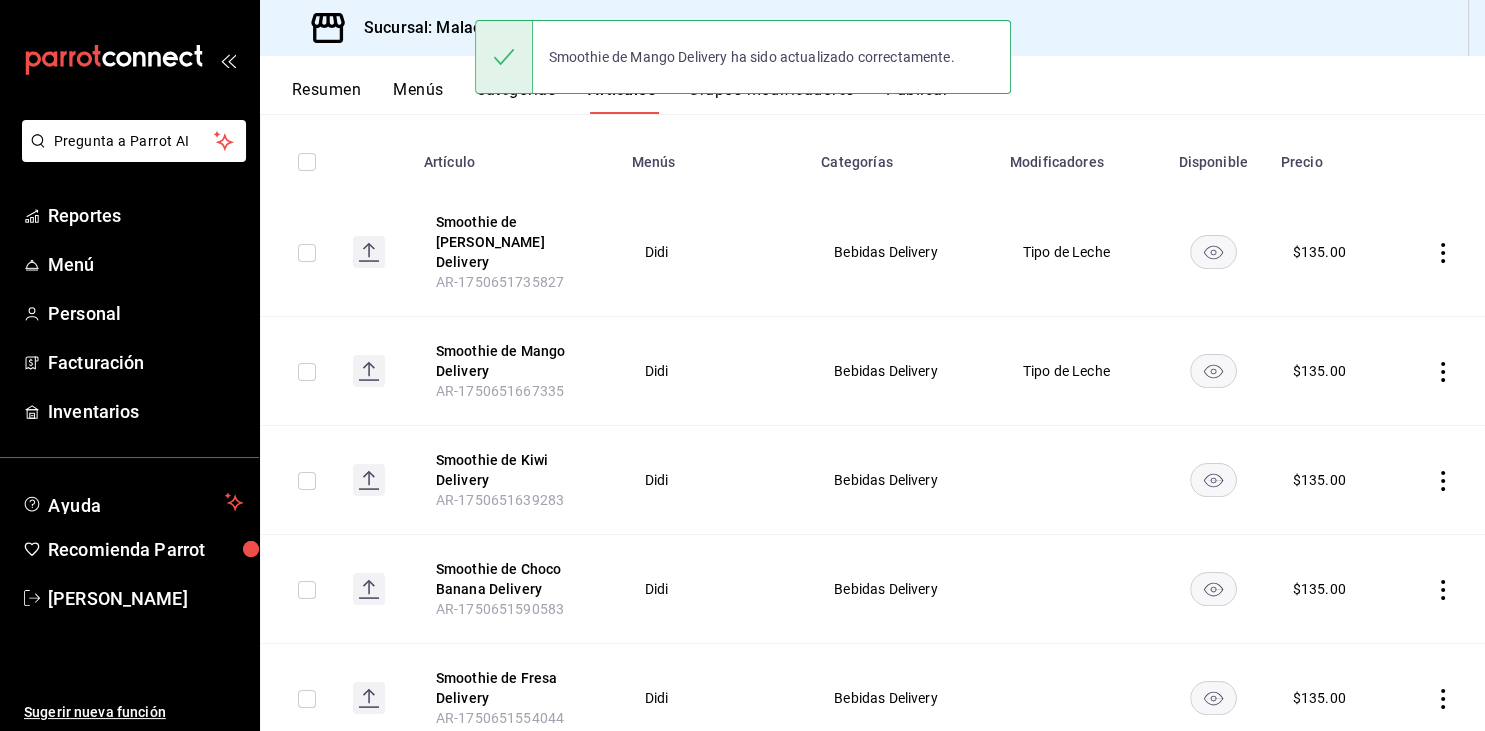 scroll, scrollTop: 0, scrollLeft: 0, axis: both 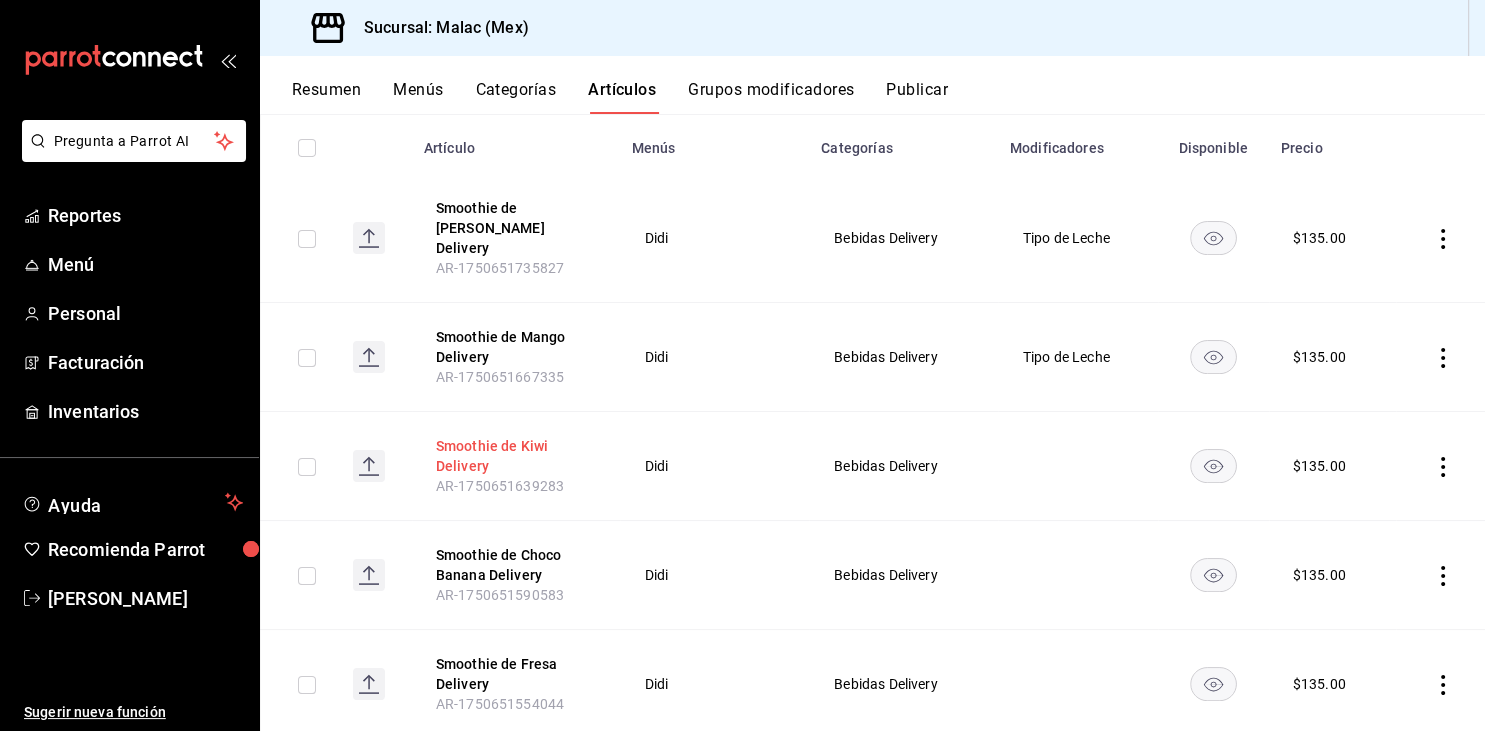 click on "Smoothie de Kiwi Delivery" at bounding box center (516, 456) 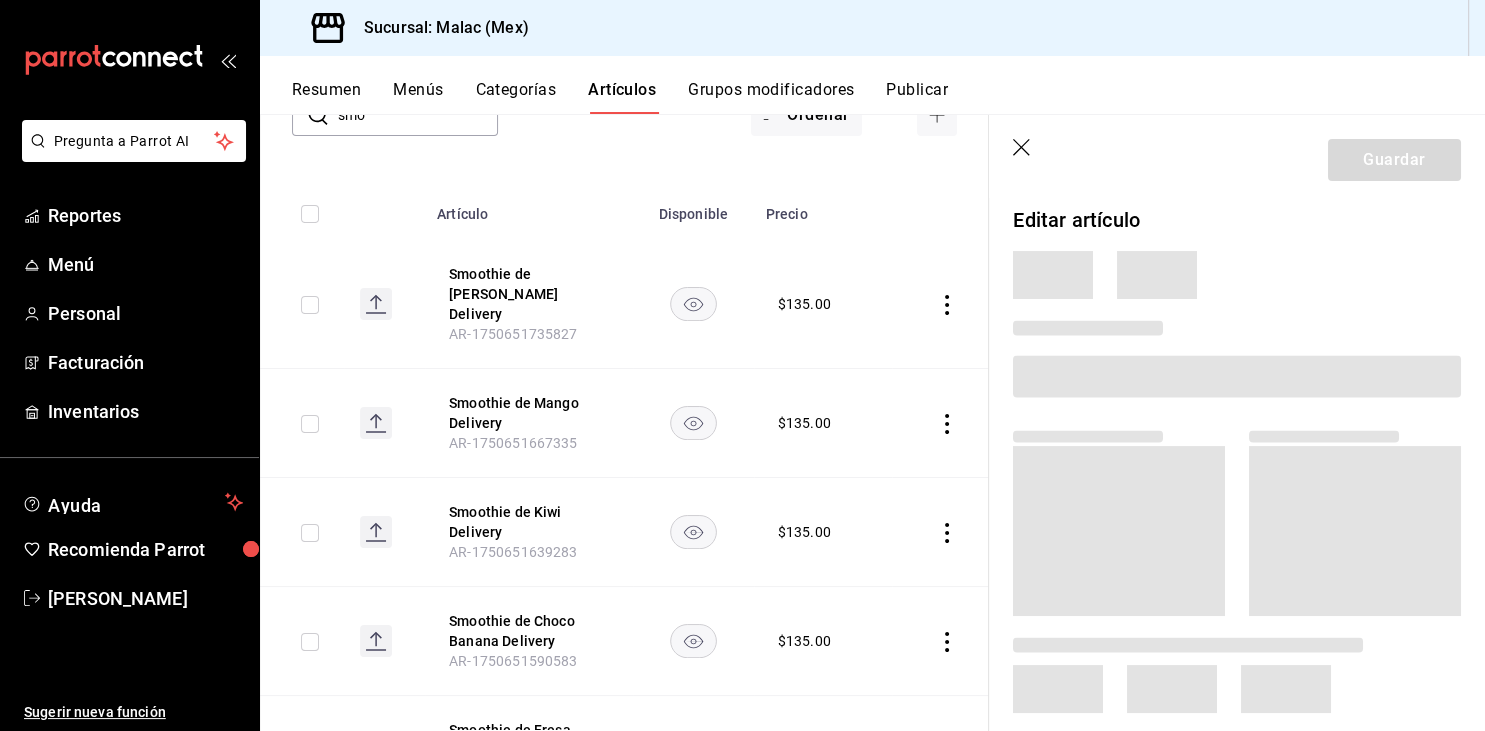 scroll, scrollTop: 289, scrollLeft: 0, axis: vertical 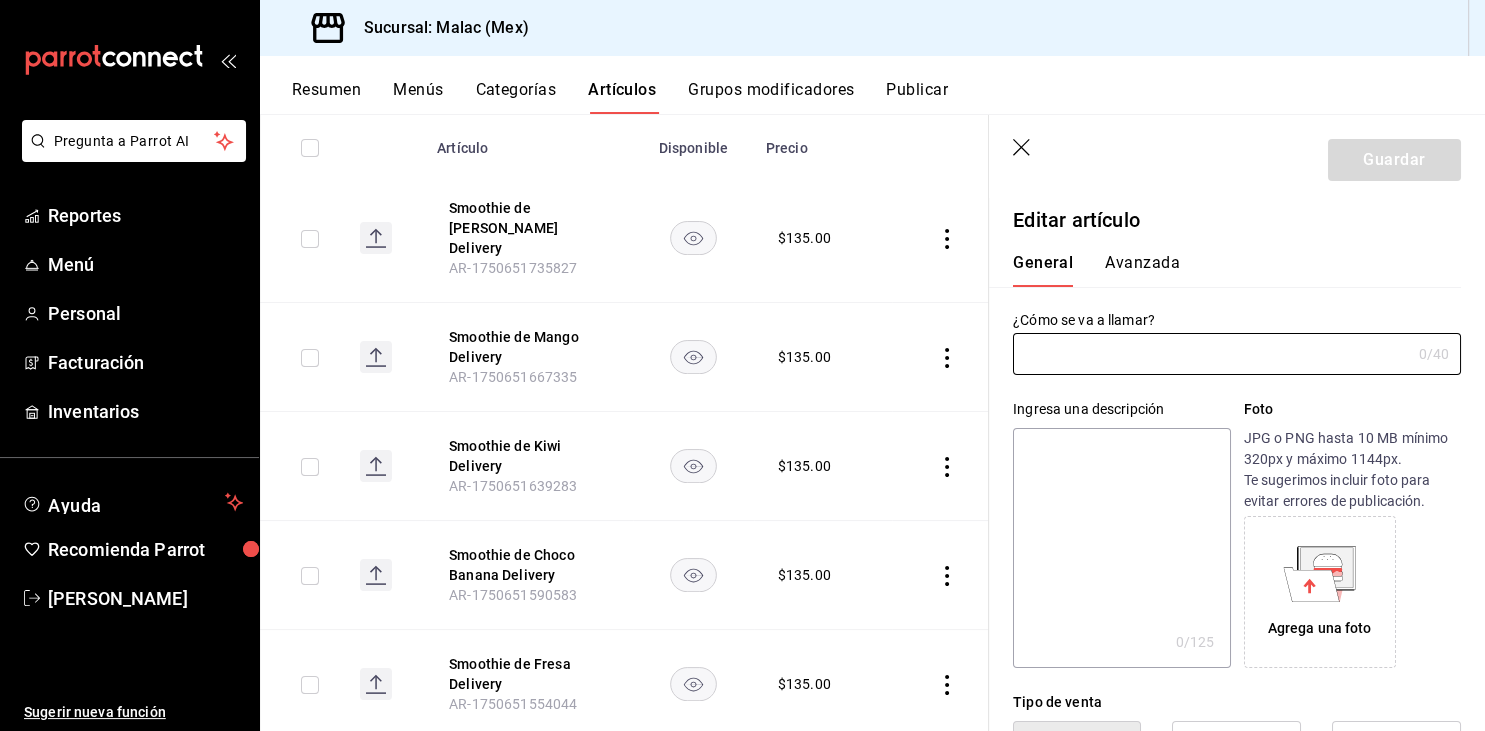 type on "Smoothie de Kiwi Delivery" 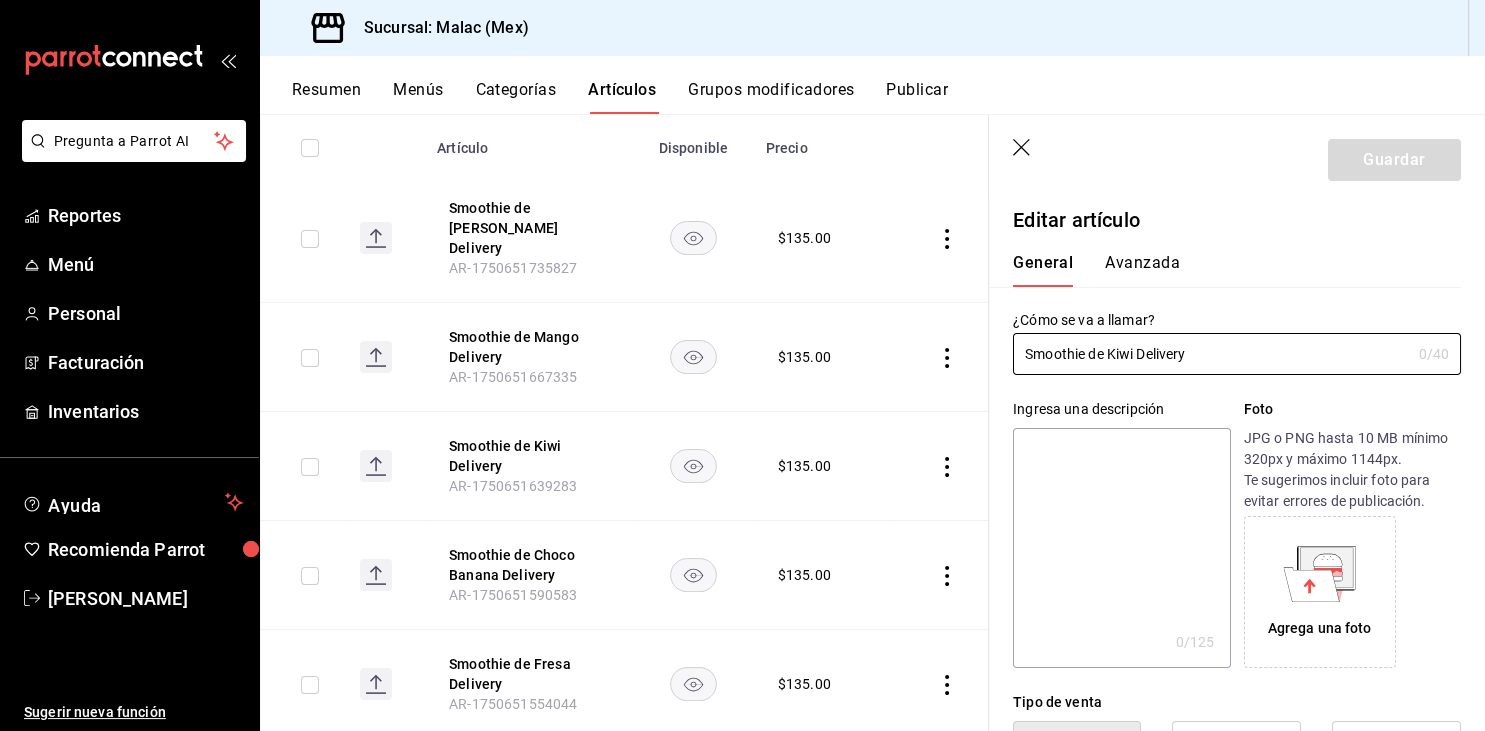 type on "$135.00" 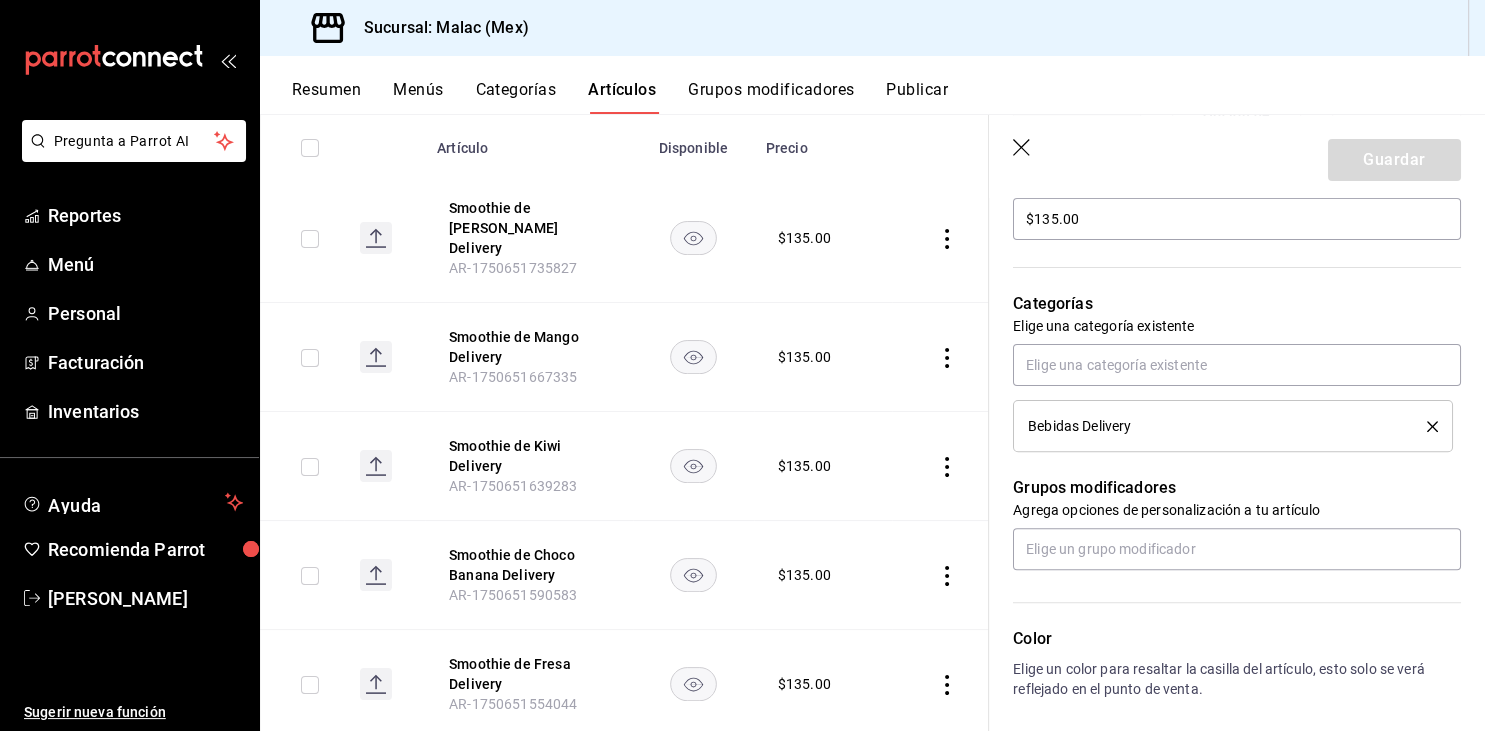 scroll, scrollTop: 627, scrollLeft: 0, axis: vertical 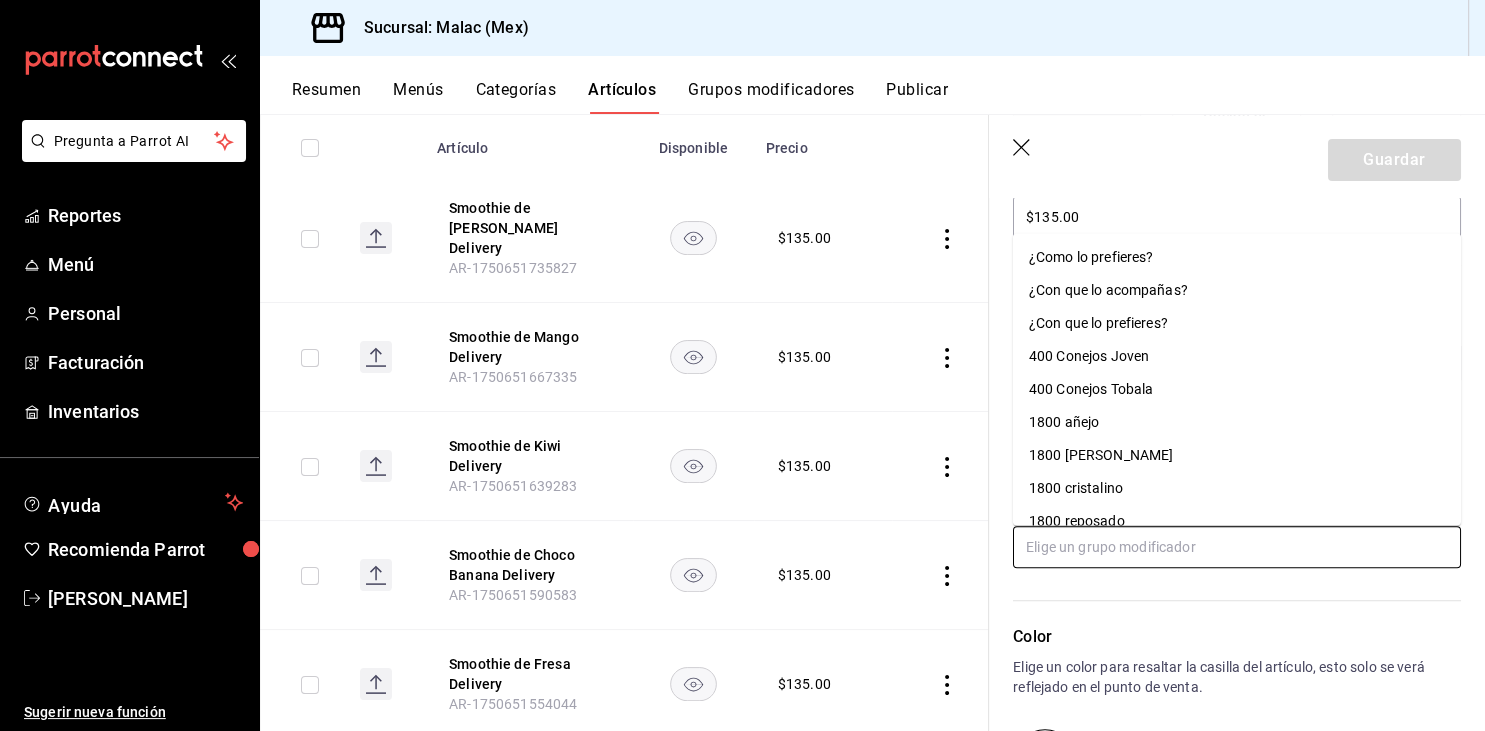 click at bounding box center (1237, 547) 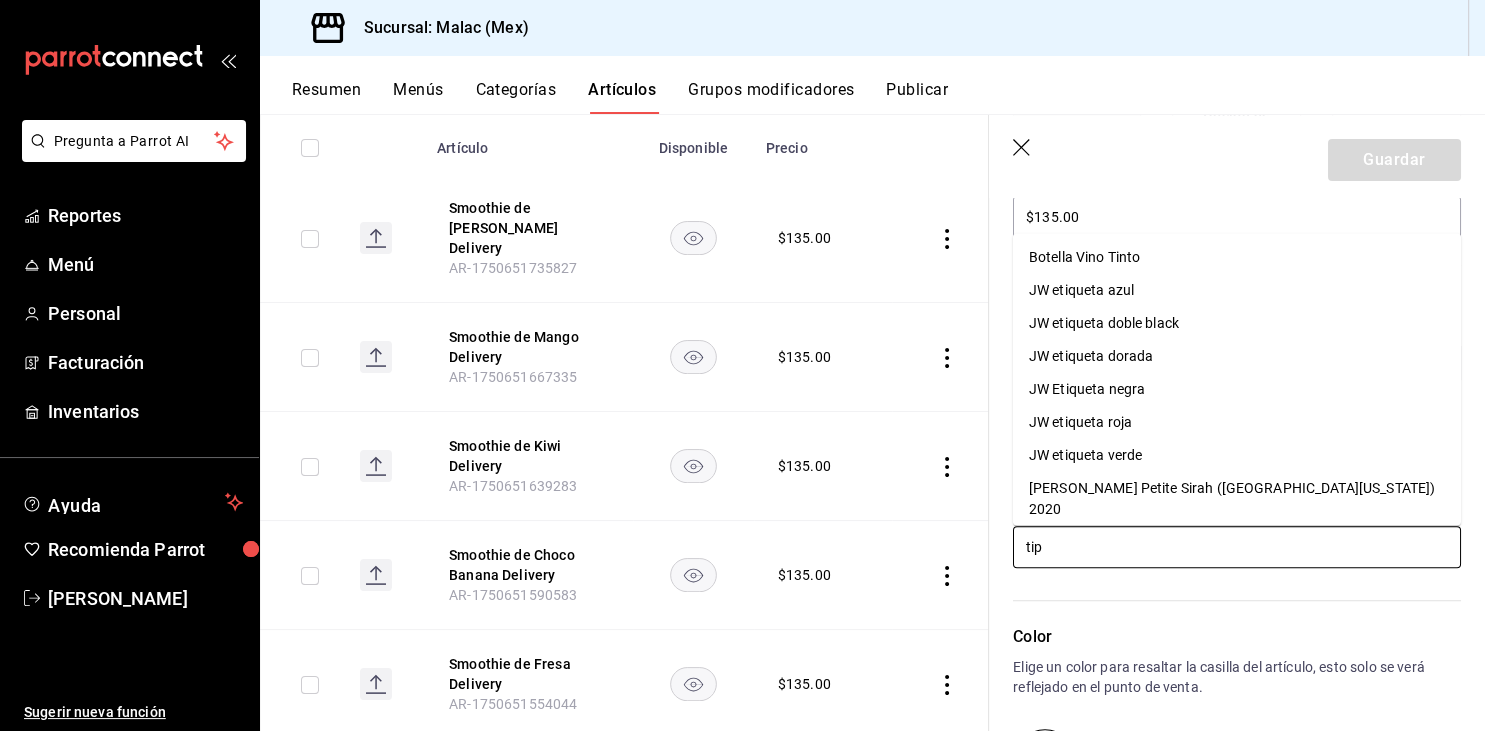 type on "tipo" 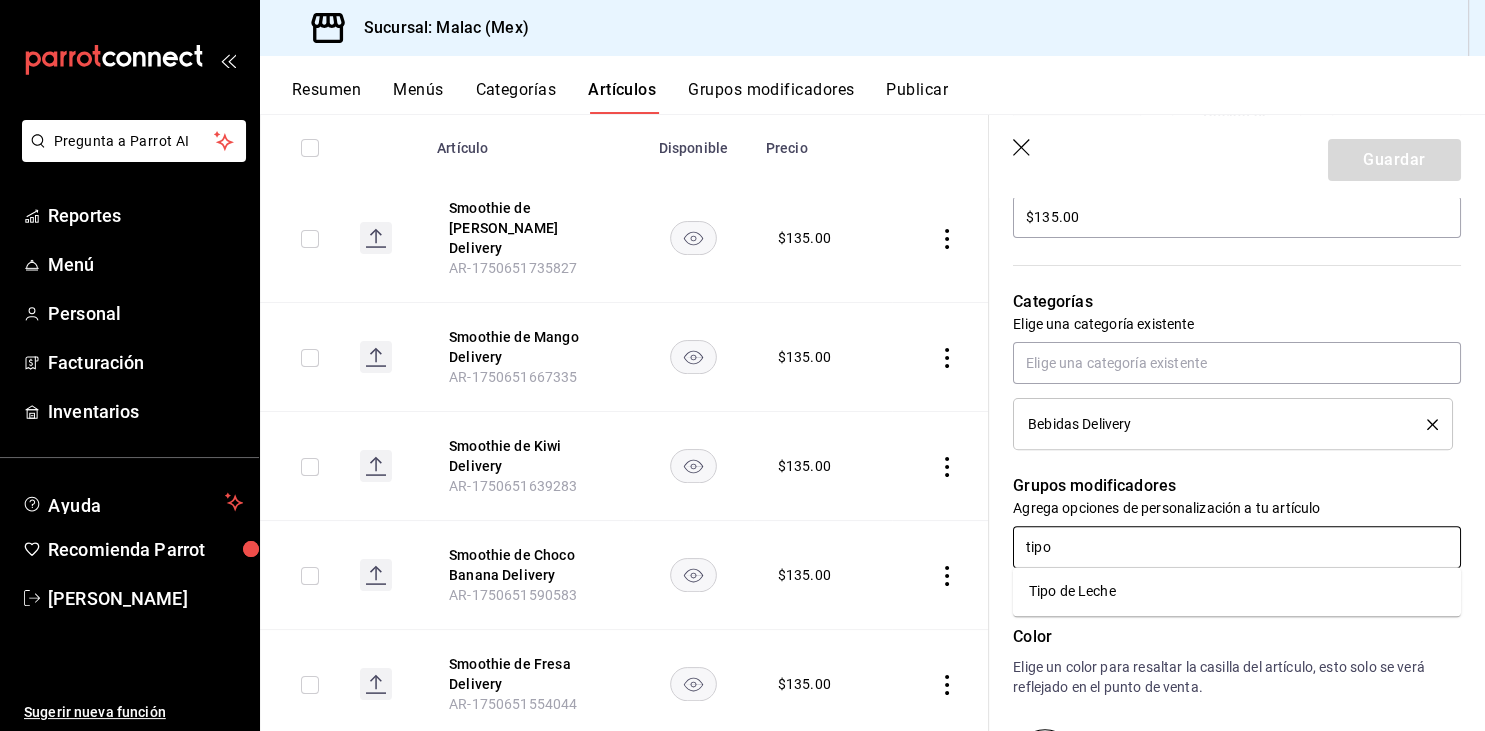 click on "Tipo de Leche" at bounding box center (1072, 591) 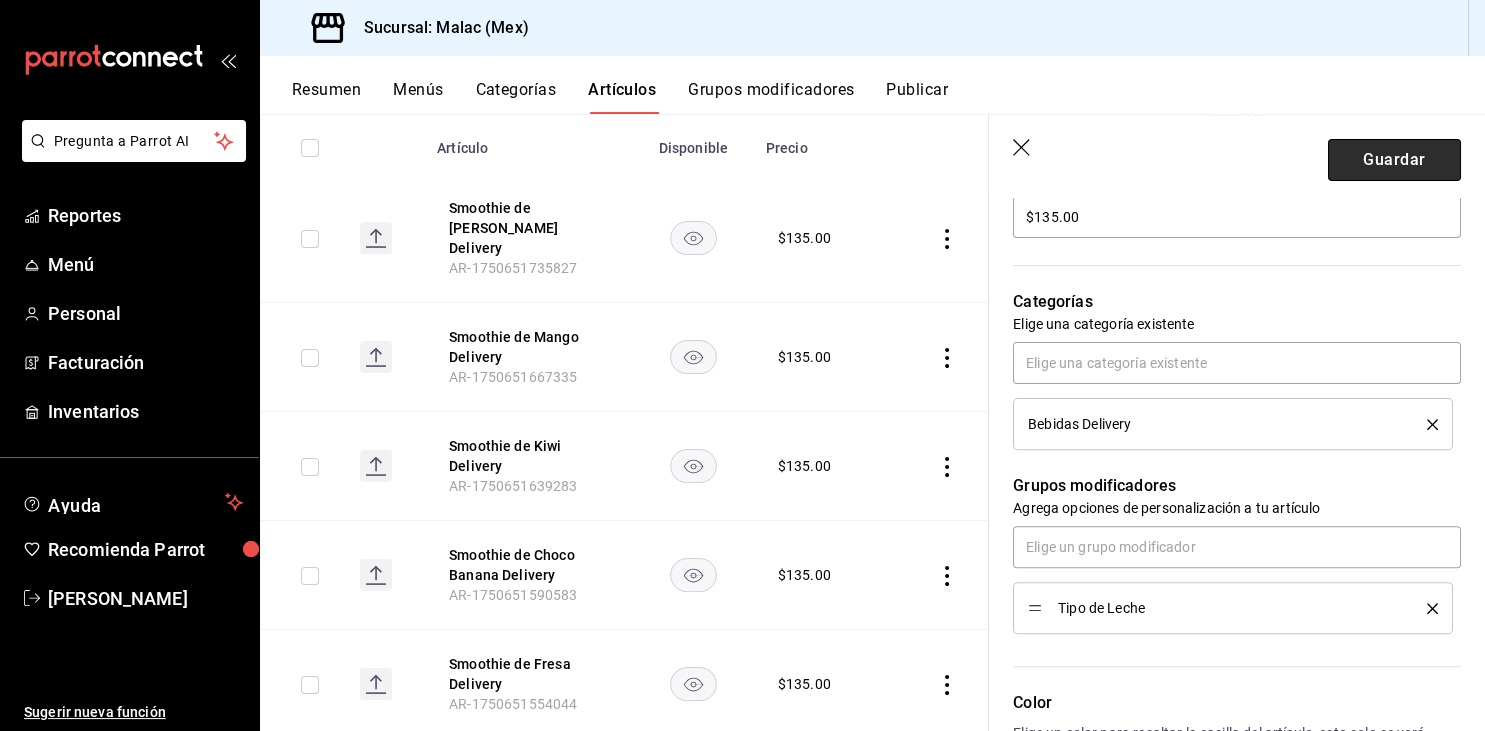 click on "Guardar" at bounding box center (1394, 160) 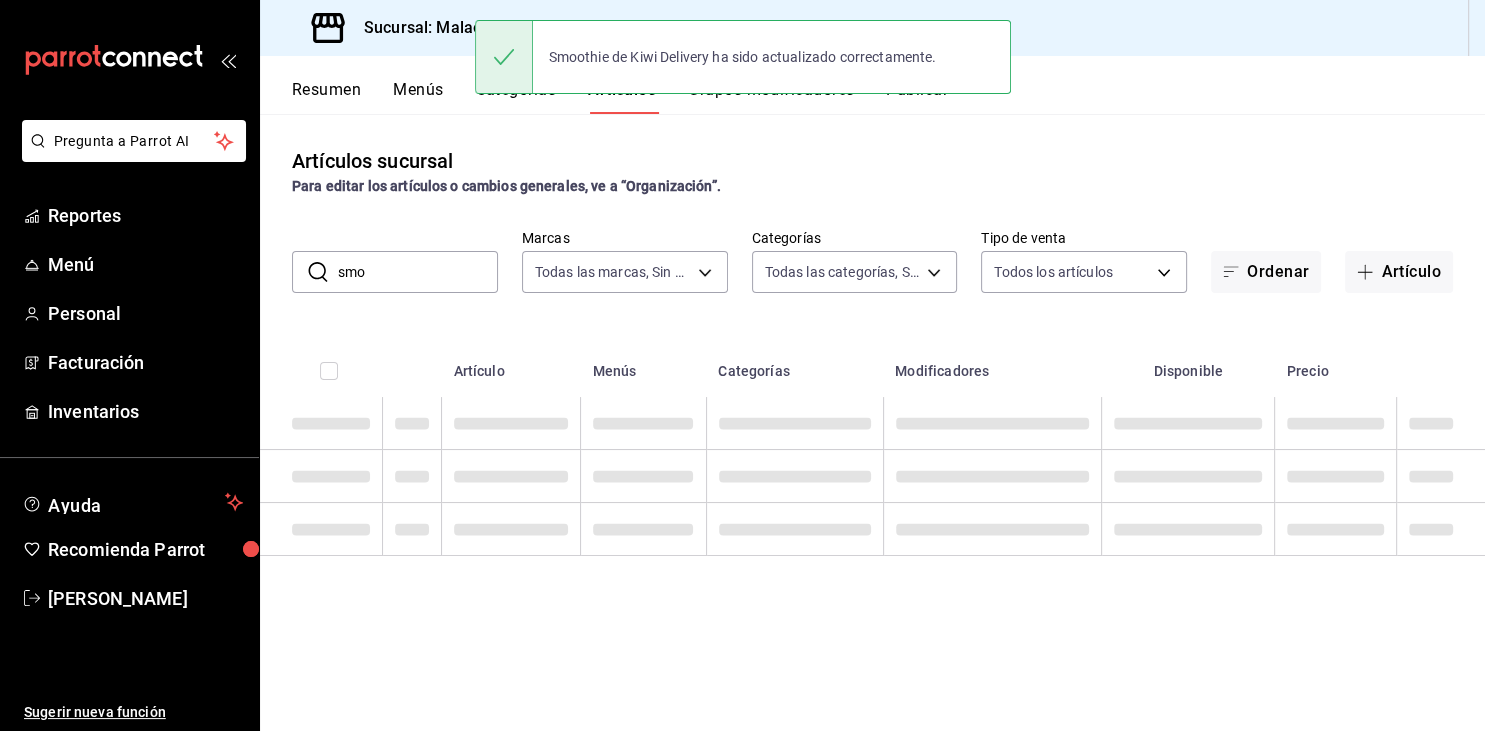 scroll, scrollTop: 0, scrollLeft: 0, axis: both 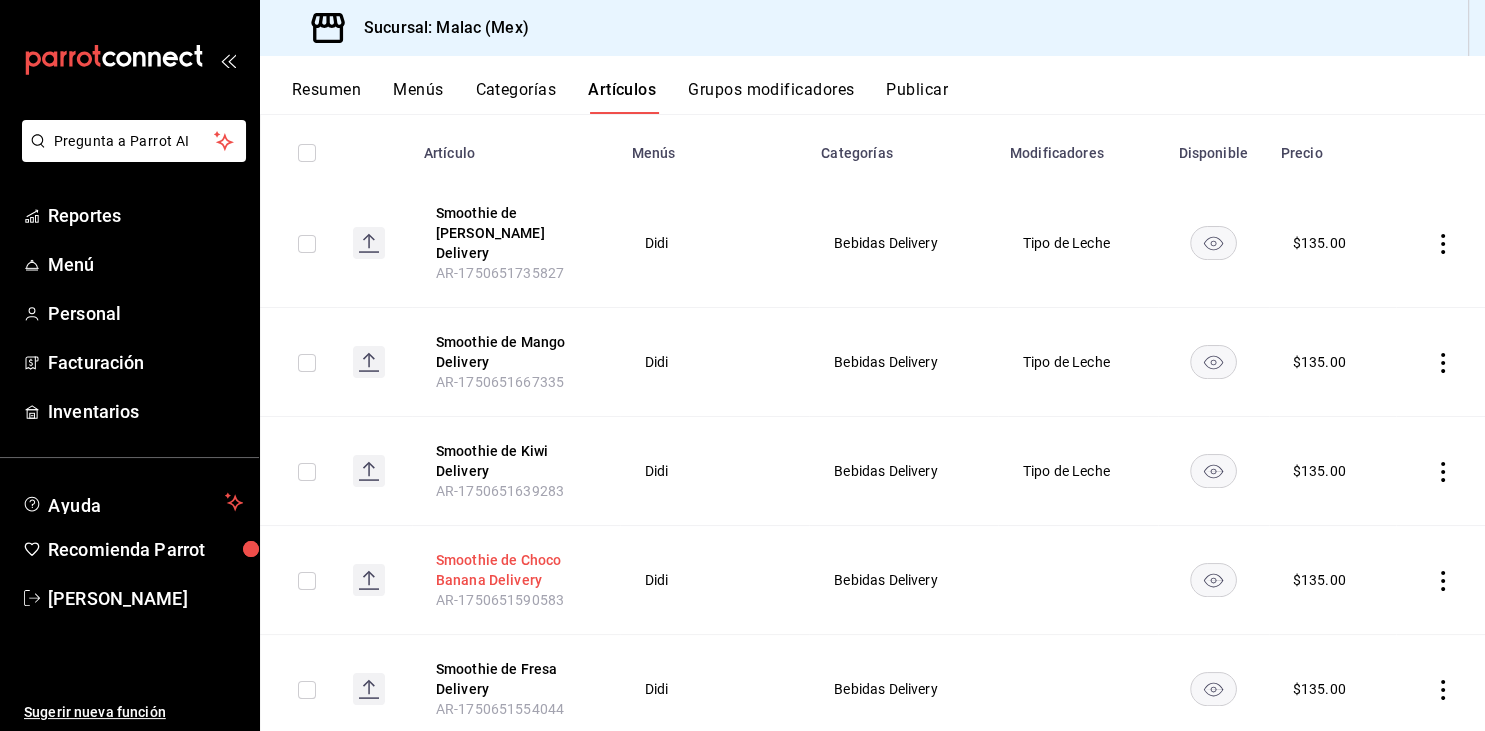 click on "Smoothie de Choco Banana Delivery" at bounding box center (516, 570) 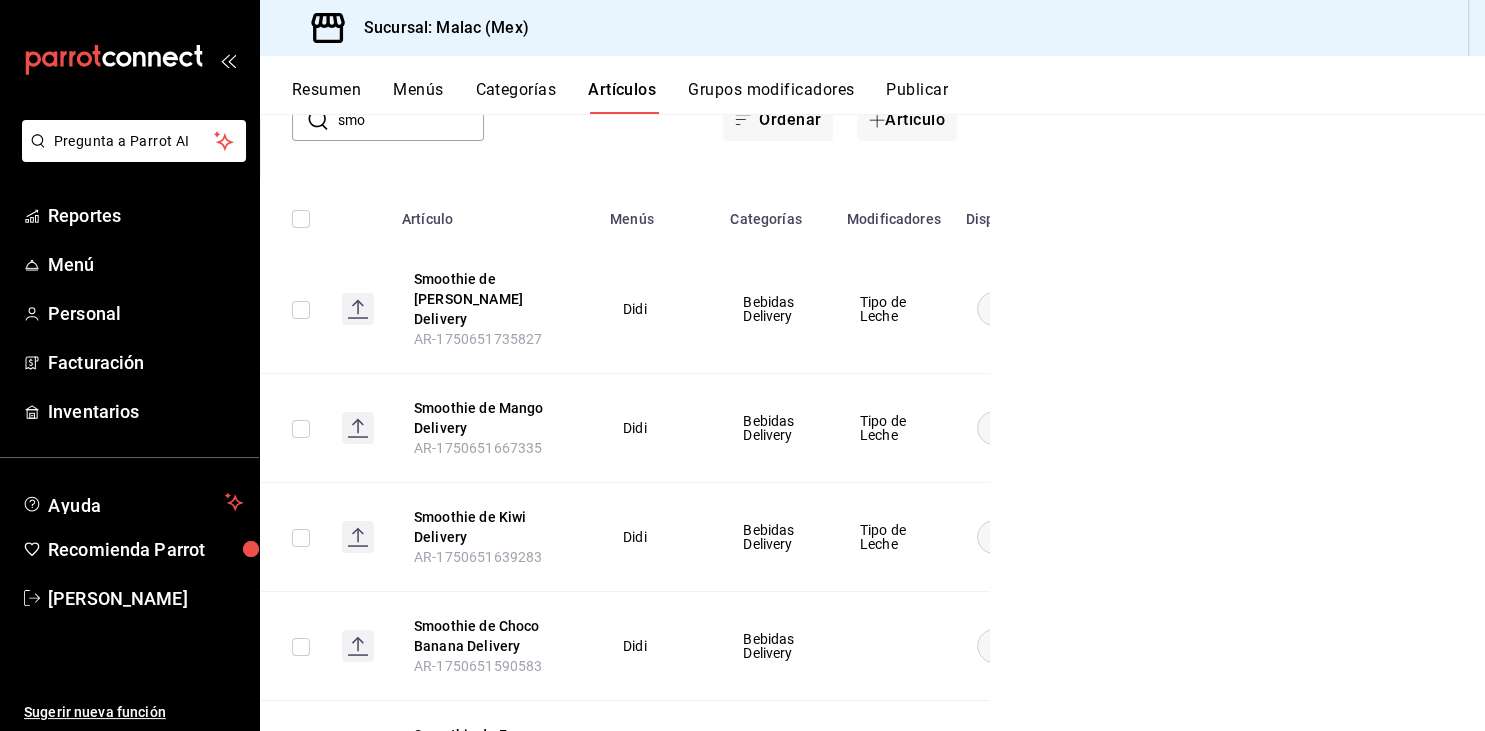 scroll, scrollTop: 284, scrollLeft: 0, axis: vertical 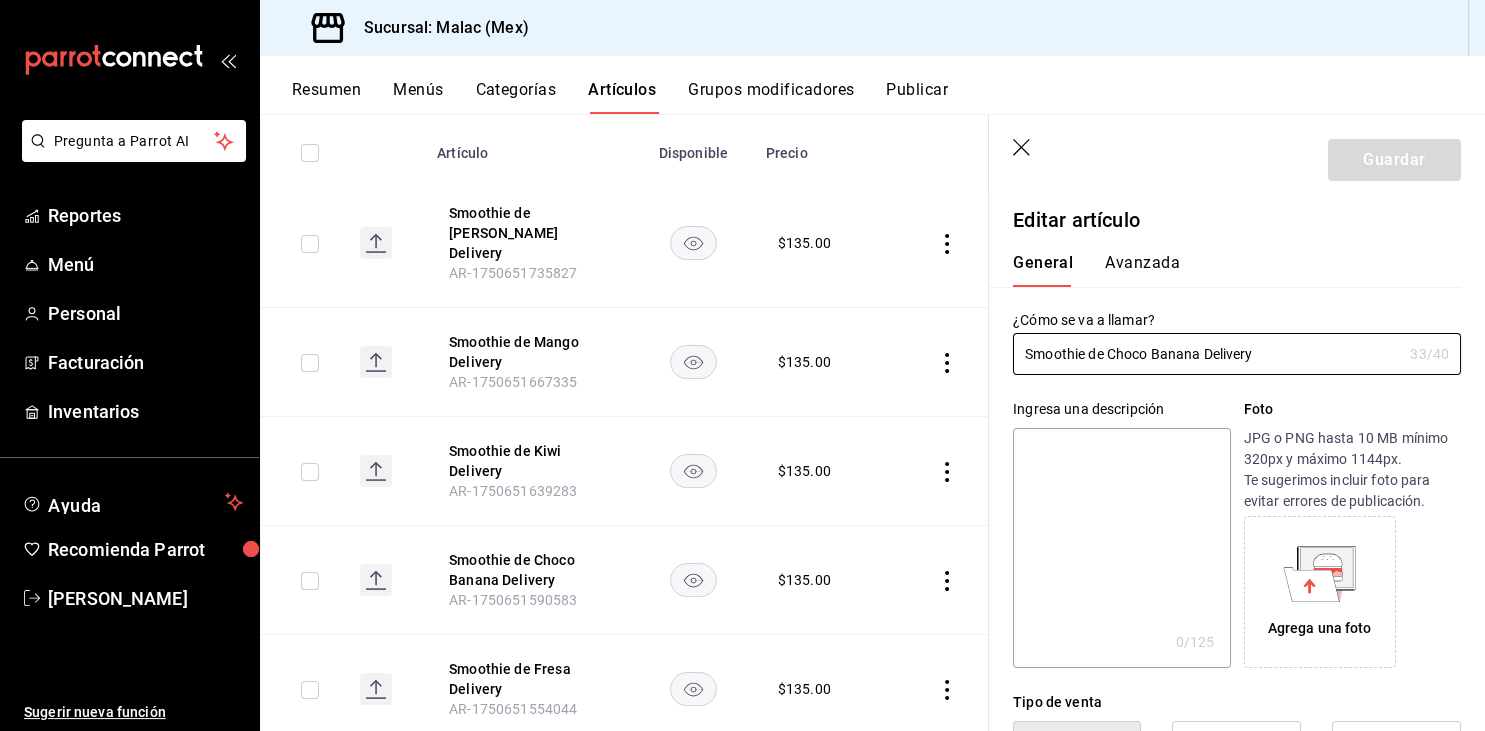 type on "$135.00" 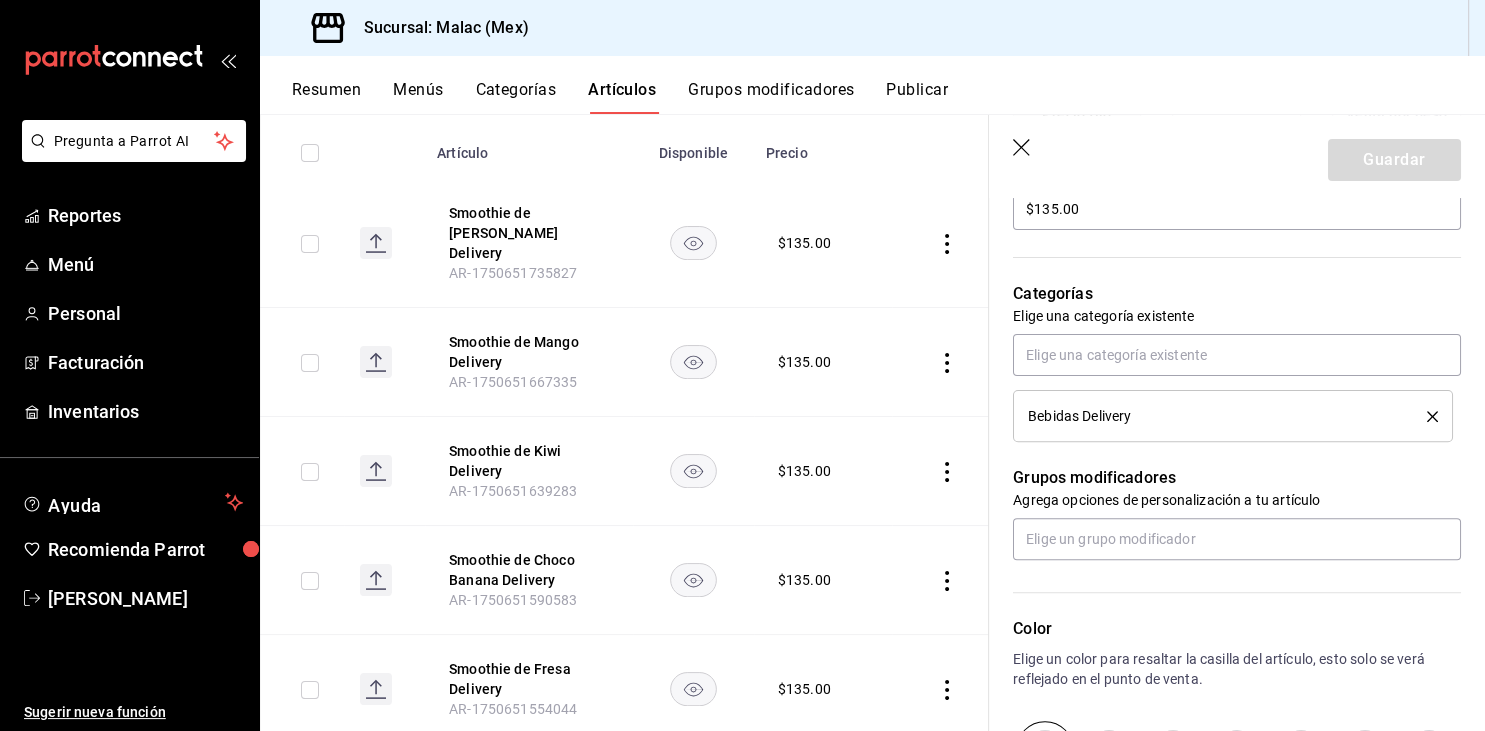scroll, scrollTop: 639, scrollLeft: 0, axis: vertical 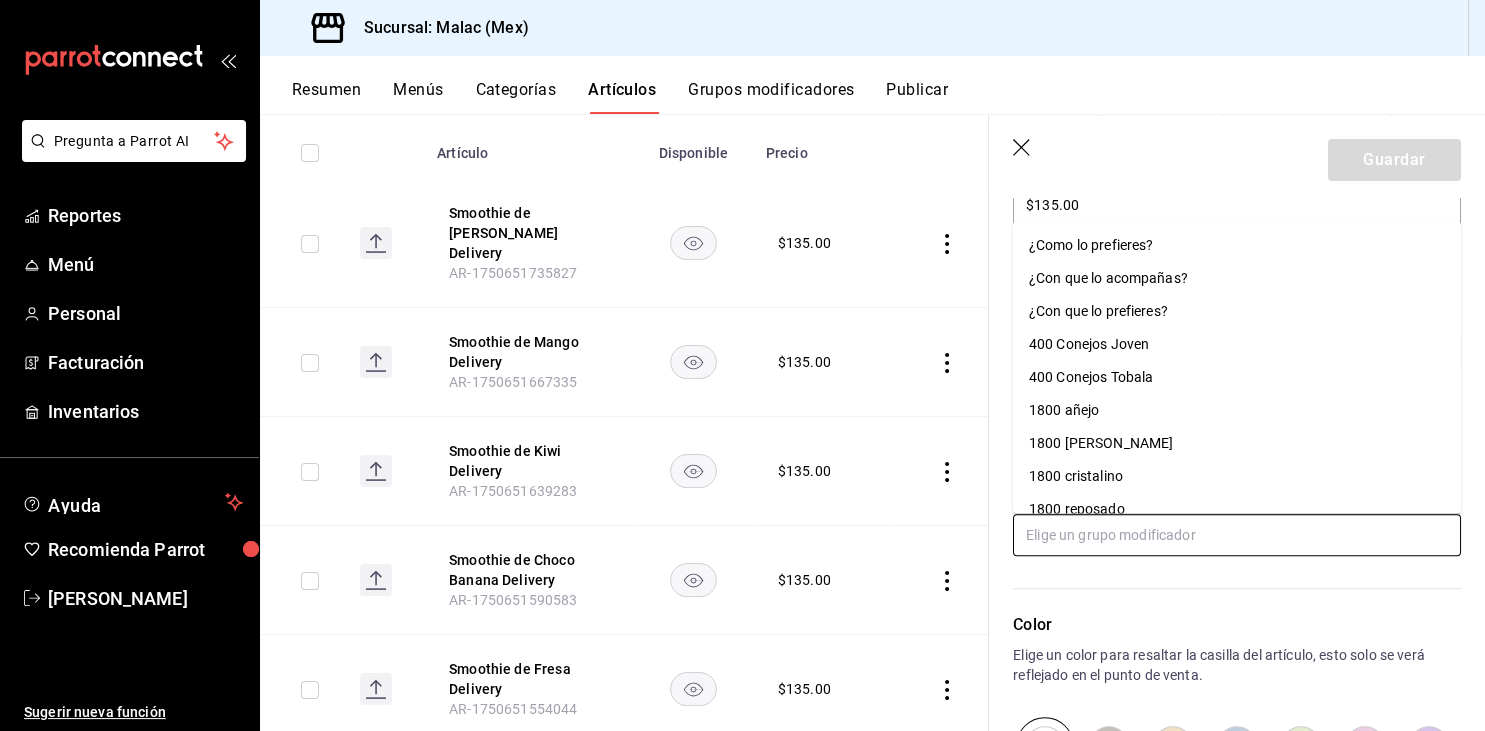 click at bounding box center [1237, 535] 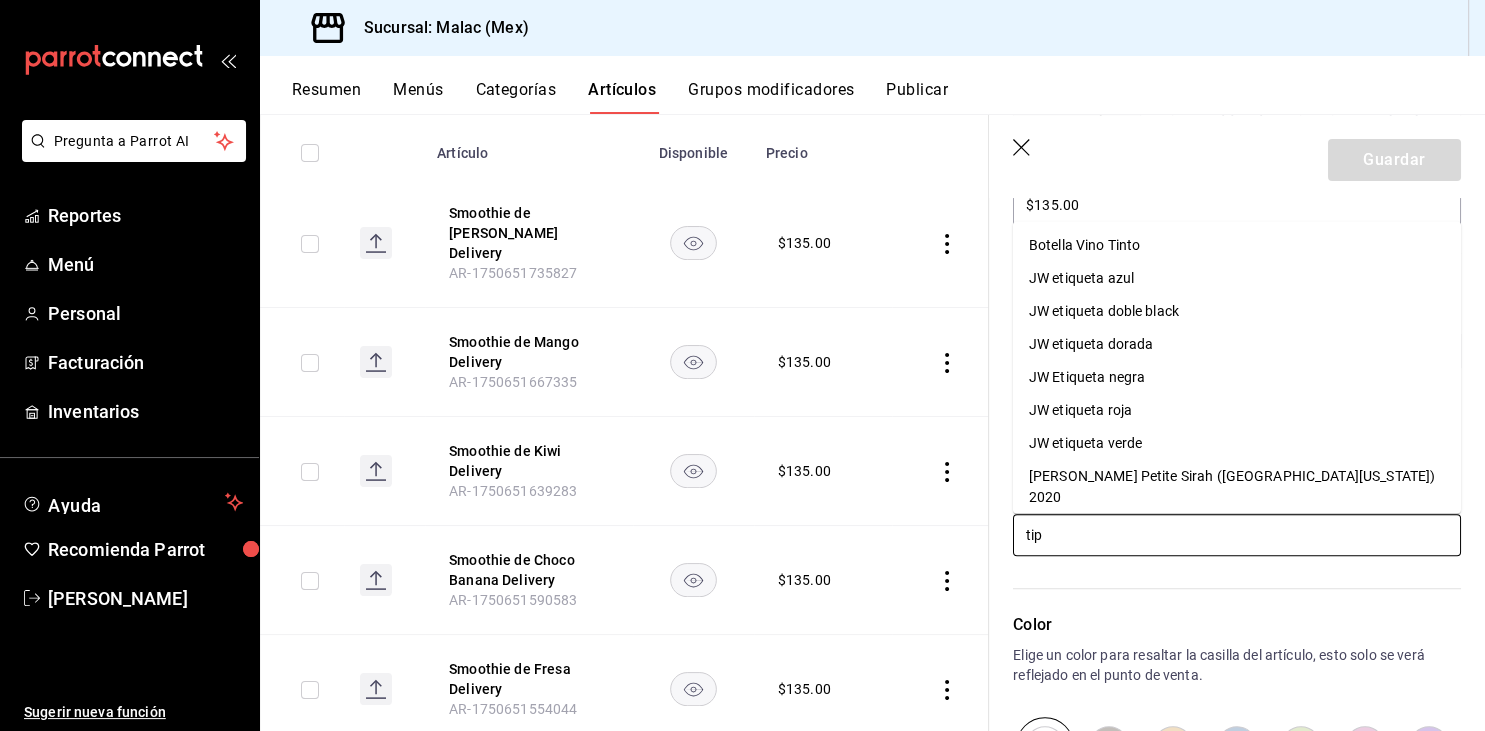 type on "tipo" 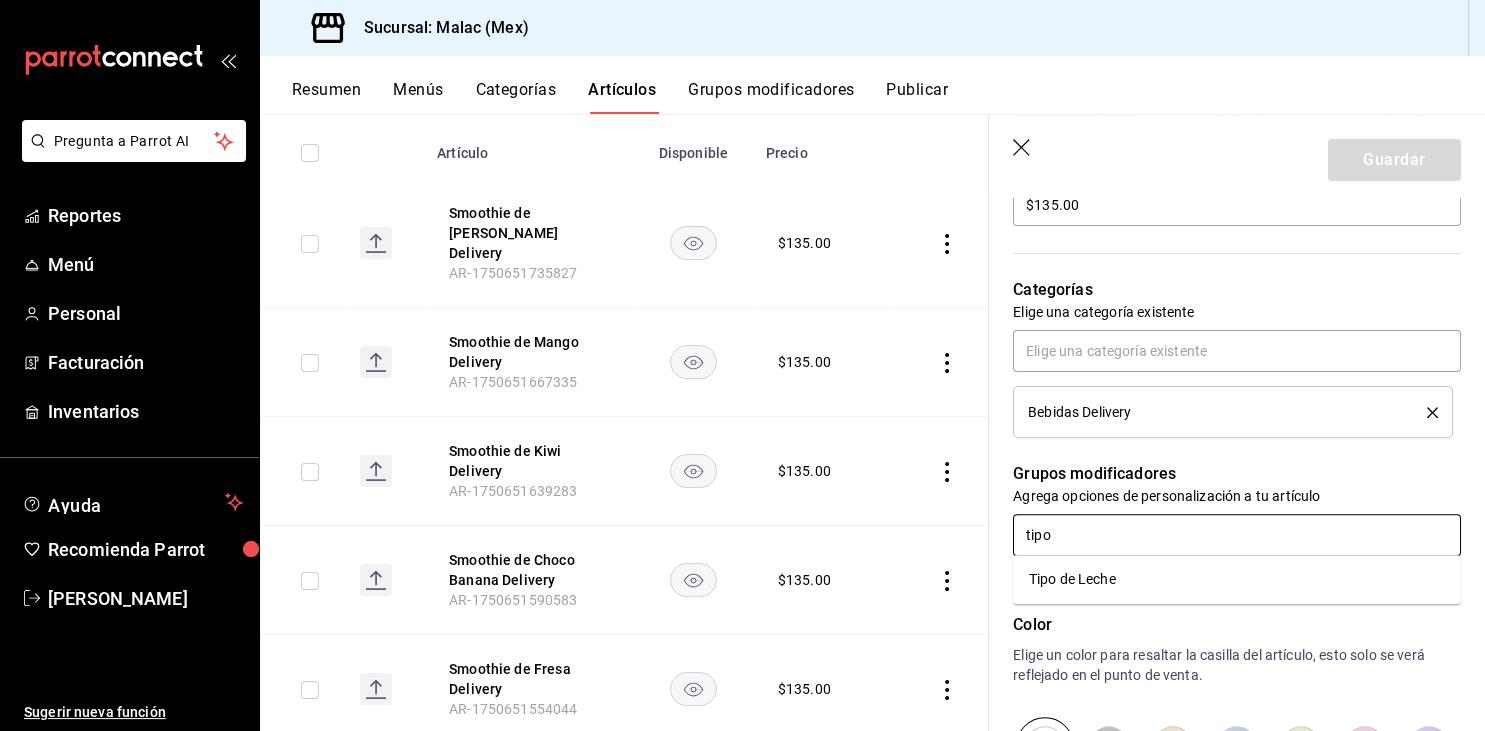 click on "Tipo de Leche" at bounding box center [1072, 579] 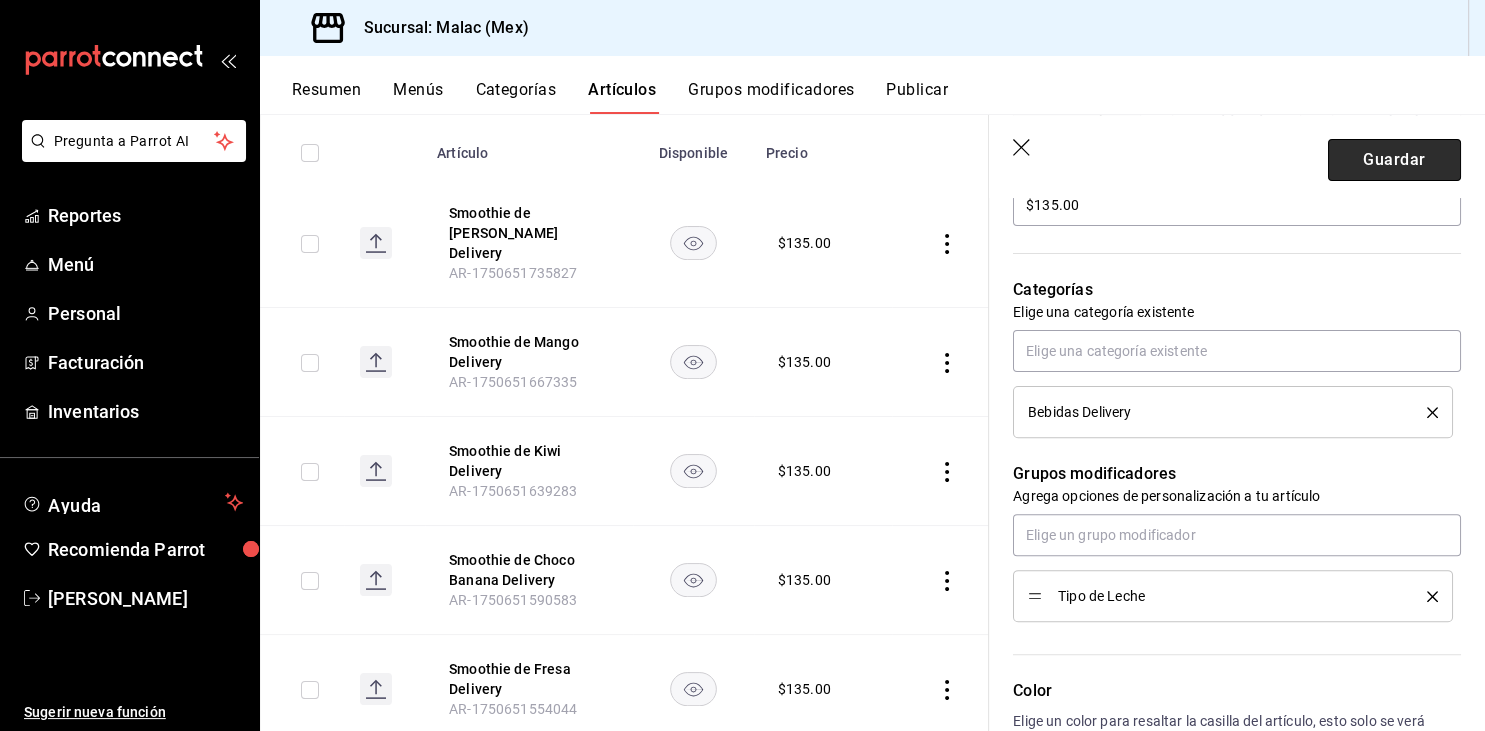 click on "Guardar" at bounding box center (1394, 160) 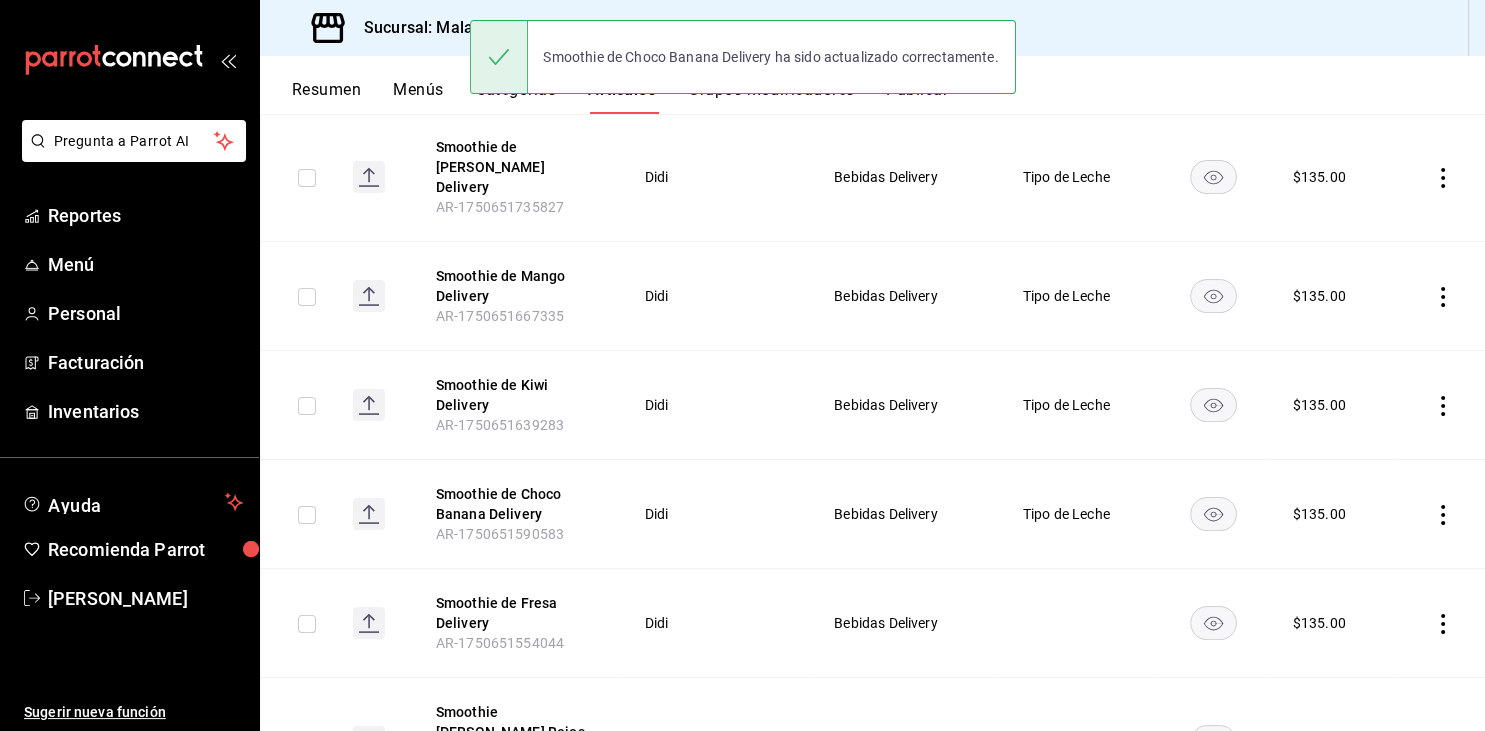 scroll, scrollTop: 125, scrollLeft: 0, axis: vertical 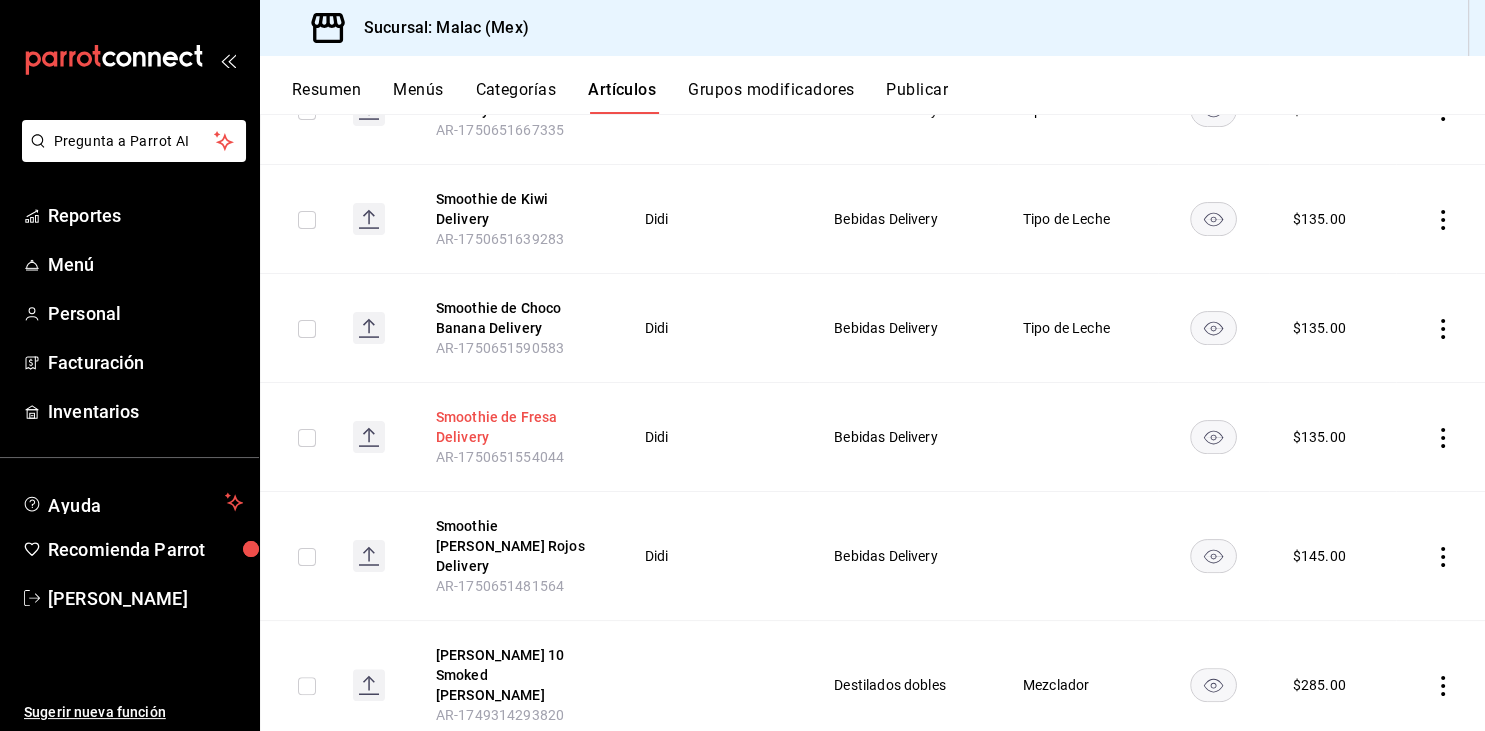 click on "Smoothie de Fresa Delivery" at bounding box center [516, 427] 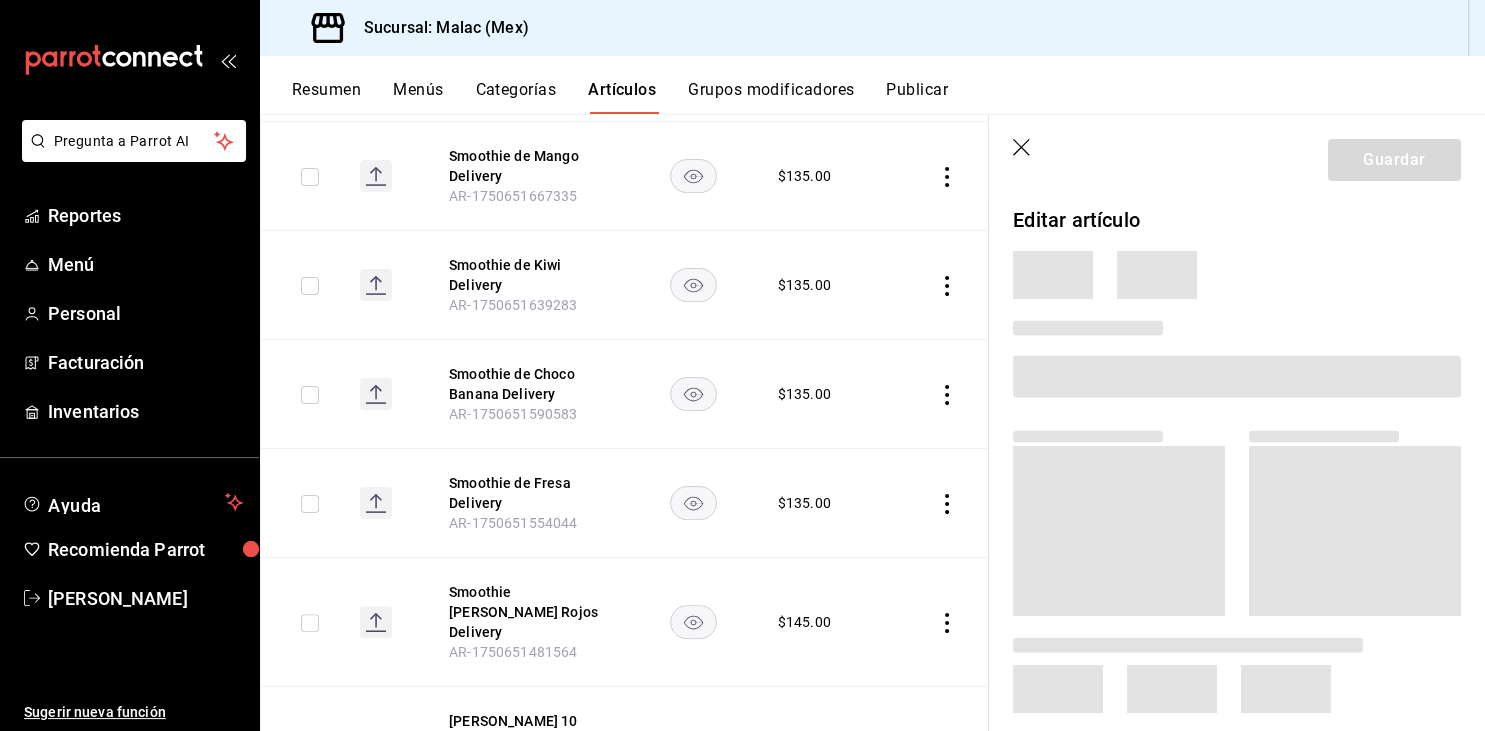 scroll, scrollTop: 536, scrollLeft: 0, axis: vertical 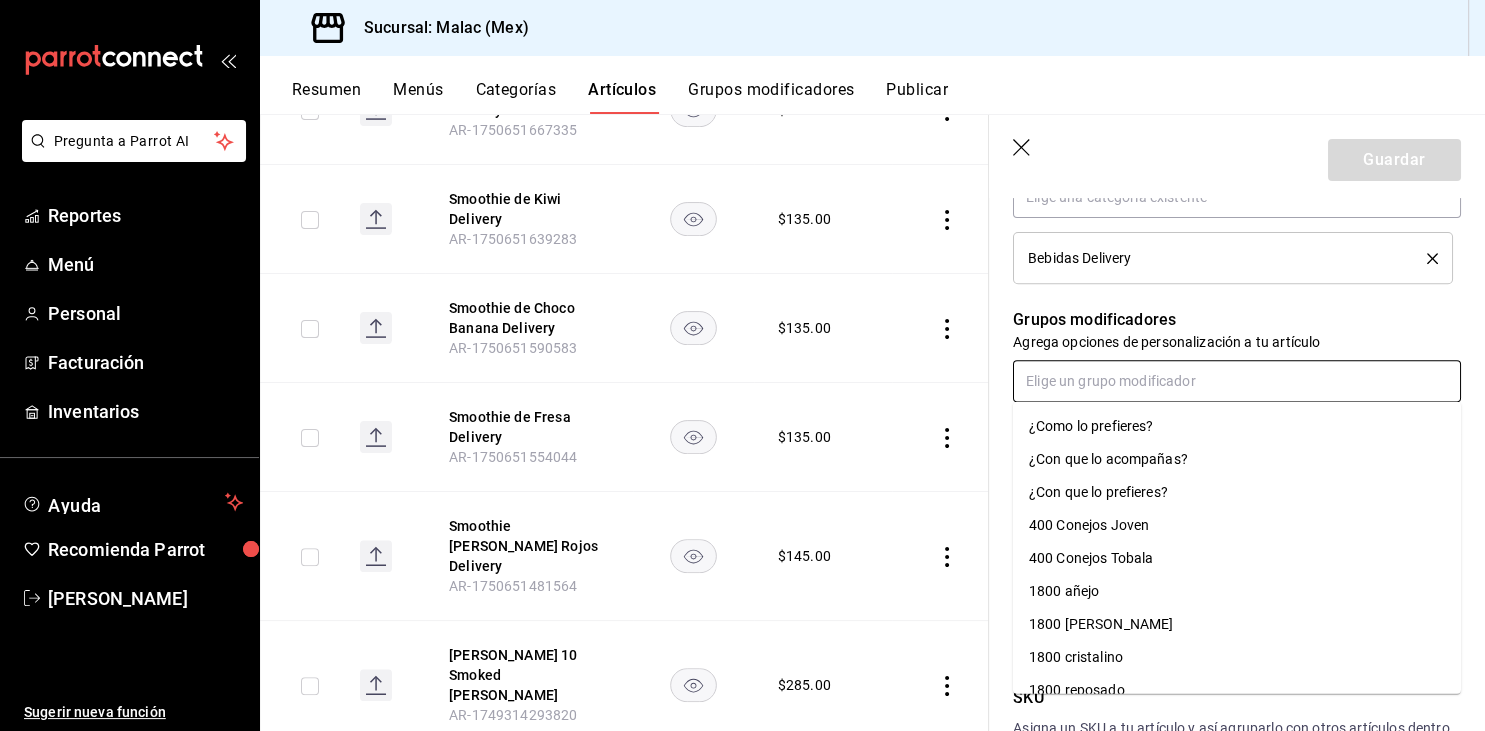 click at bounding box center (1237, 381) 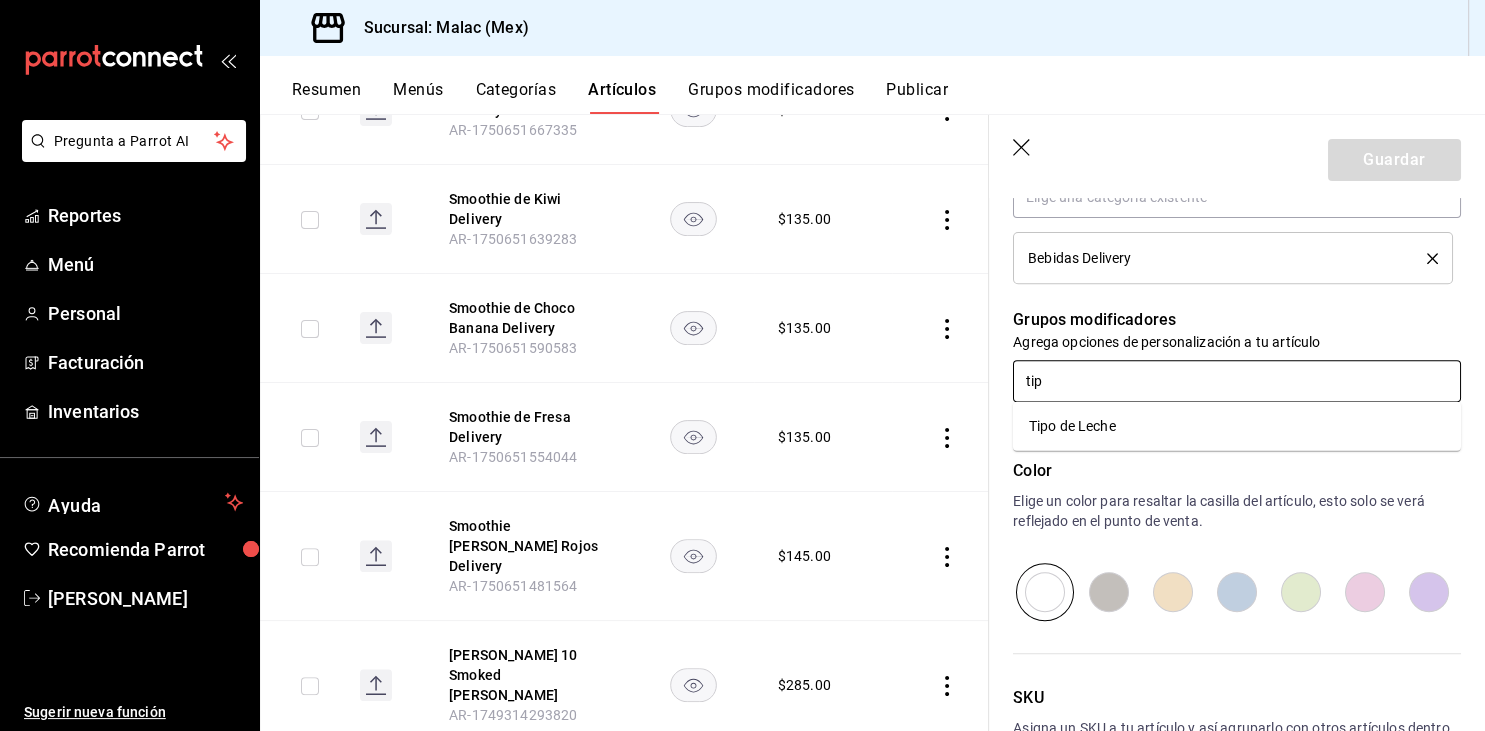 type on "tipo" 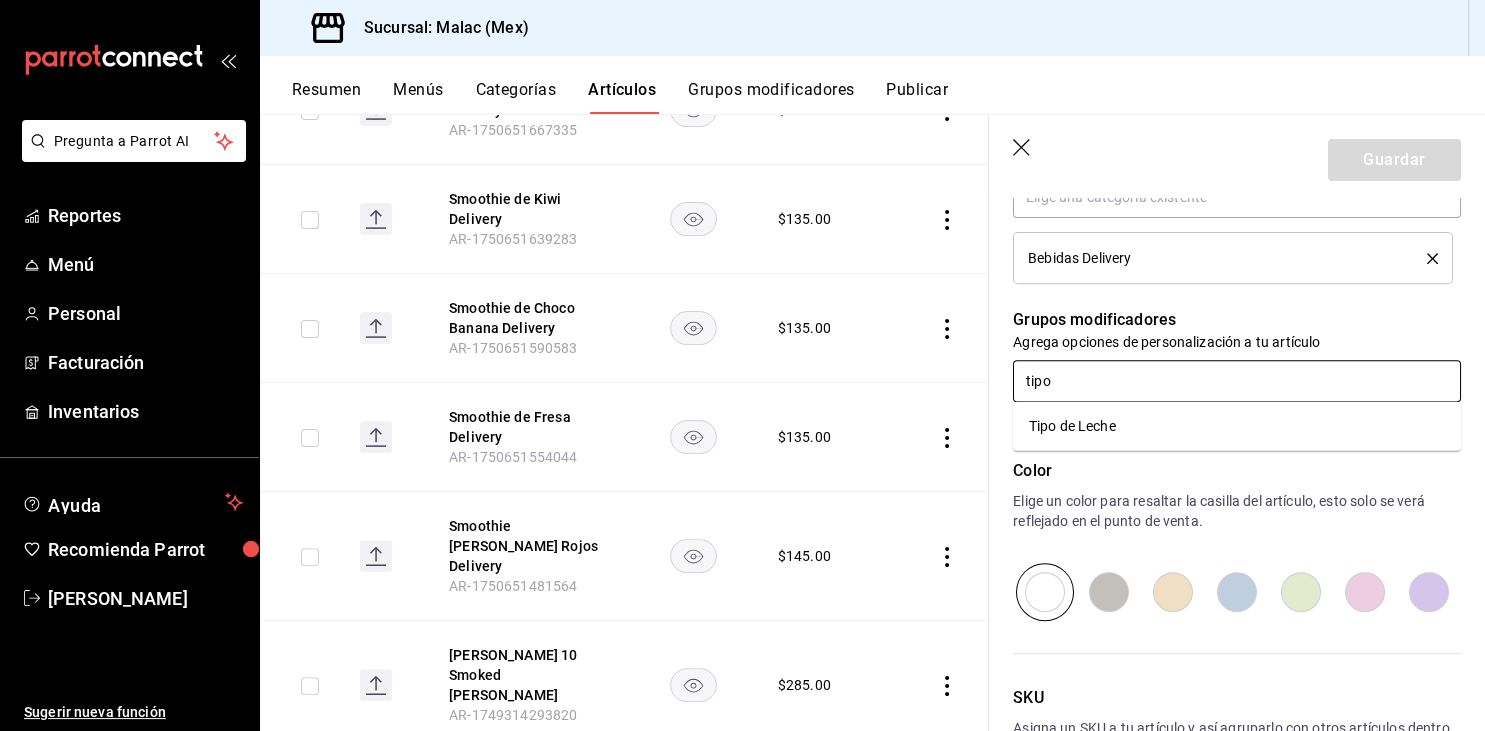 click on "Tipo de Leche" at bounding box center [1237, 426] 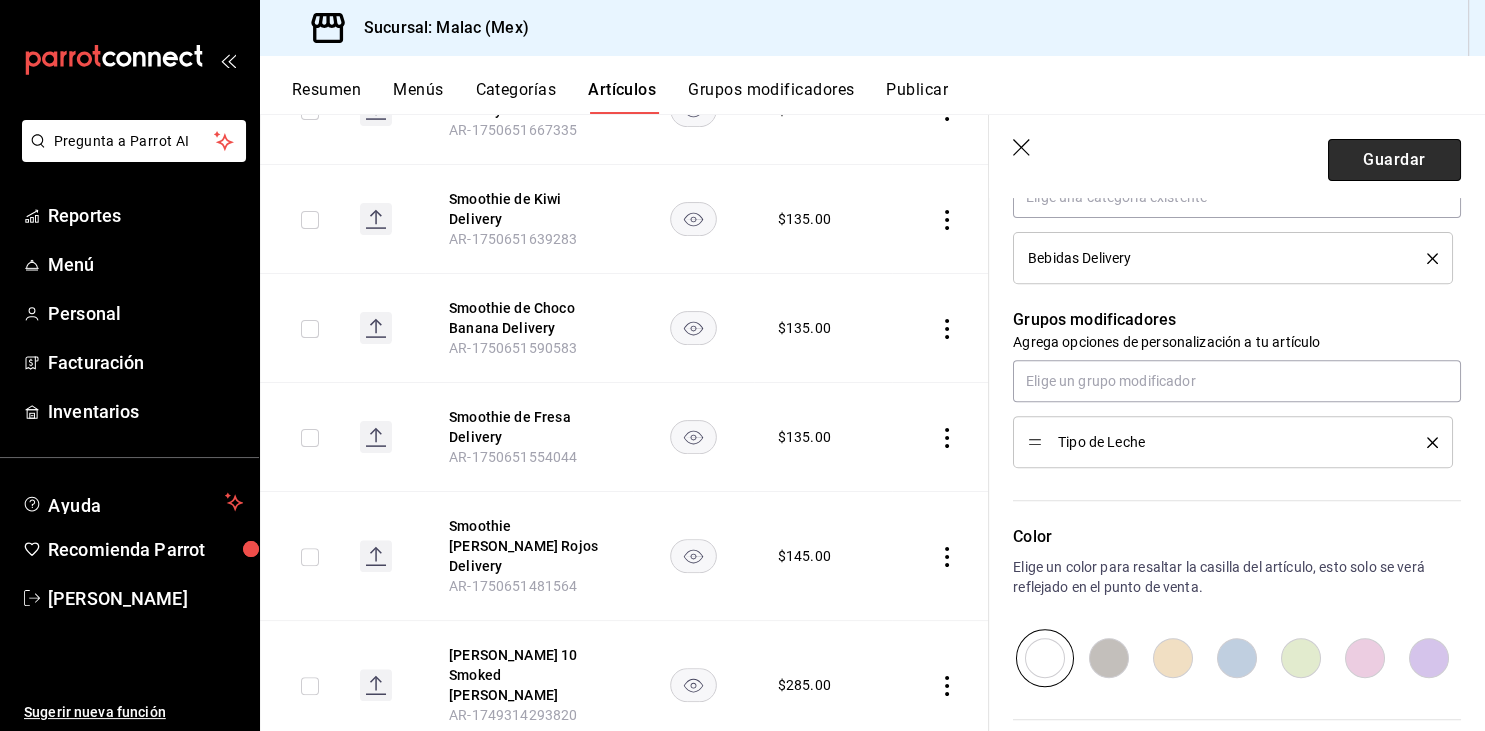 click on "Guardar" at bounding box center [1394, 160] 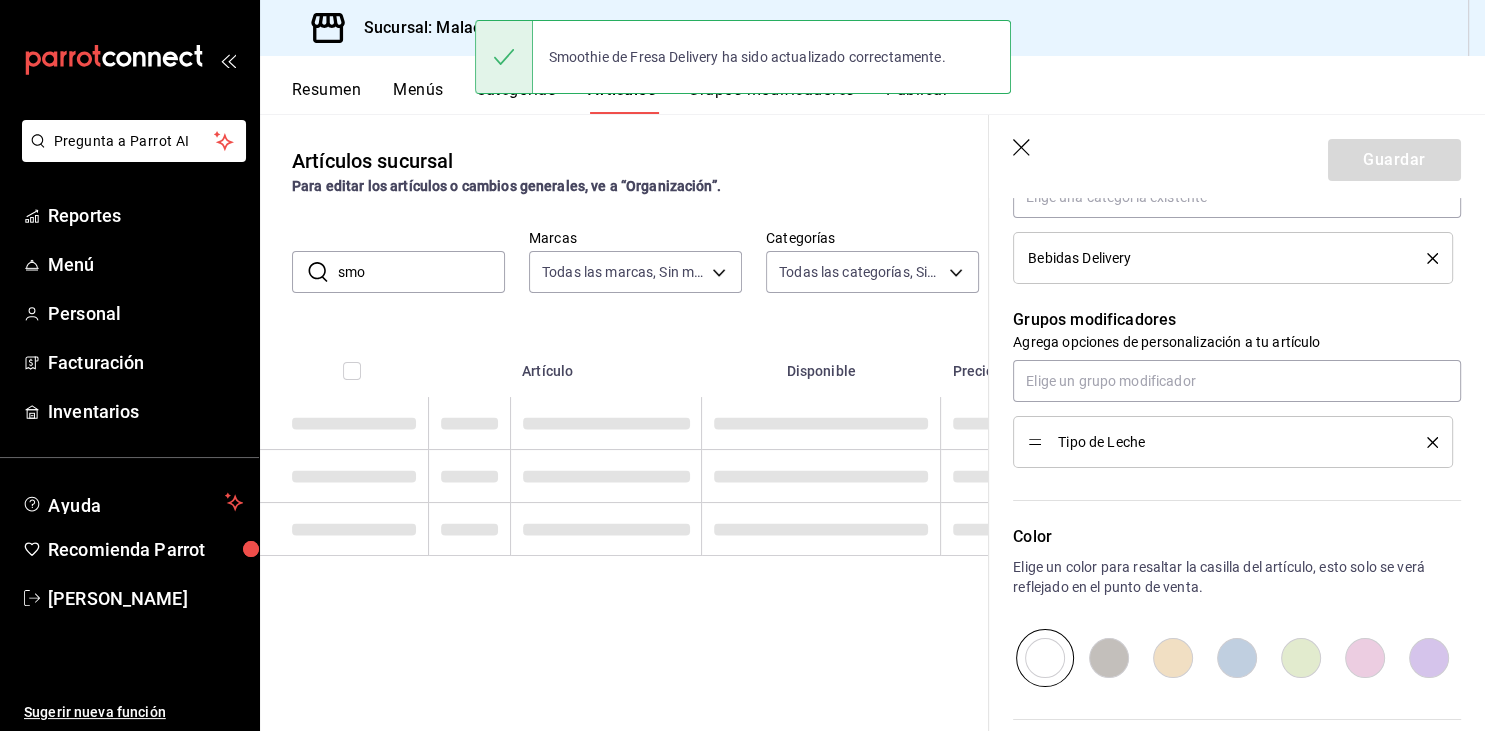 scroll, scrollTop: 0, scrollLeft: 0, axis: both 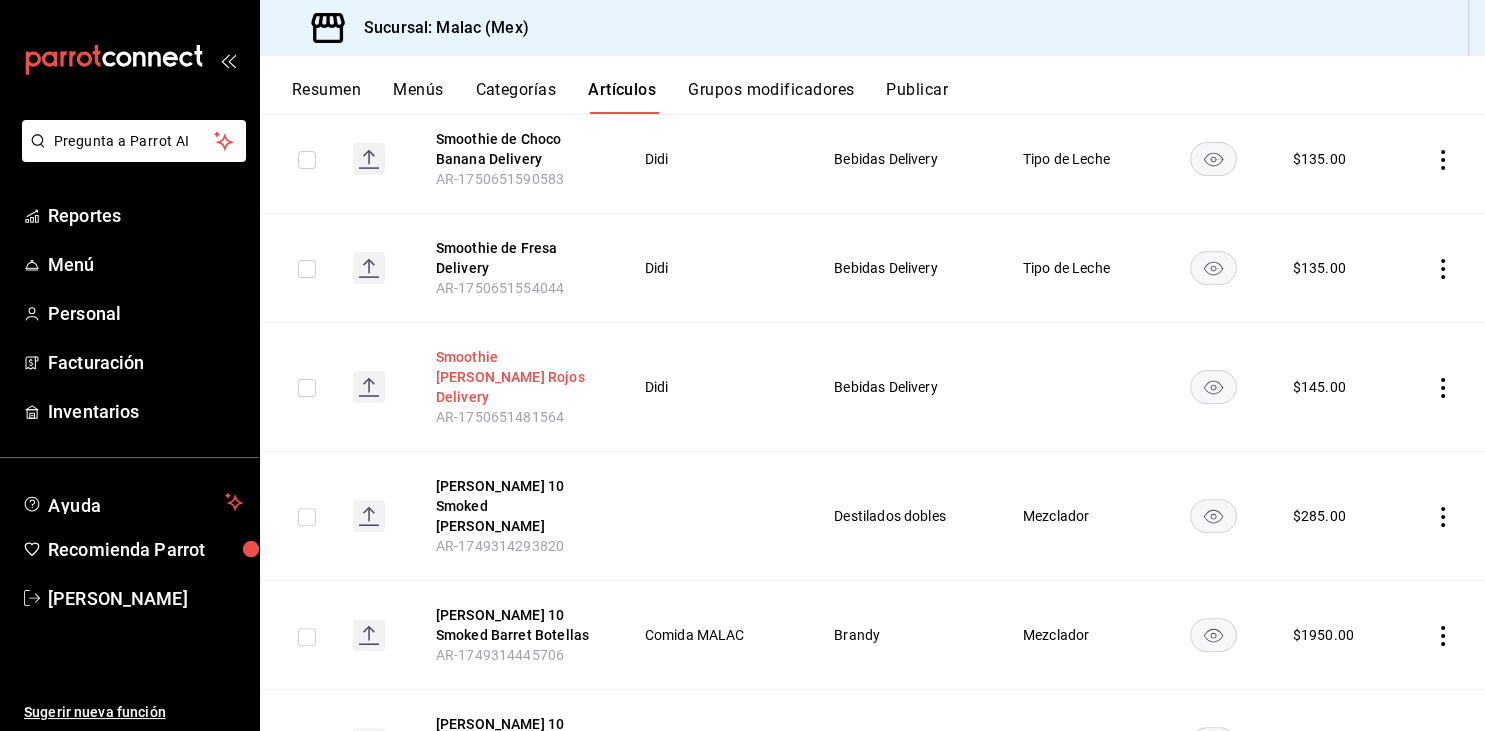 click on "Smoothie [PERSON_NAME] Rojos Delivery" at bounding box center [516, 377] 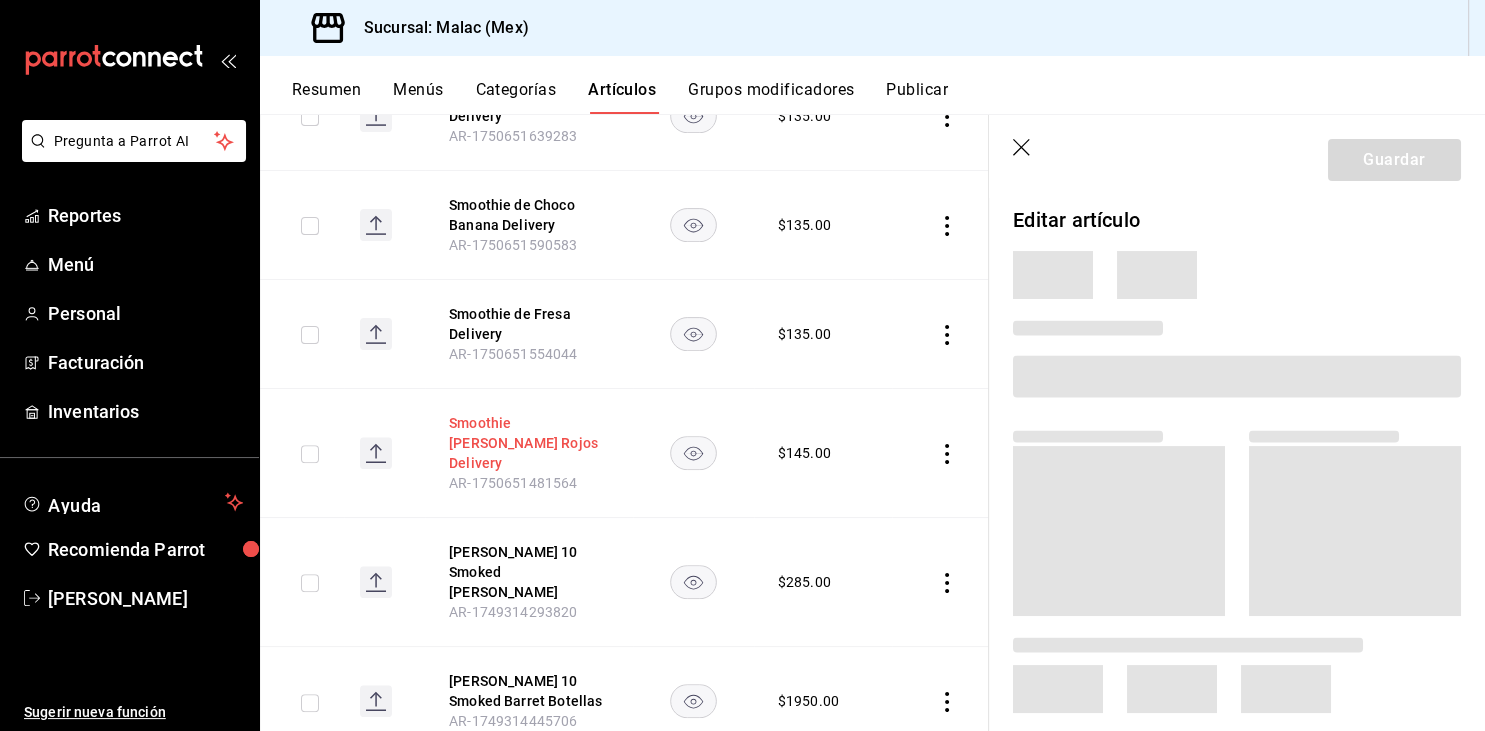 scroll, scrollTop: 705, scrollLeft: 0, axis: vertical 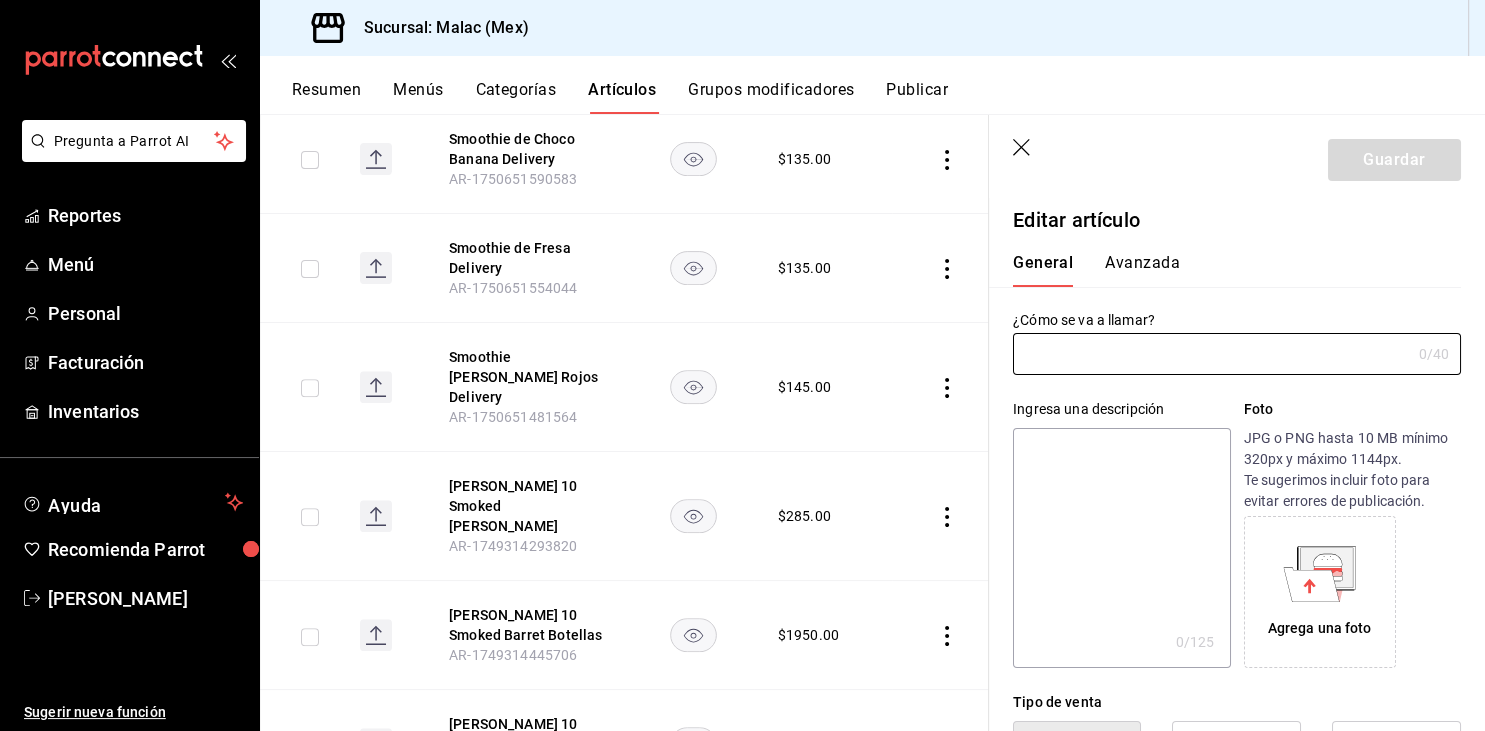 type on "Smoothie [PERSON_NAME] Rojos Delivery" 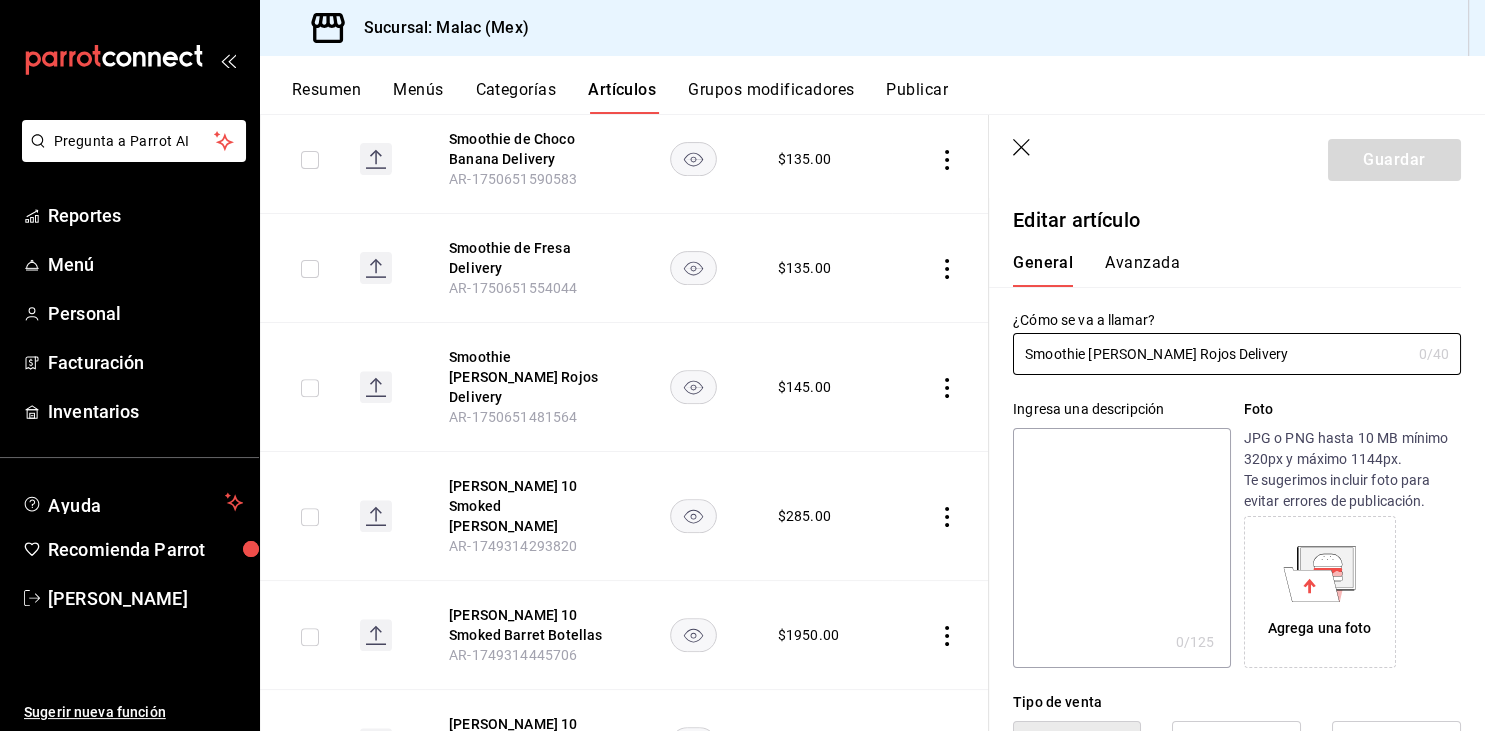 type on "$145.00" 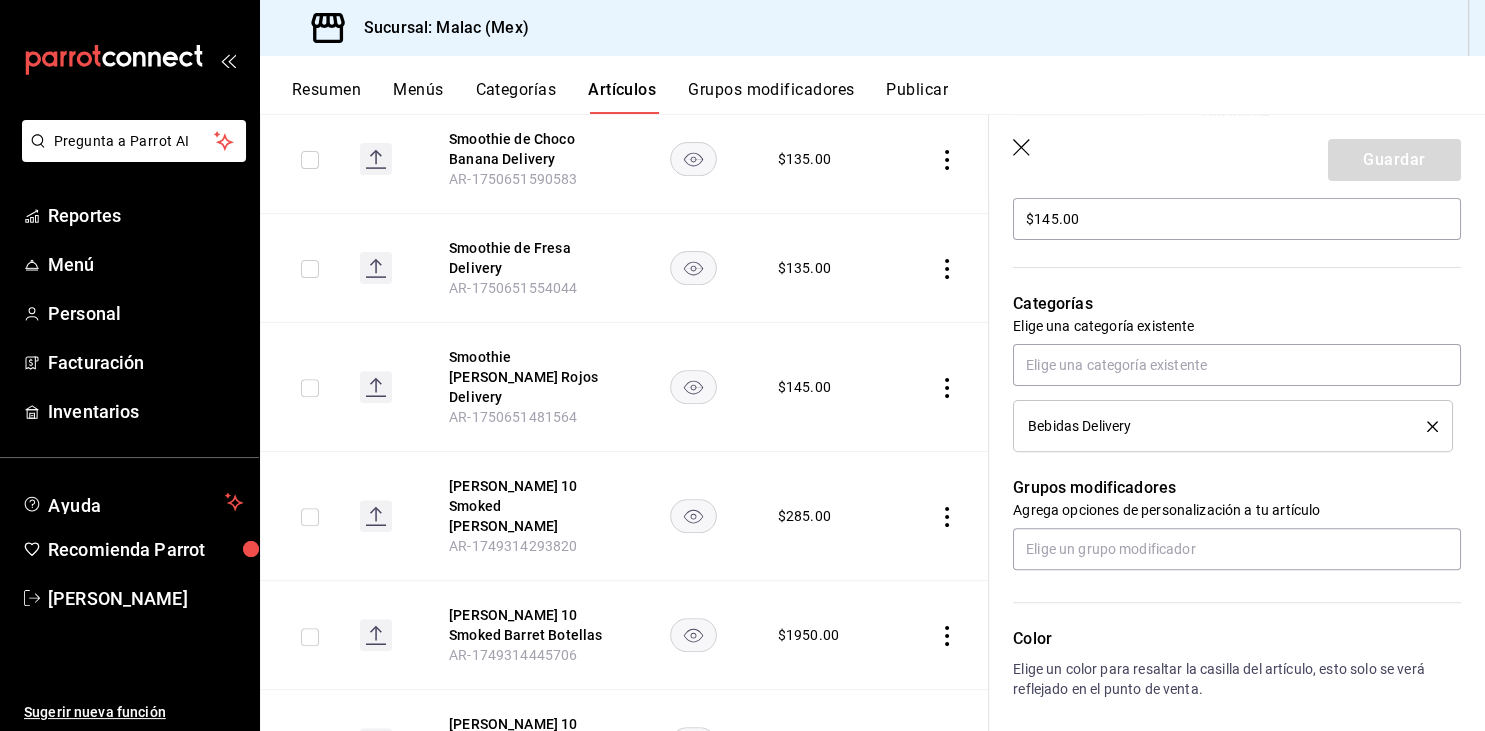 scroll, scrollTop: 653, scrollLeft: 0, axis: vertical 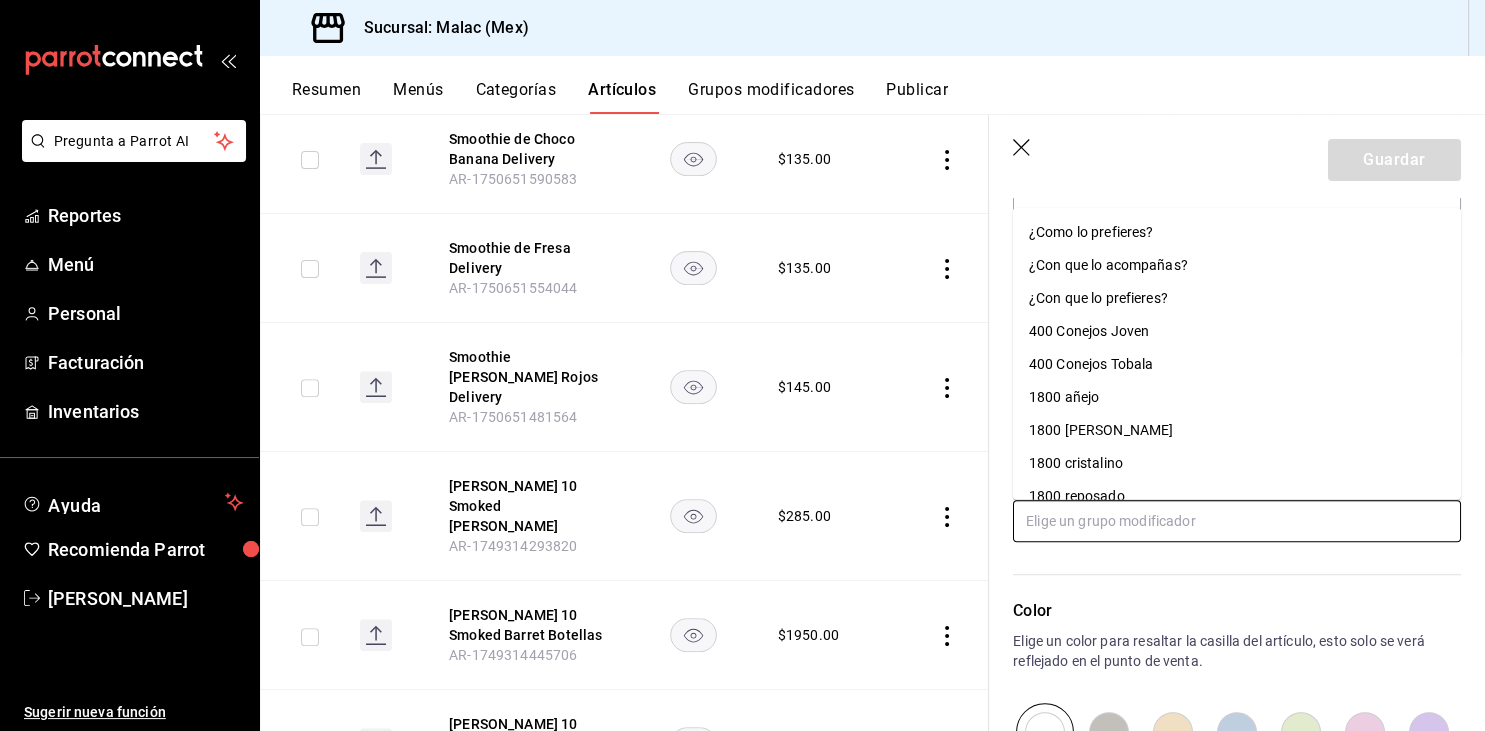 click at bounding box center (1237, 521) 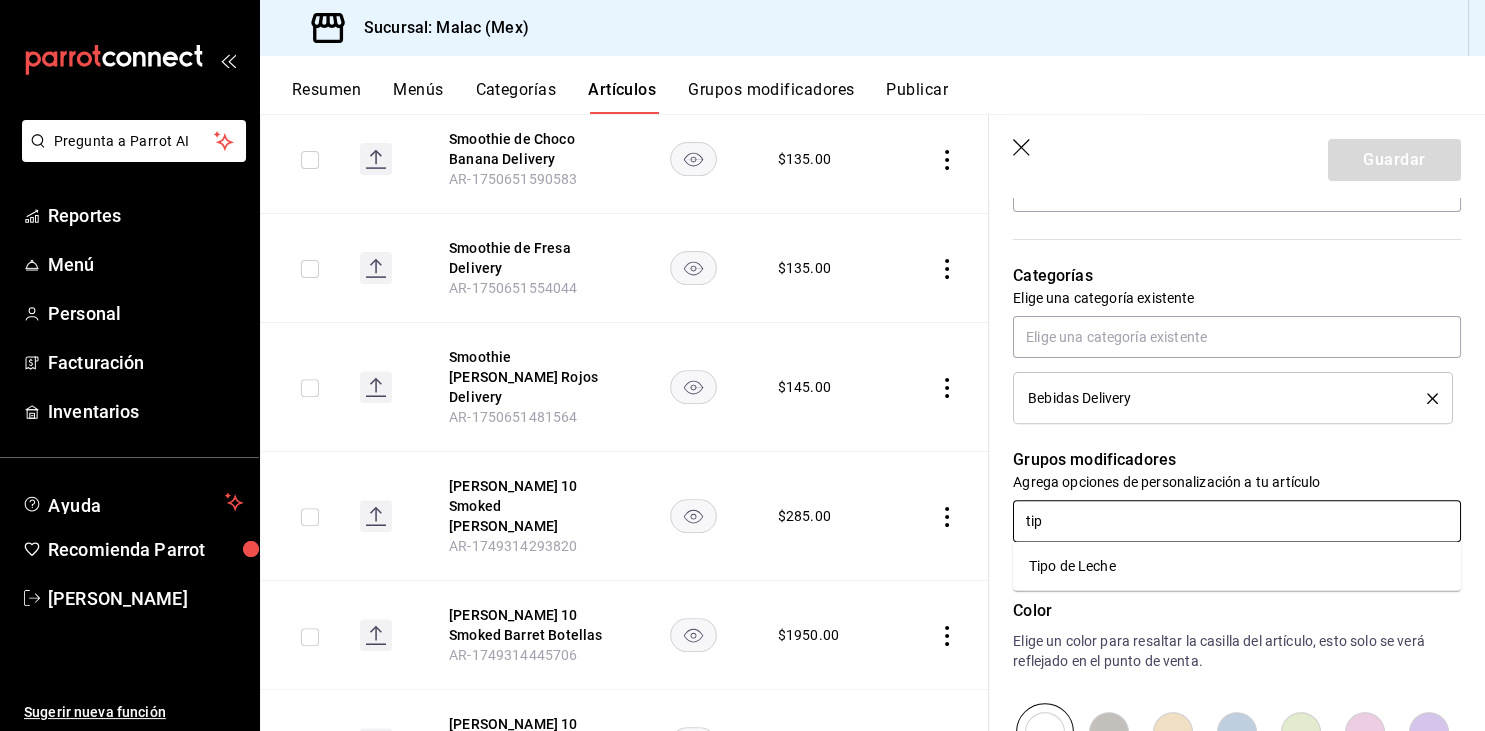 type on "tipo" 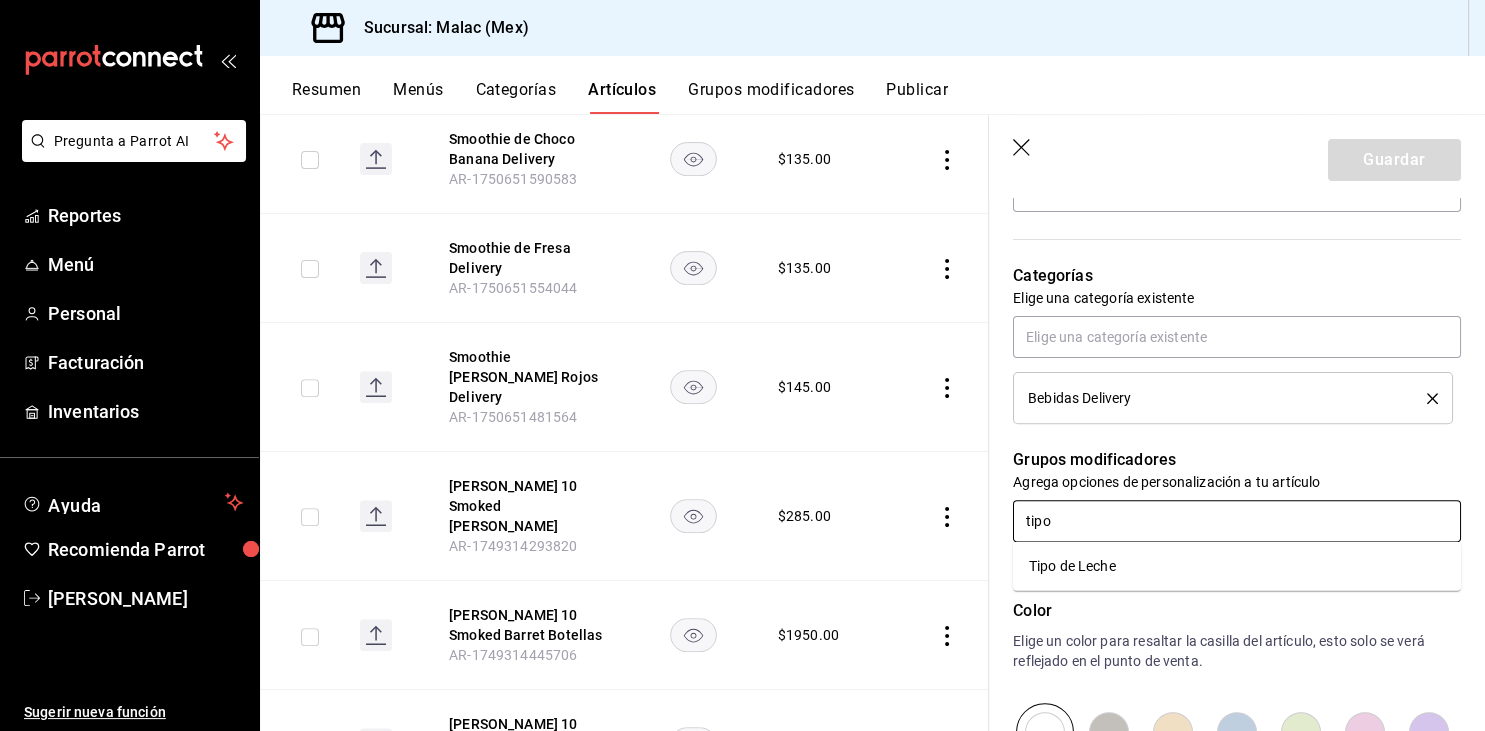 click on "Tipo de Leche" at bounding box center [1072, 566] 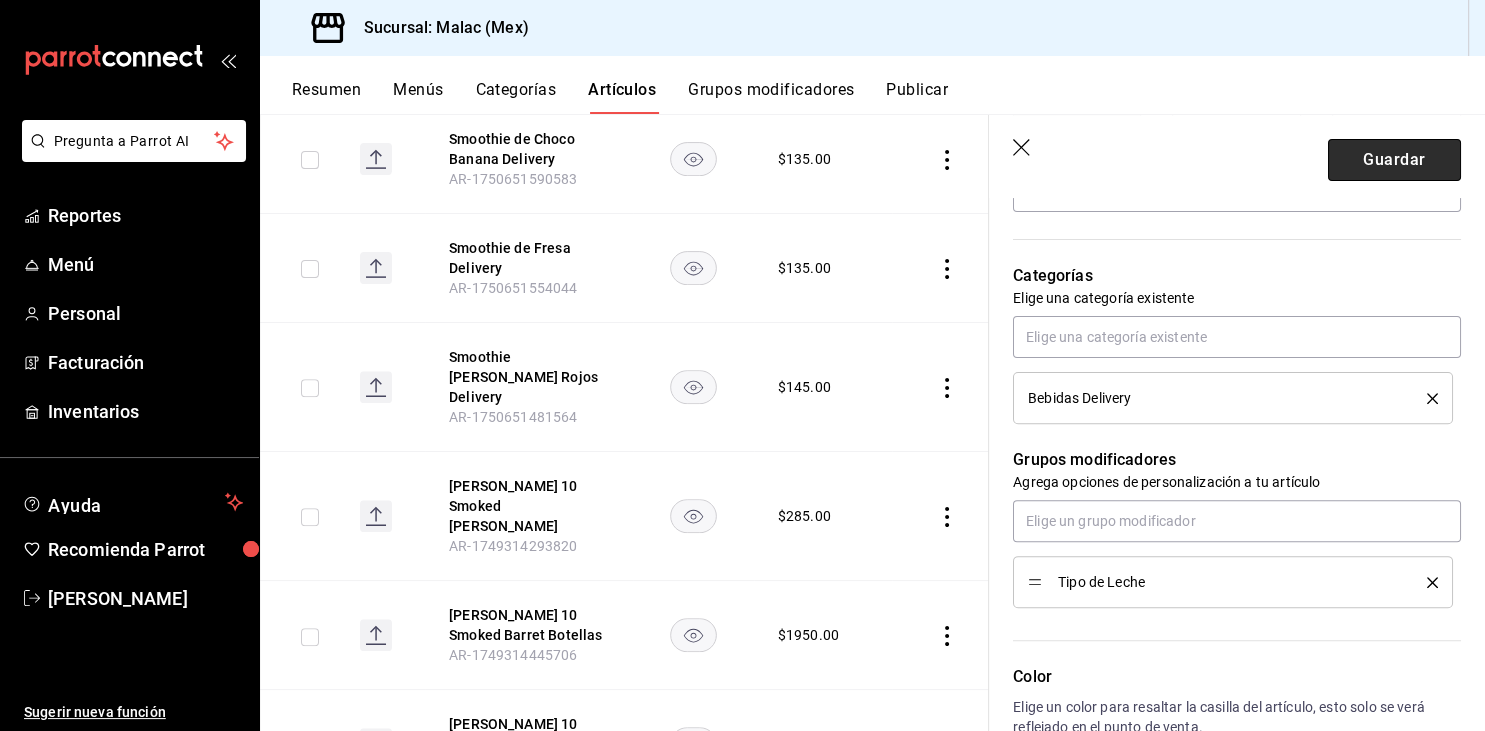 click on "Guardar" at bounding box center [1394, 160] 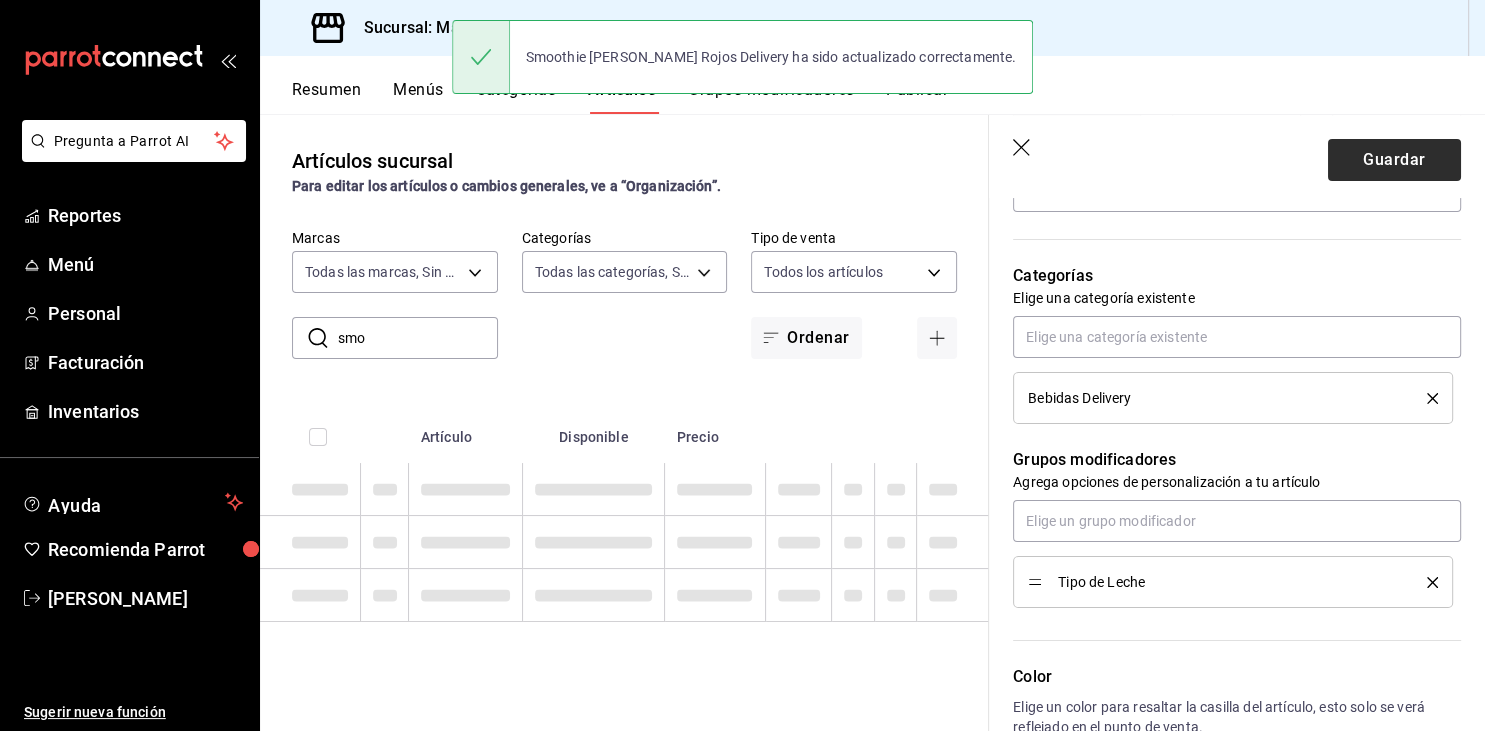scroll, scrollTop: 0, scrollLeft: 0, axis: both 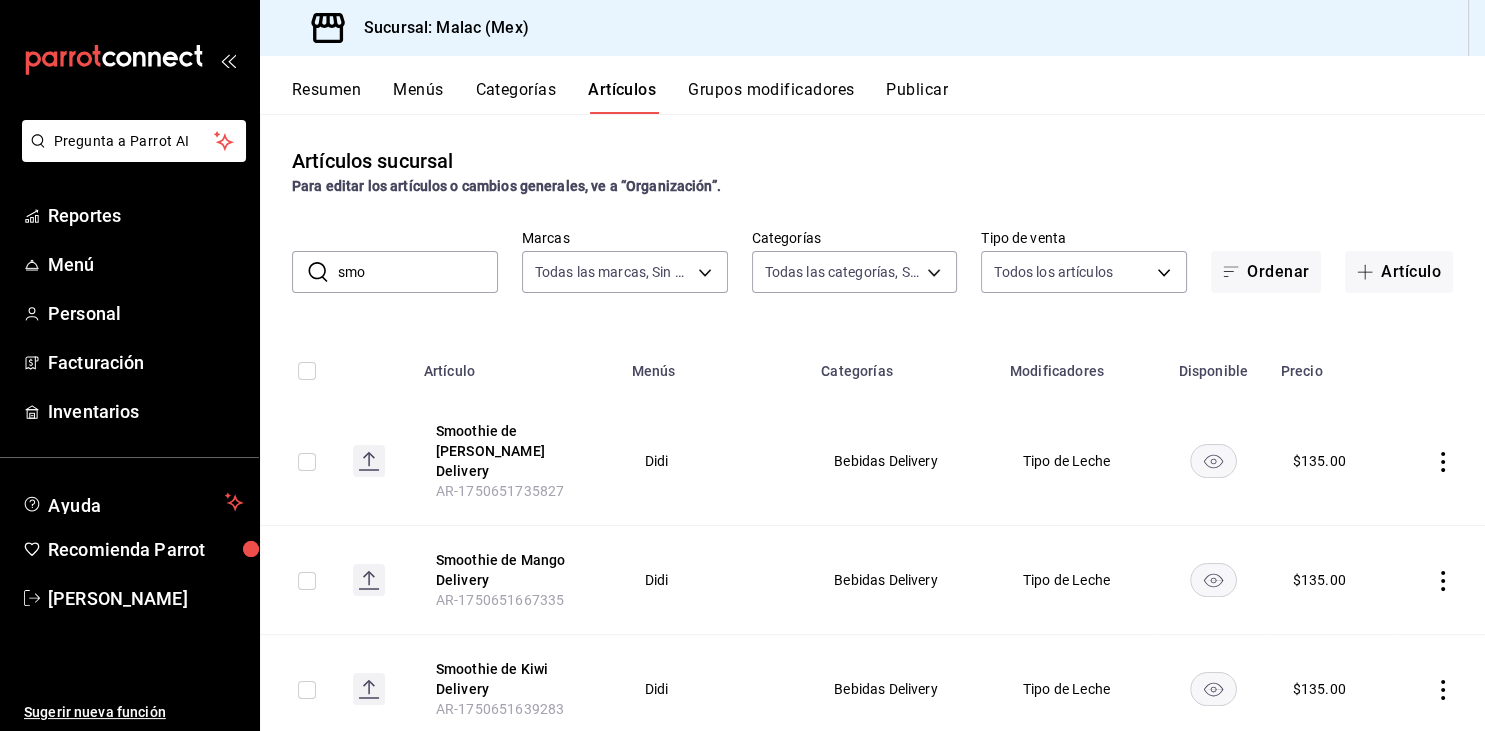click on "​ smo ​ Marcas Todas las marcas, Sin marca 68cda390-11aa-4088-a87d-1ba274343c49 Categorías Todas las categorías, Sin categoría Tipo de venta Todos los artículos ALL Ordenar Artículo" at bounding box center (872, 261) 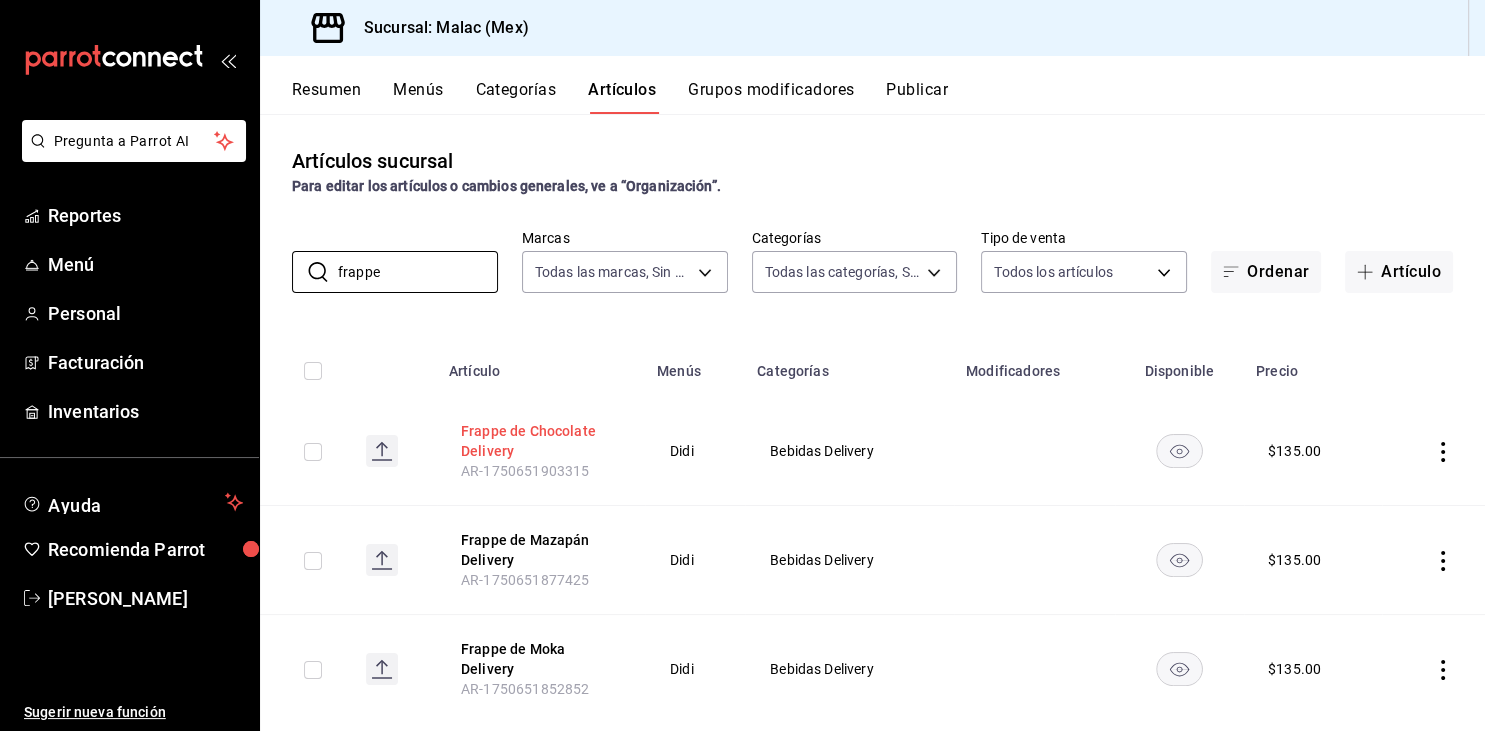type on "frappe" 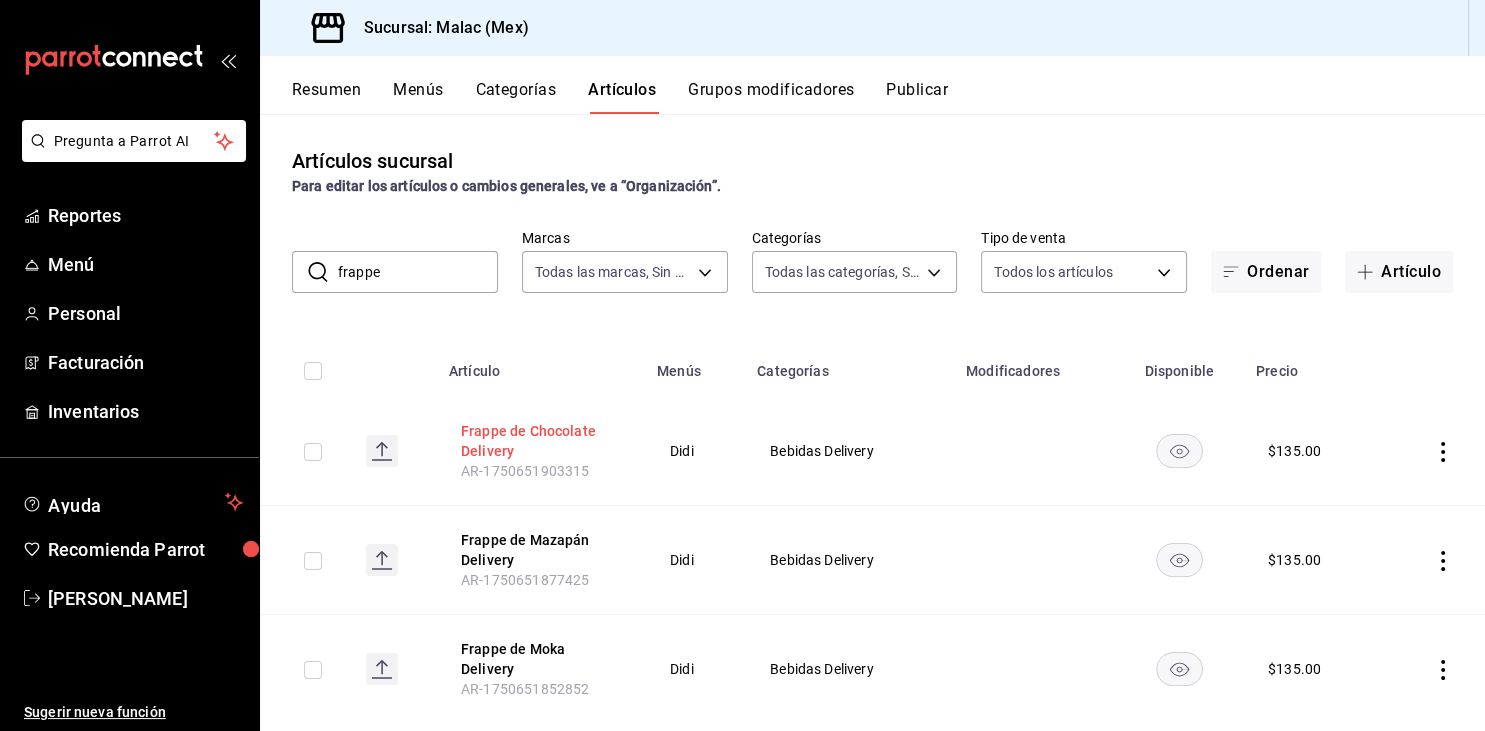click on "Frappe de Chocolate Delivery" at bounding box center [541, 441] 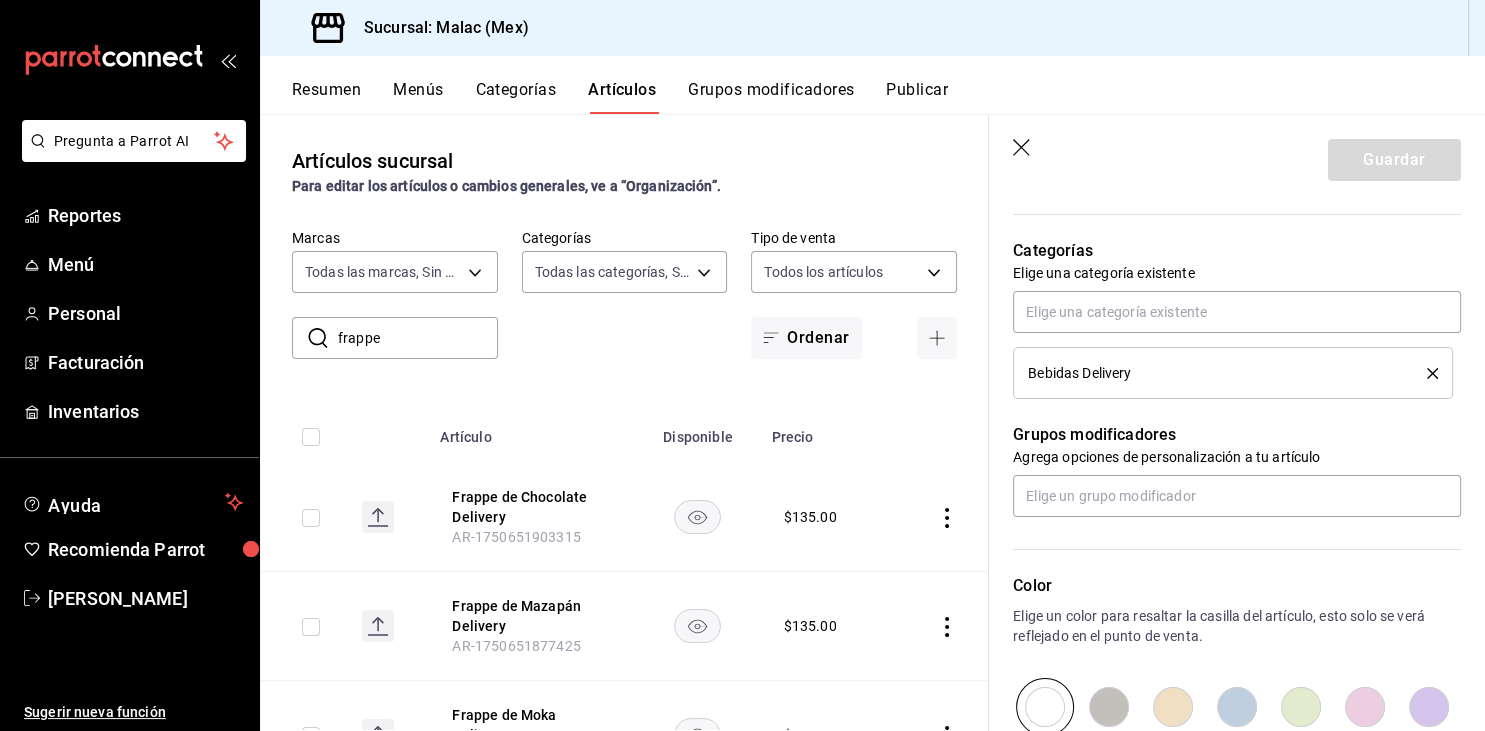 scroll, scrollTop: 678, scrollLeft: 0, axis: vertical 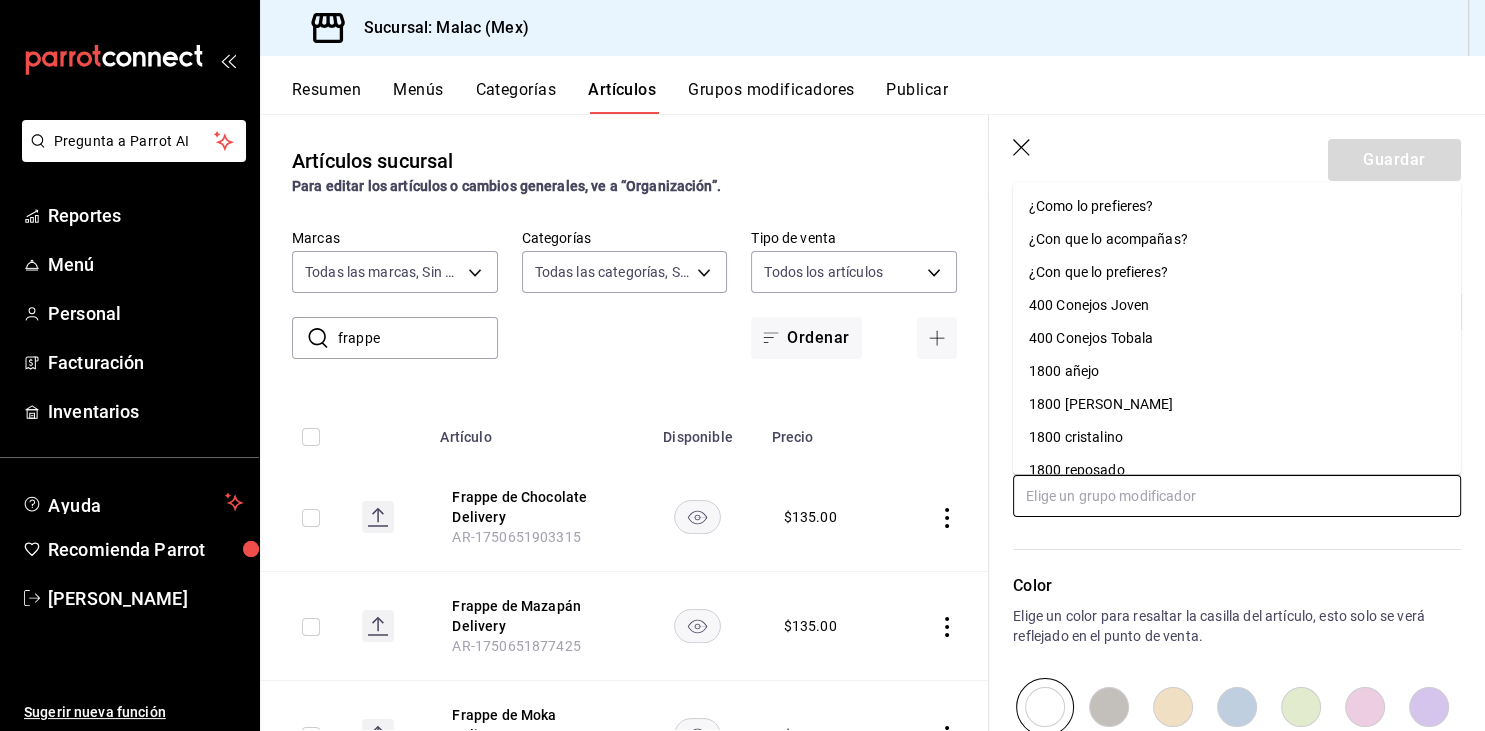 click at bounding box center (1237, 496) 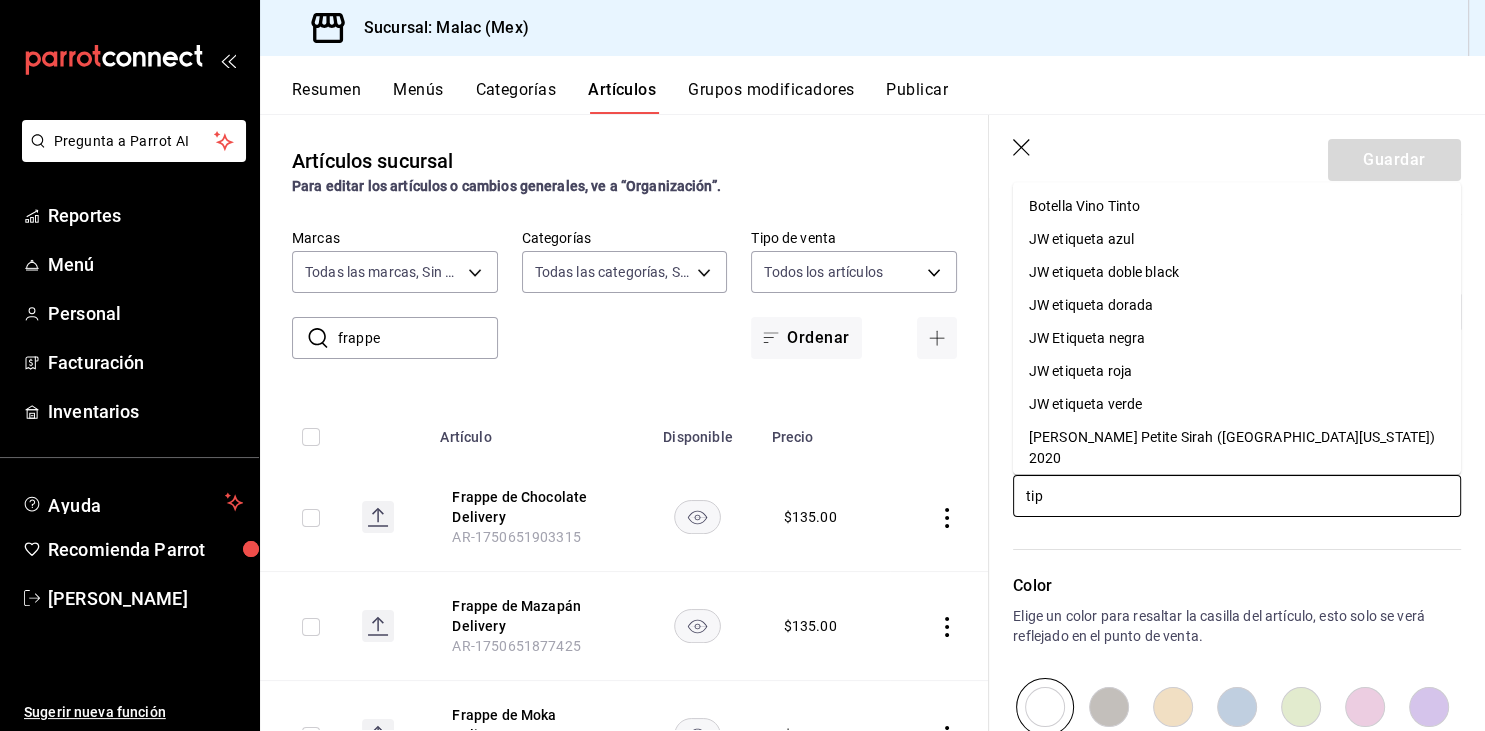 type on "tipo" 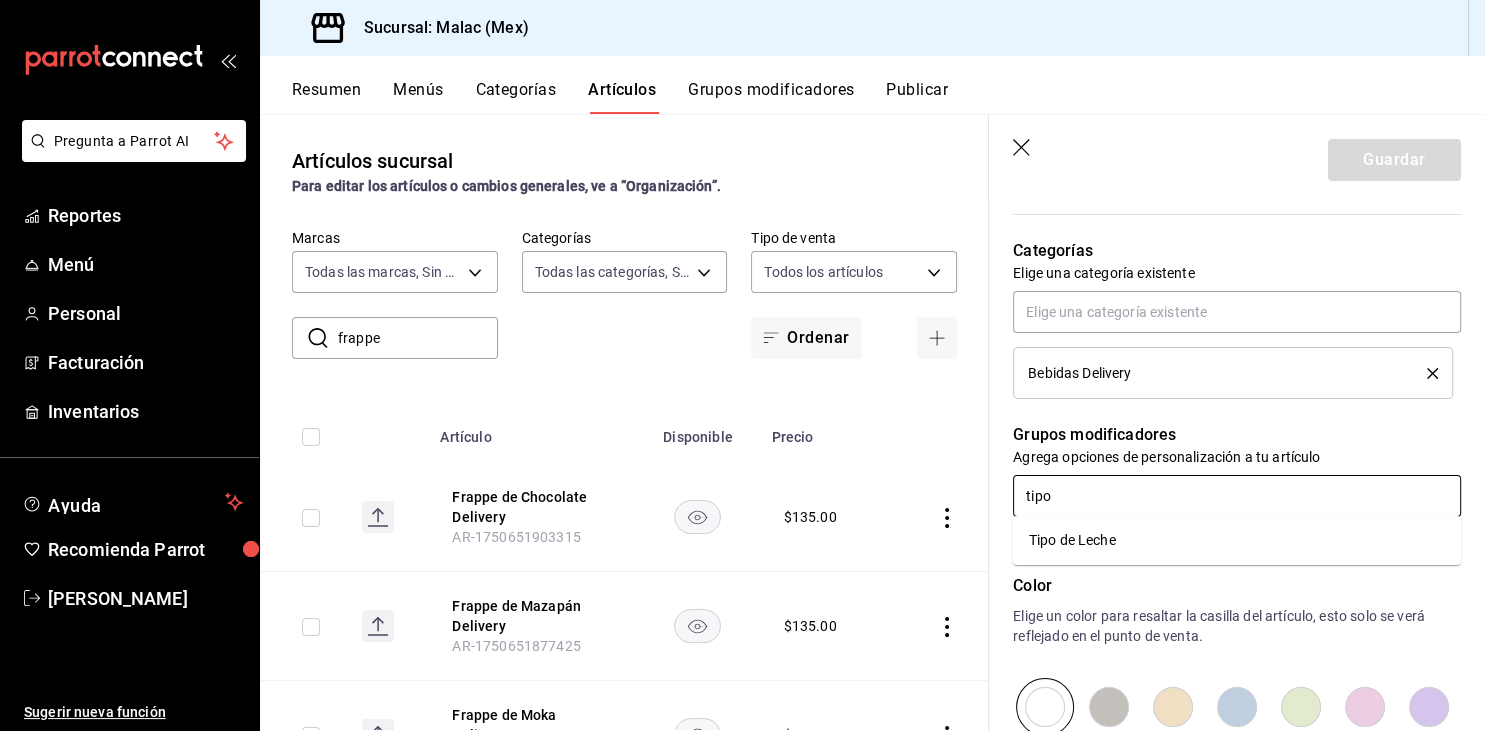 click on "Tipo de Leche" at bounding box center [1072, 540] 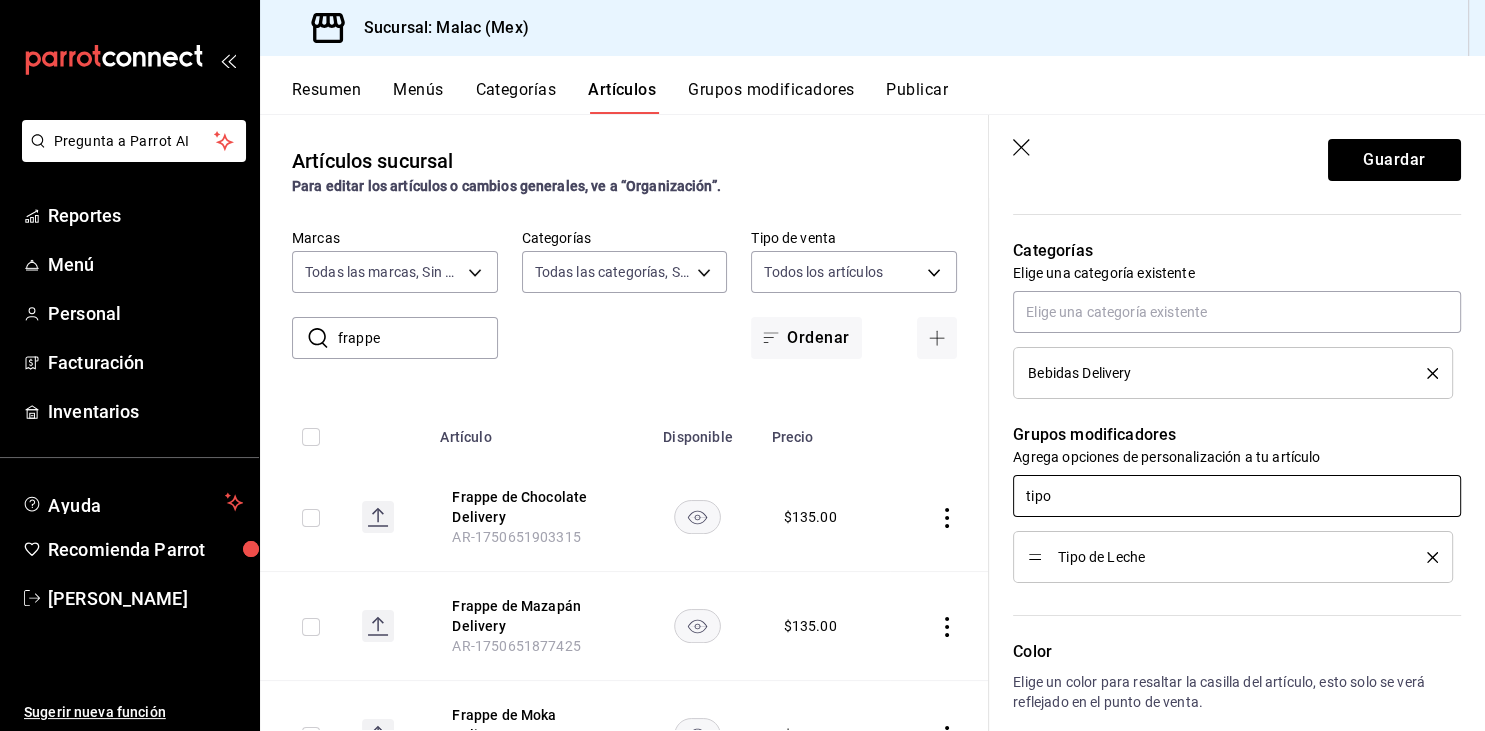type 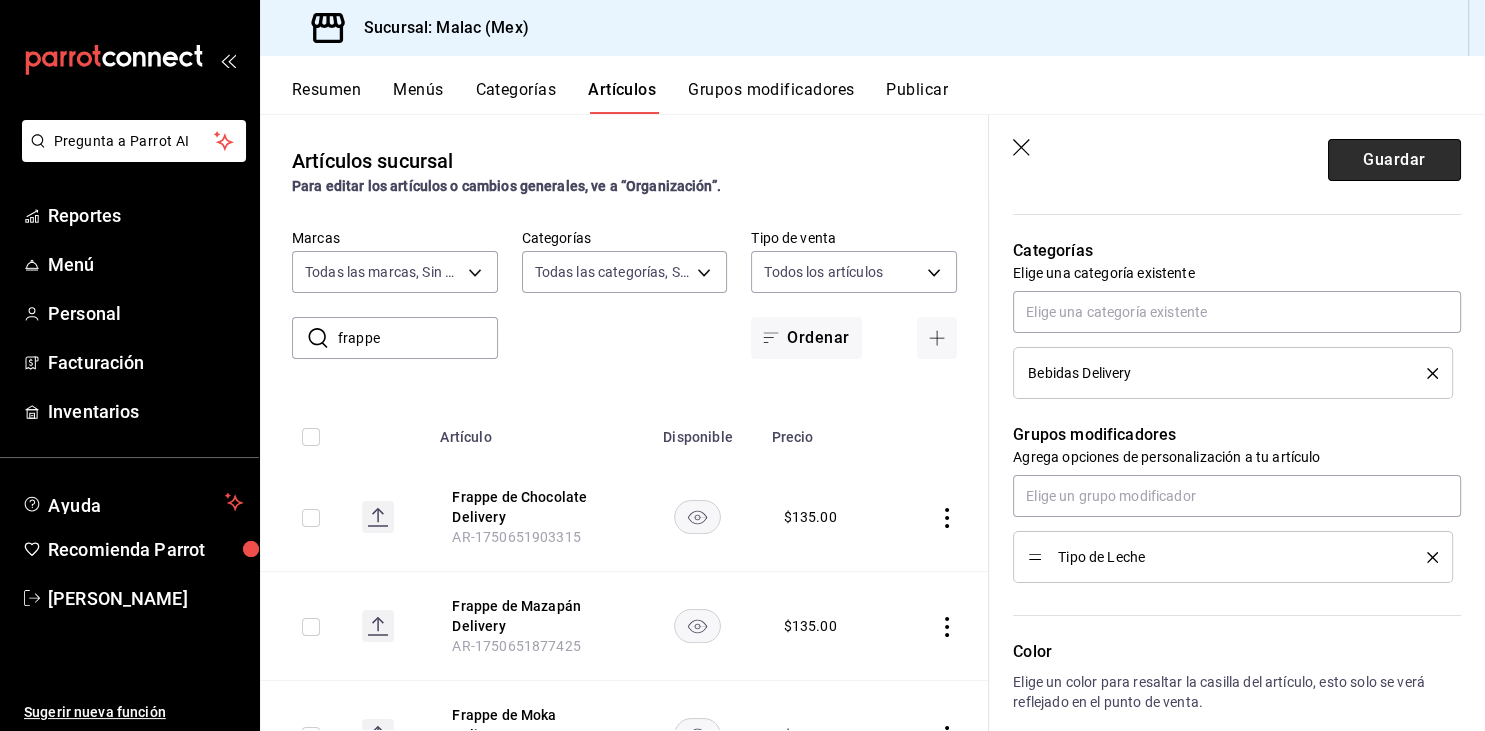 click on "Guardar" at bounding box center (1394, 160) 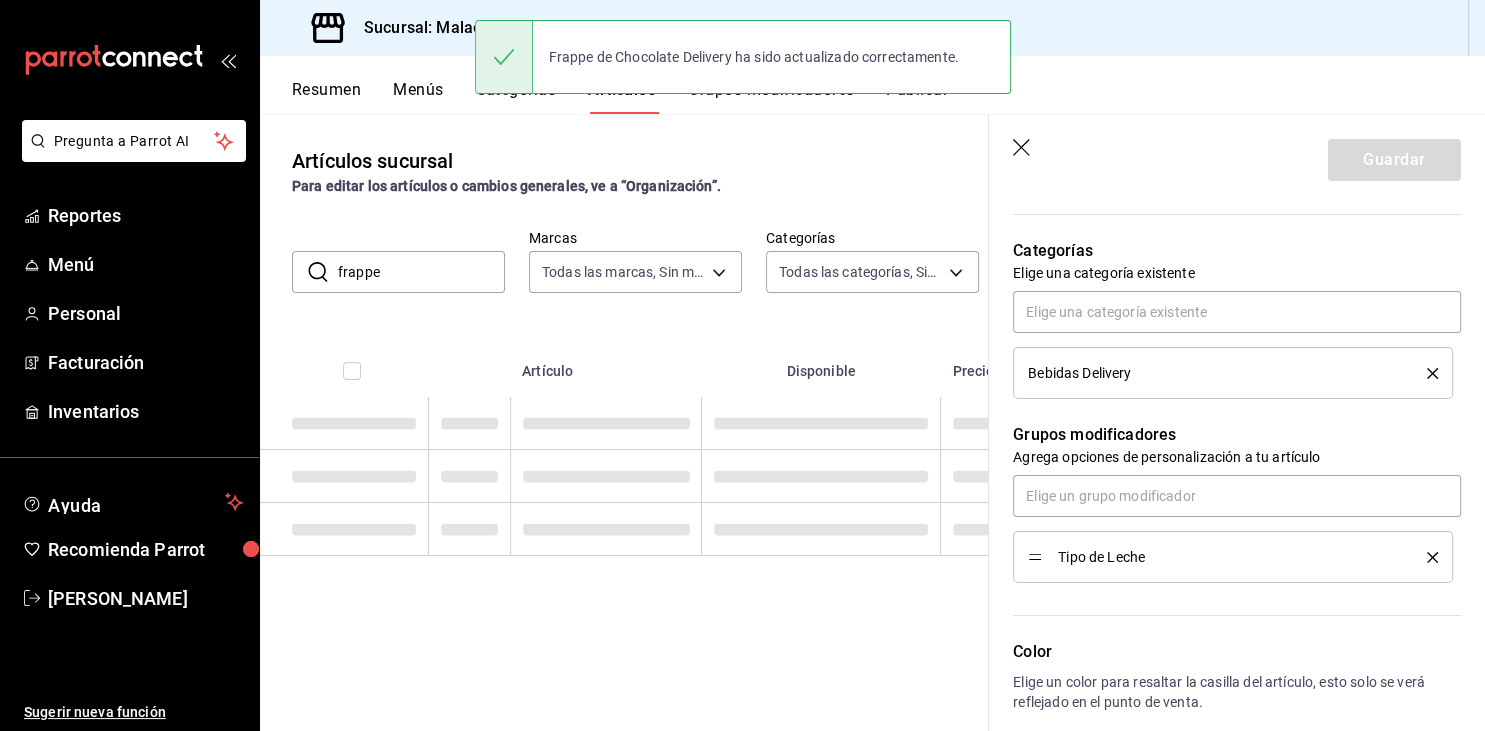 click on "Artículos sucursal Para editar los artículos o cambios generales, ve a “Organización”. ​ frappe ​ Marcas Todas las marcas, Sin marca 68cda390-11aa-4088-a87d-1ba274343c49 Categorías Todas las categorías, Sin categoría Tipo de venta Todos los artículos ALL Ordenar Artículo Disponible Precio" at bounding box center (872, 422) 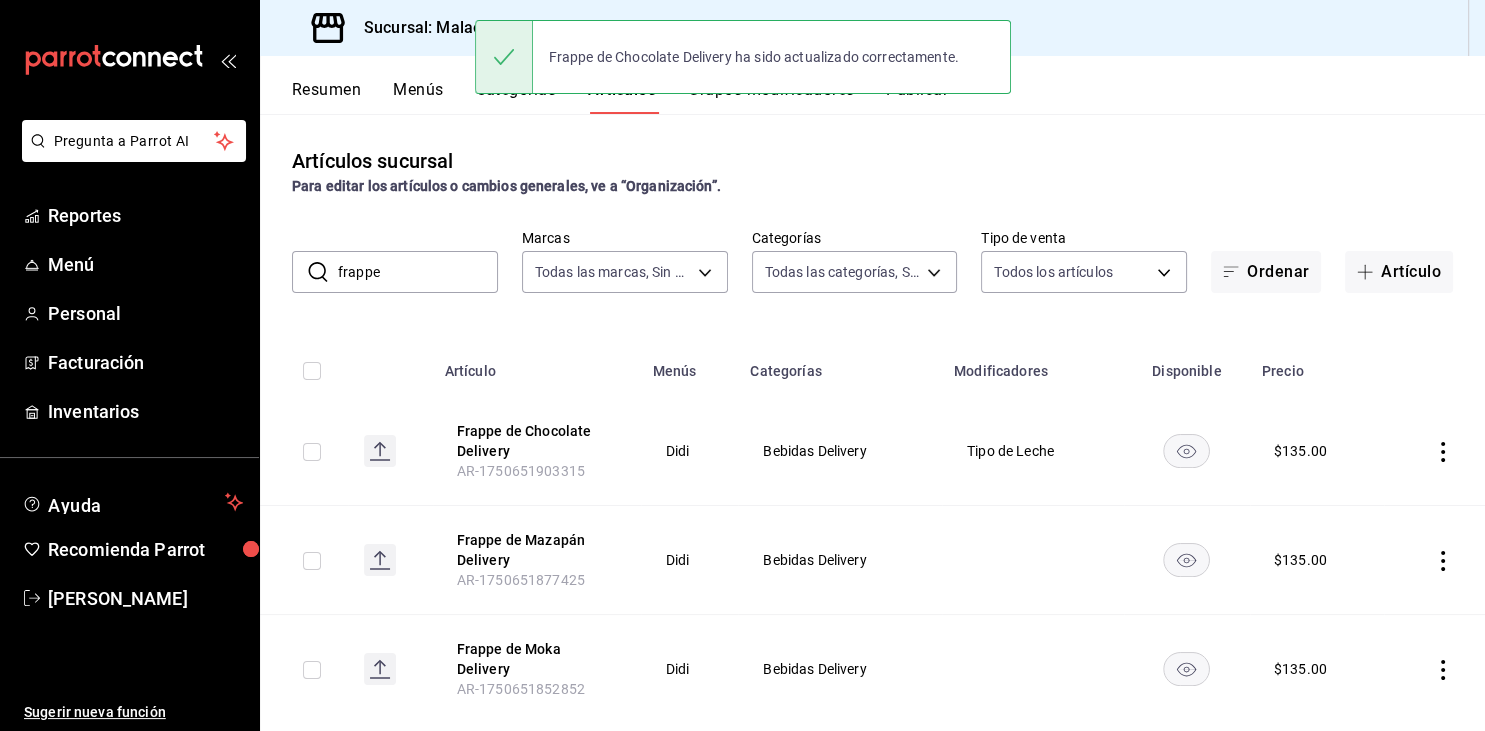 scroll, scrollTop: 0, scrollLeft: 0, axis: both 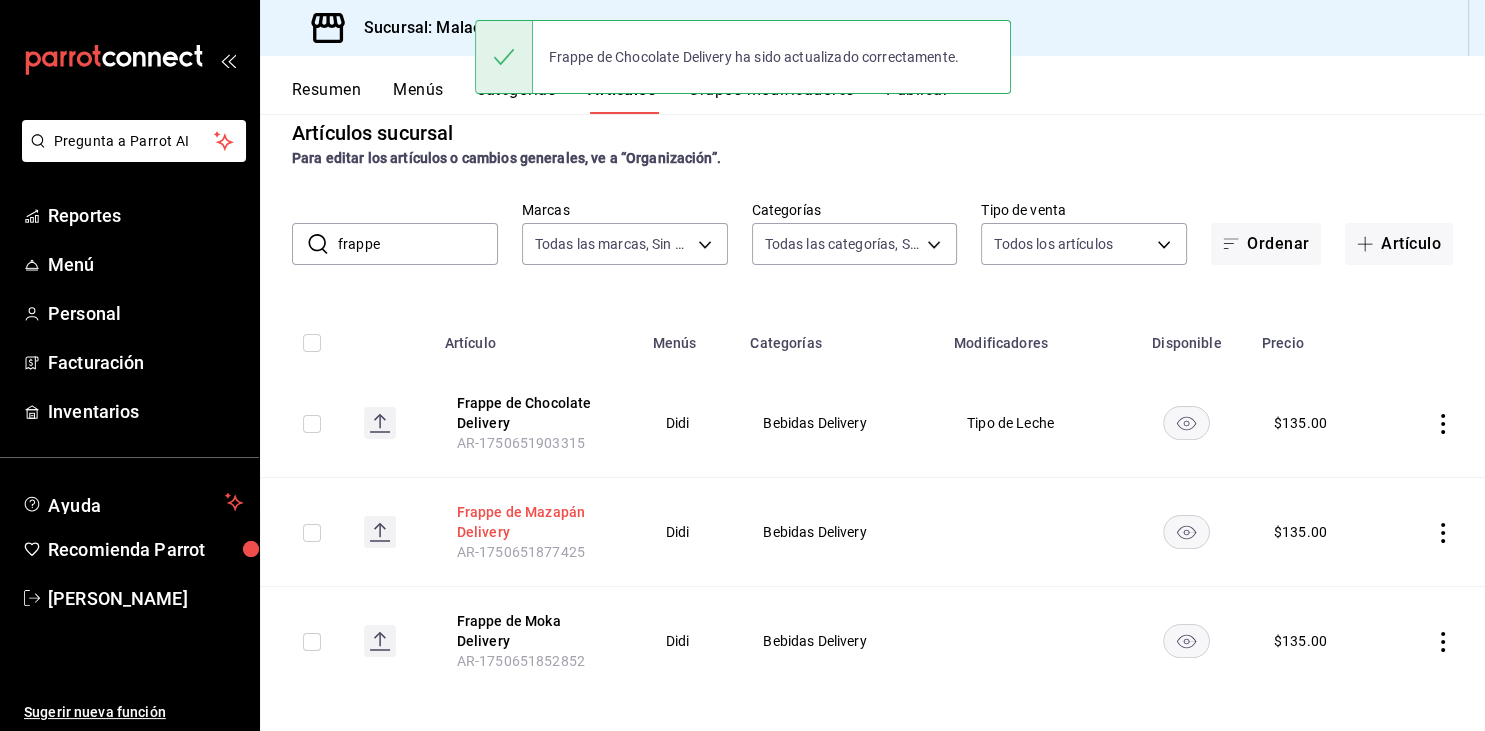 click on "Frappe de Mazapán Delivery" at bounding box center (537, 522) 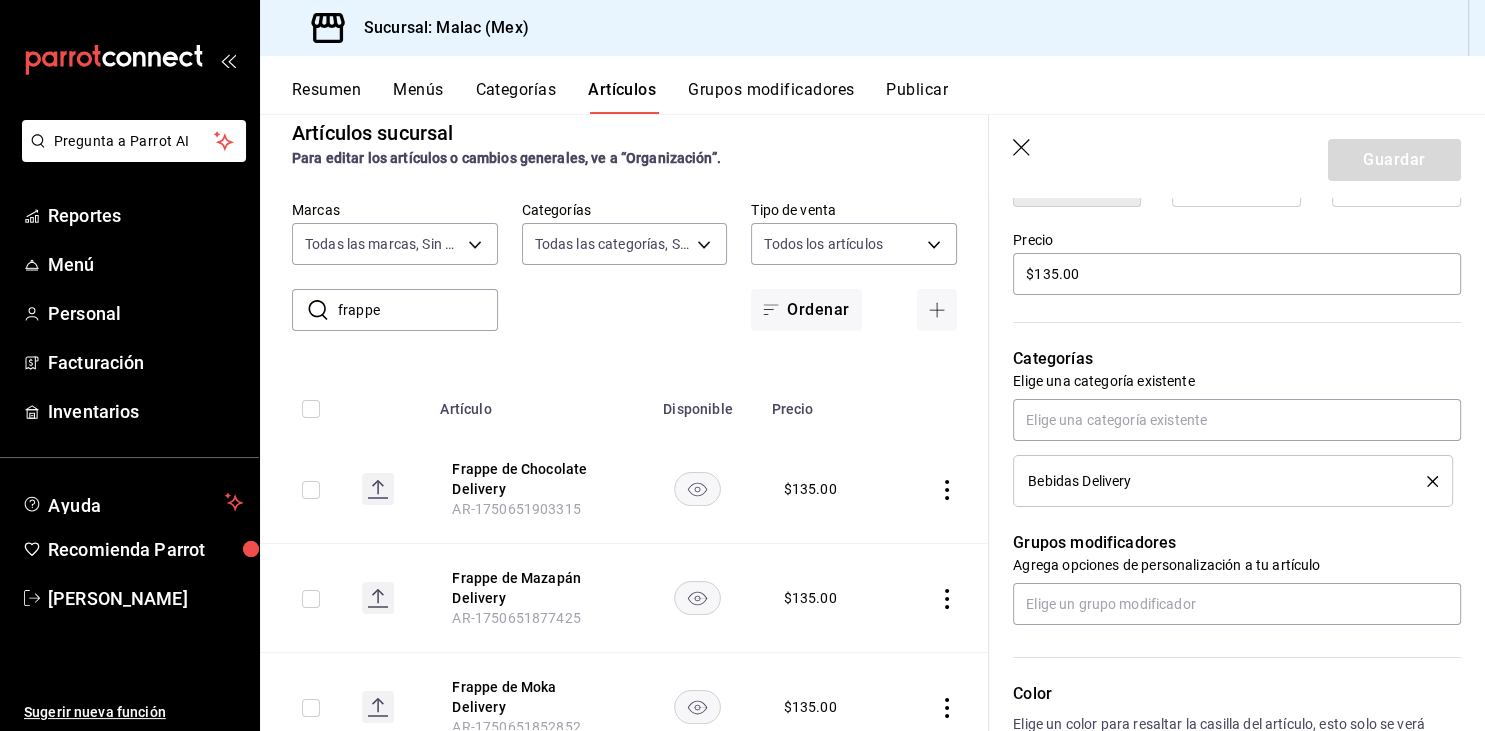 scroll, scrollTop: 590, scrollLeft: 0, axis: vertical 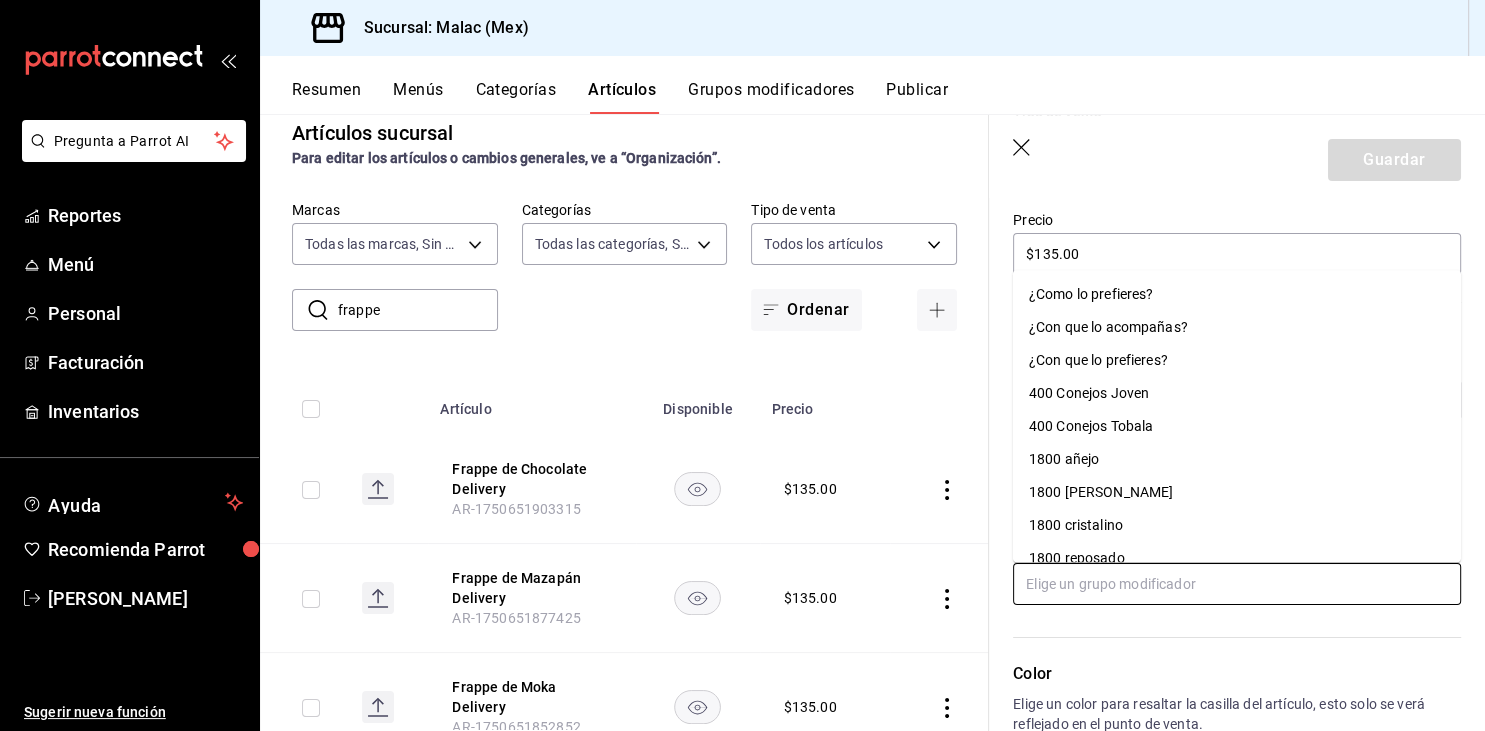 click at bounding box center (1237, 584) 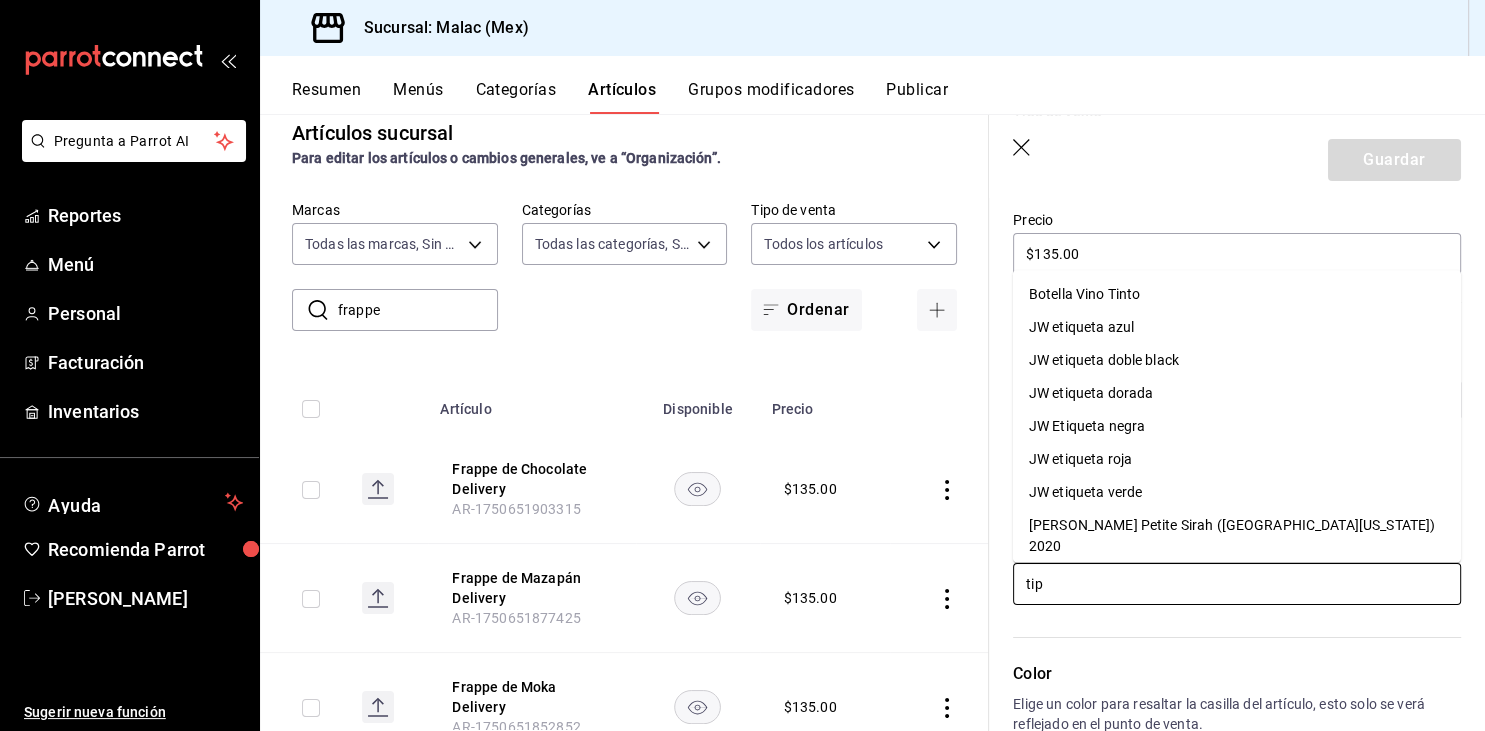 type on "tipo" 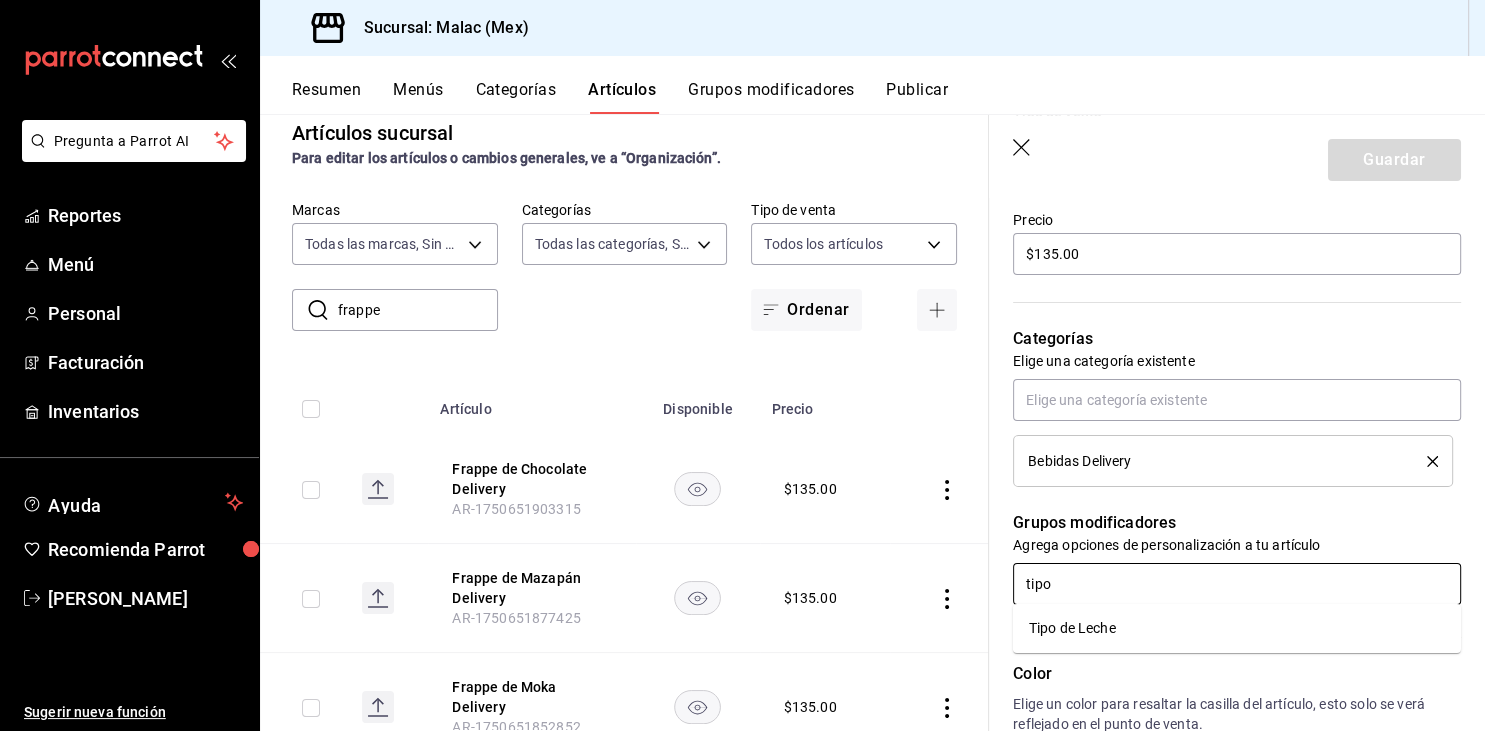click on "Tipo de Leche" at bounding box center (1072, 628) 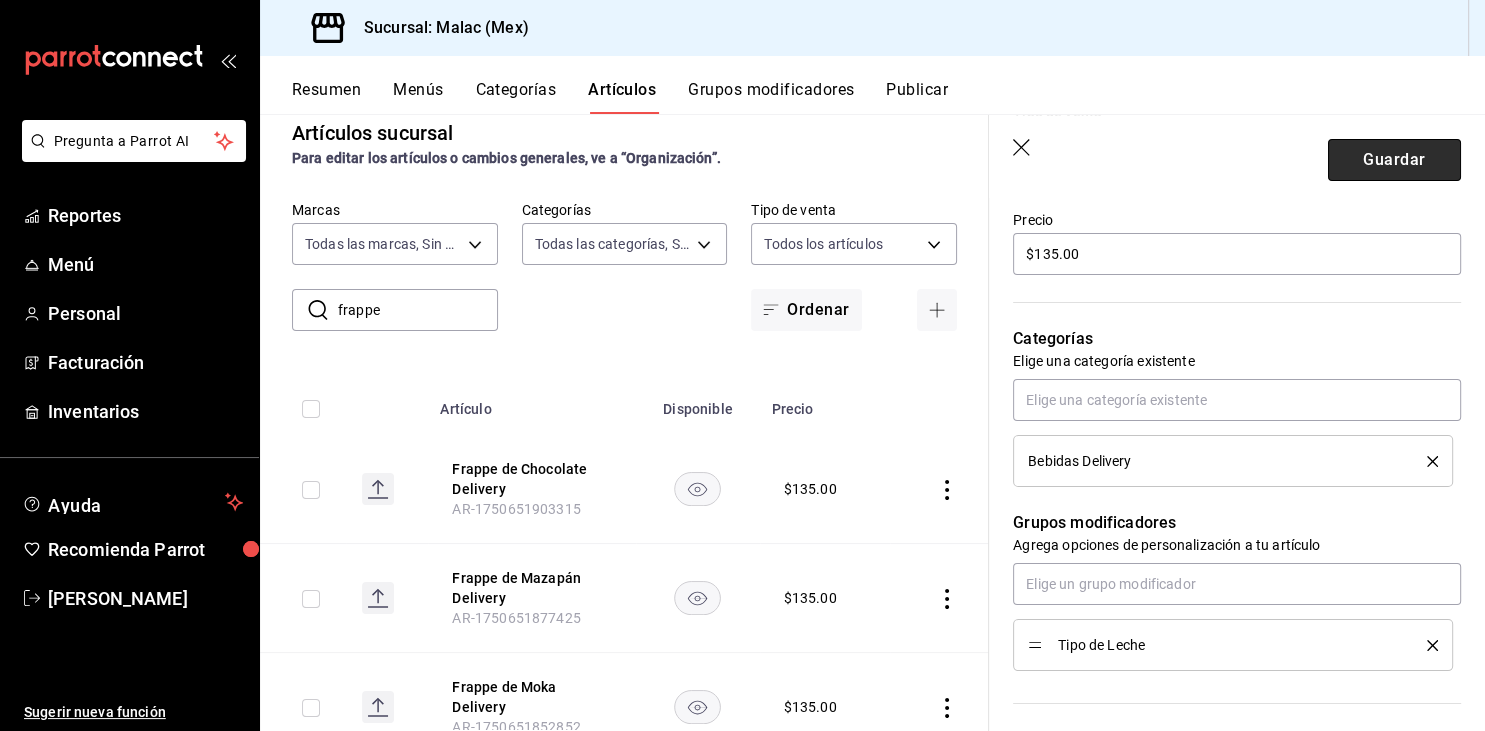 click on "Guardar" at bounding box center (1394, 160) 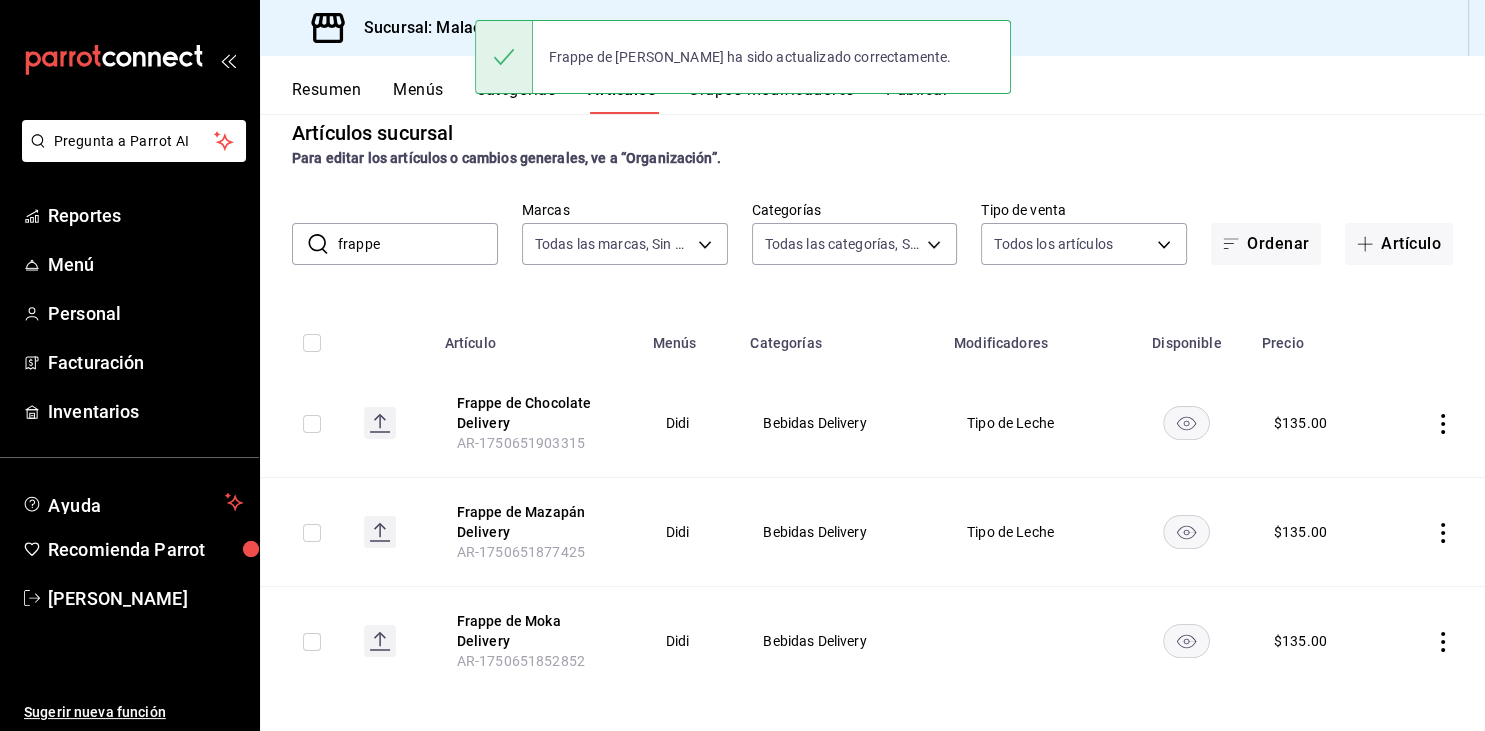 scroll, scrollTop: 0, scrollLeft: 0, axis: both 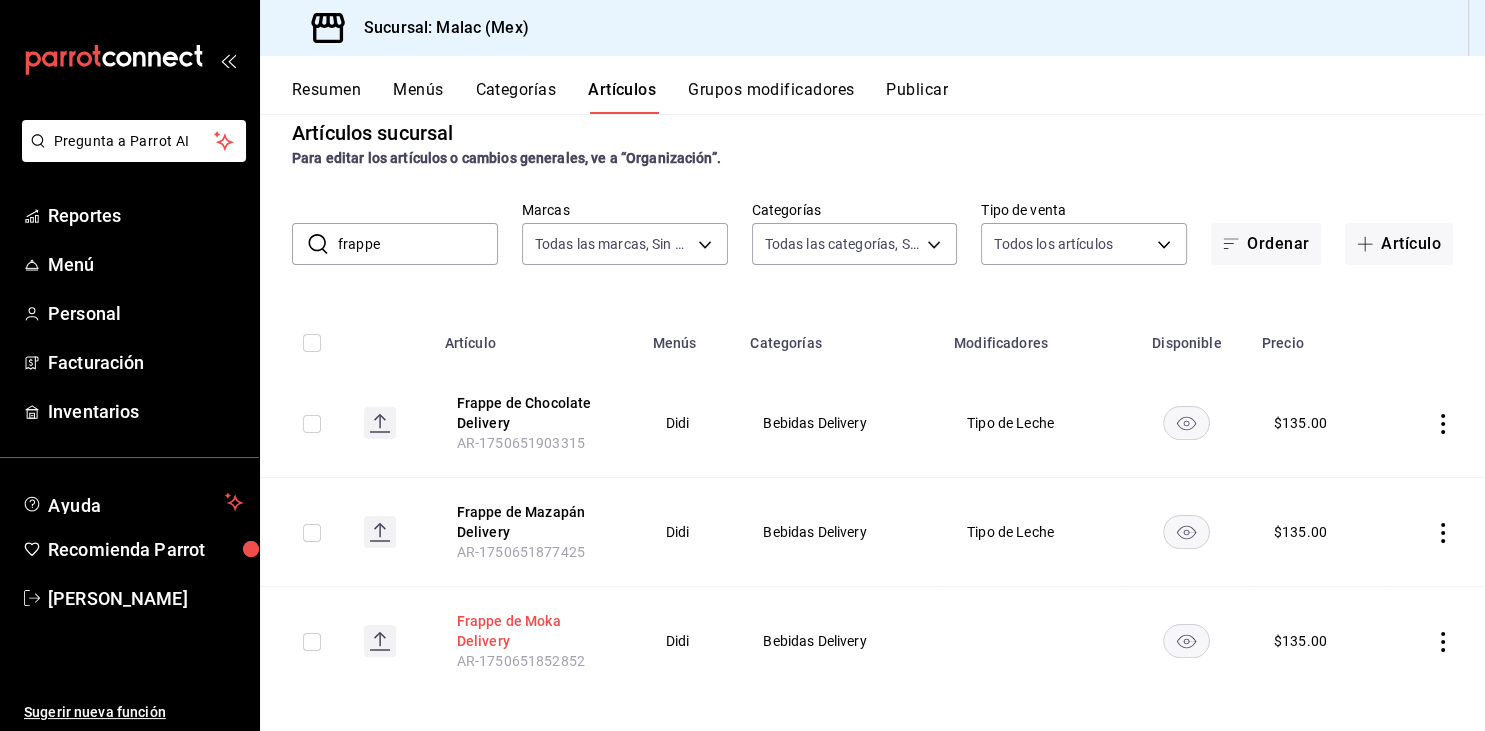 click on "Frappe de Moka Delivery" at bounding box center [537, 631] 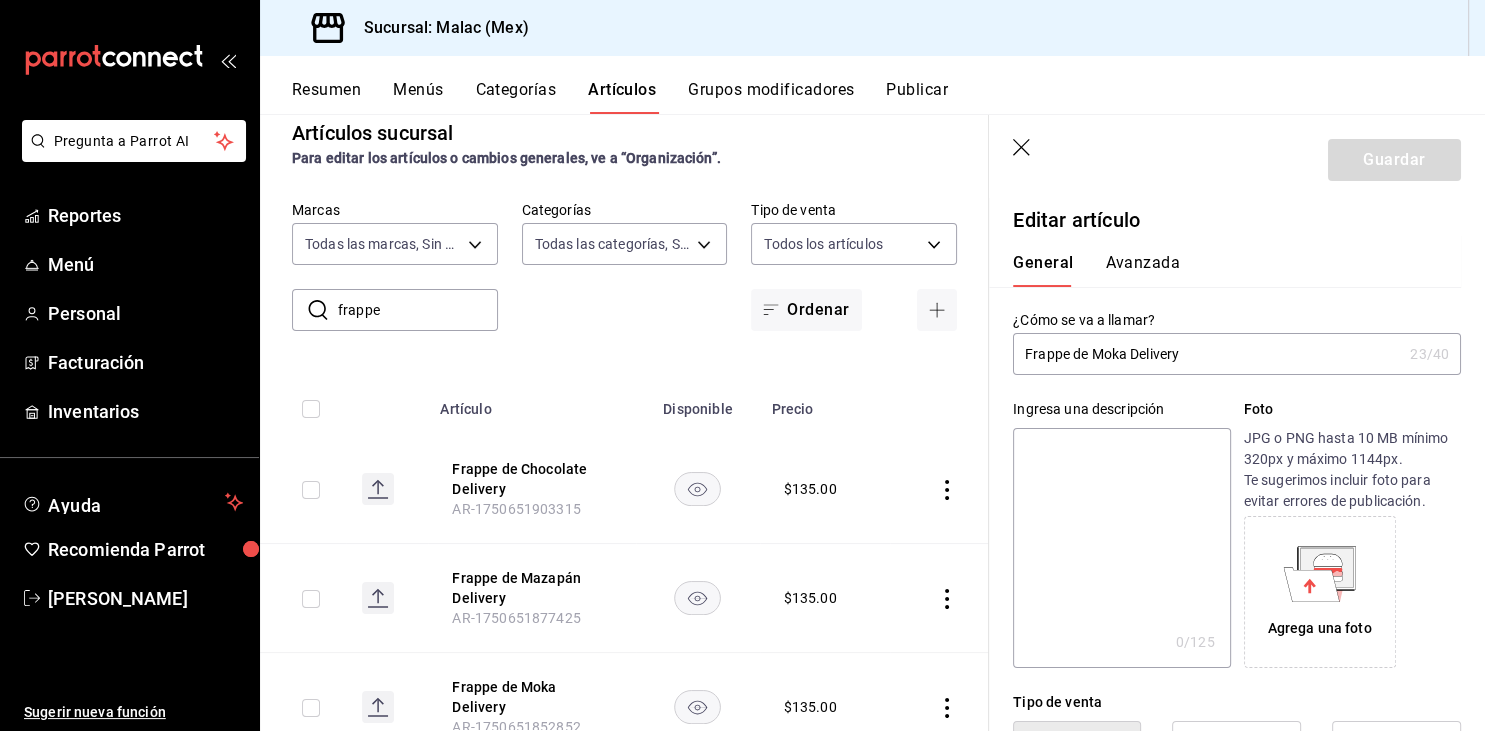 type on "$135.00" 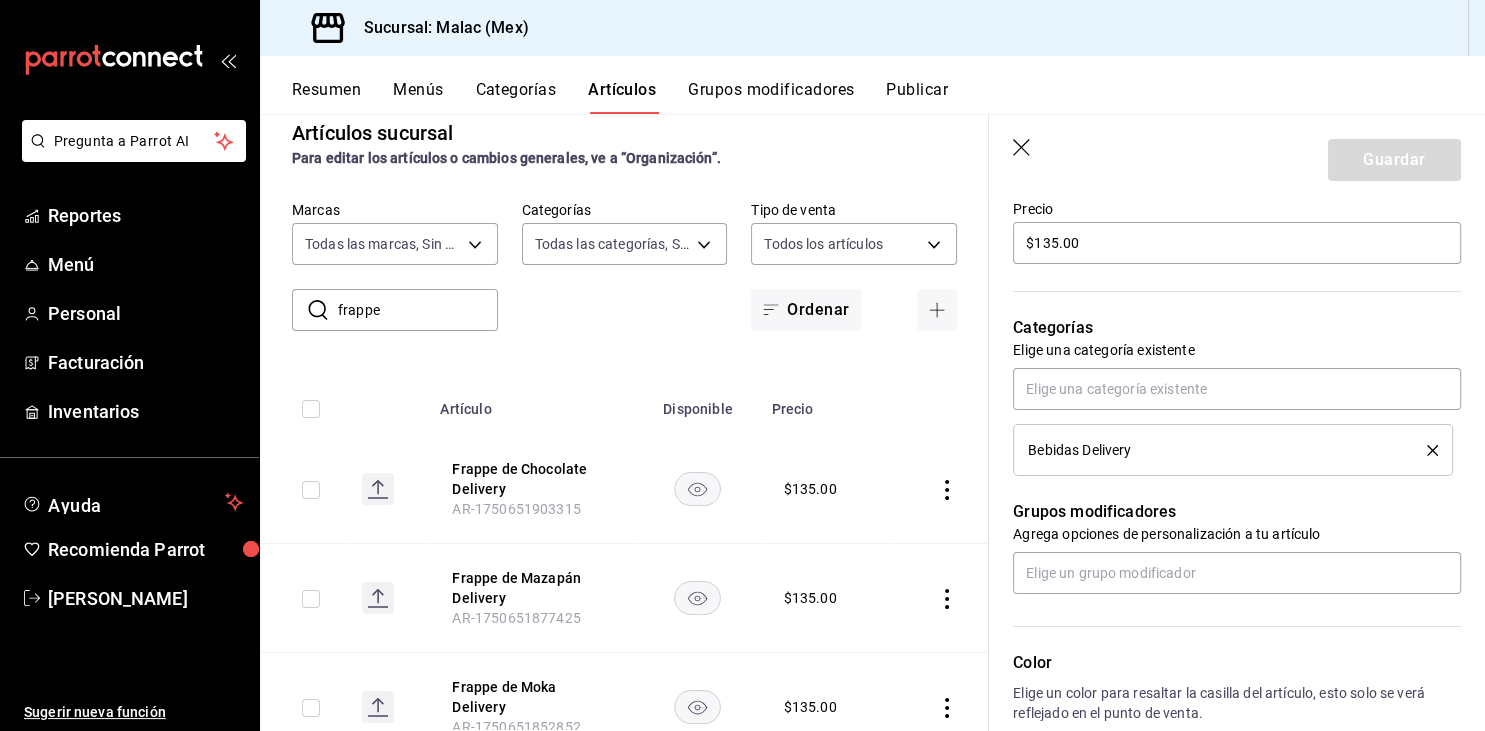 scroll, scrollTop: 604, scrollLeft: 0, axis: vertical 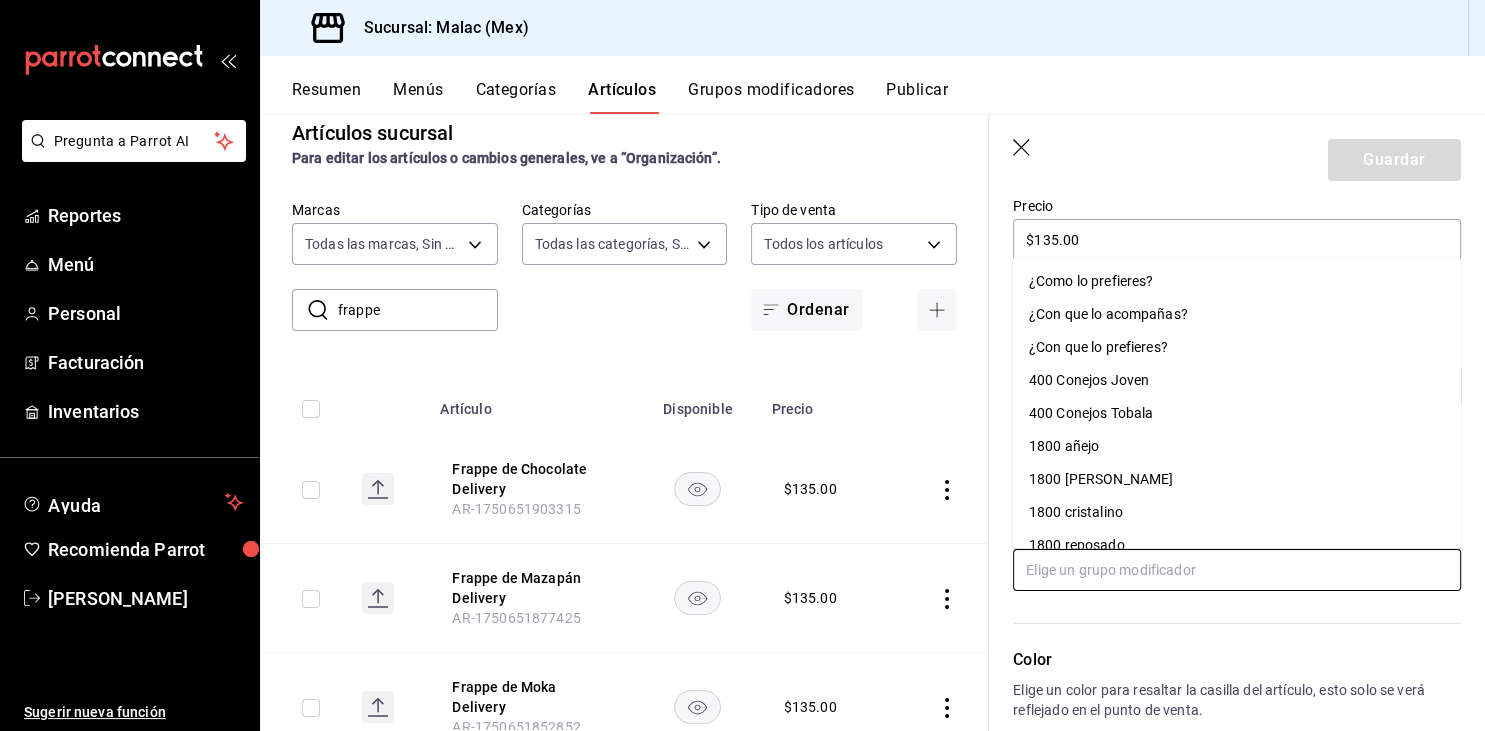click at bounding box center (1237, 570) 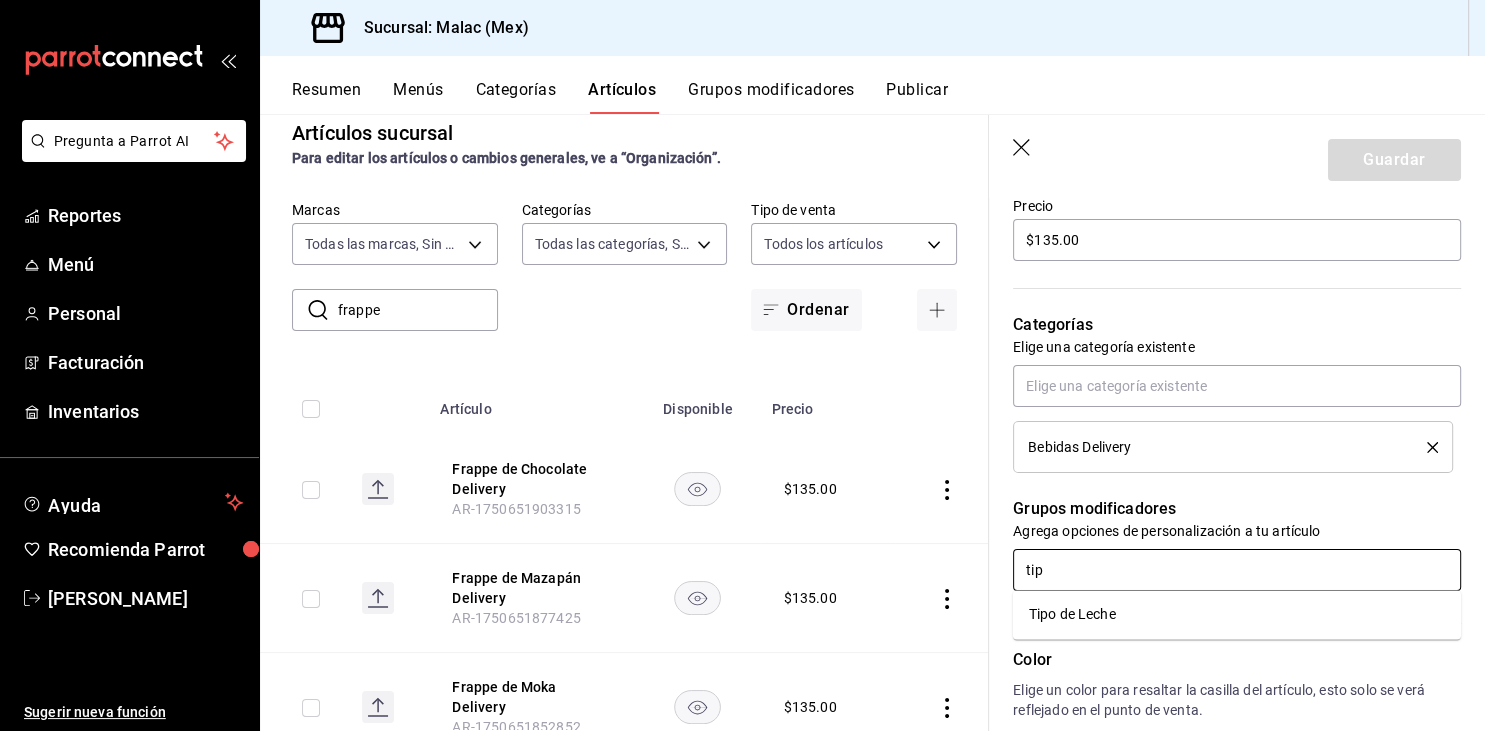 type on "tipo" 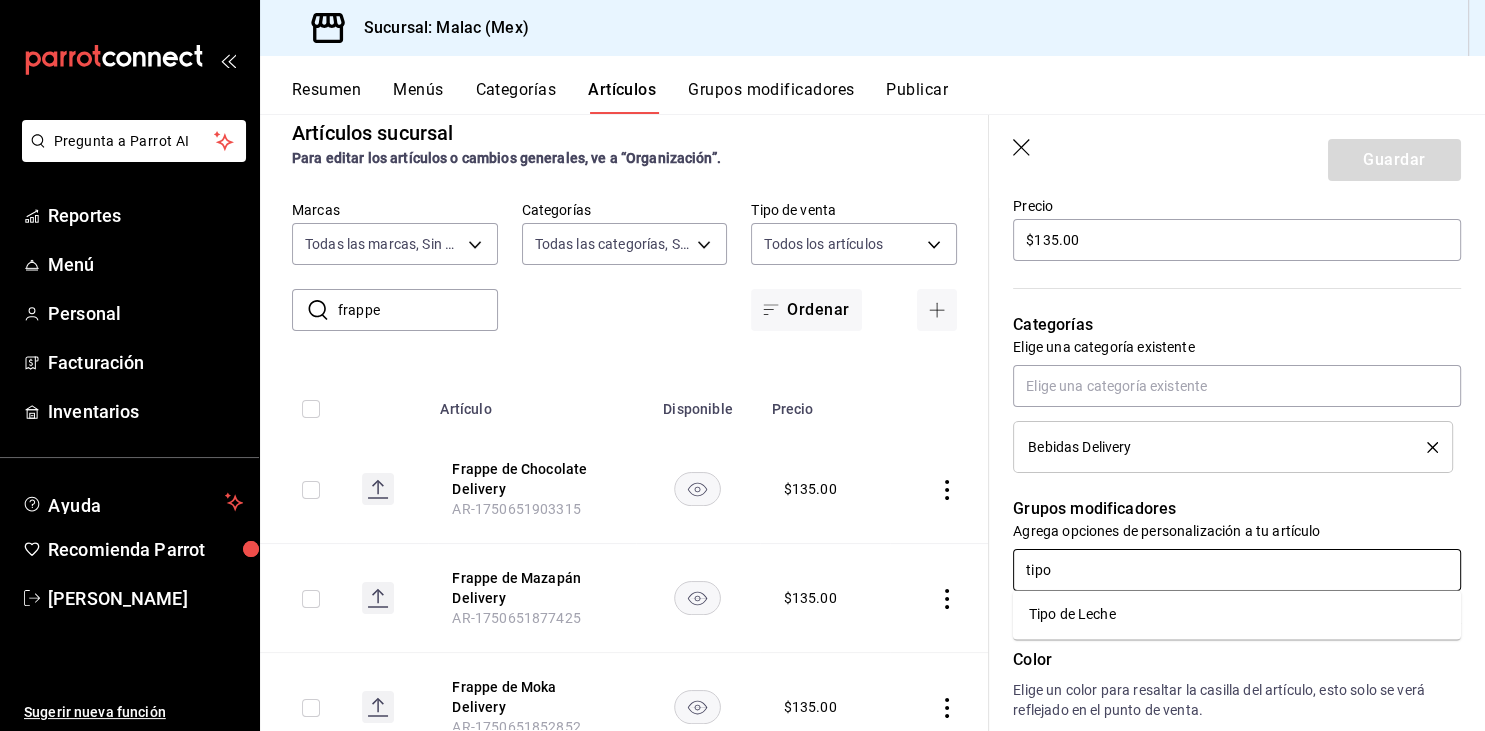 click on "Tipo de Leche" at bounding box center [1072, 614] 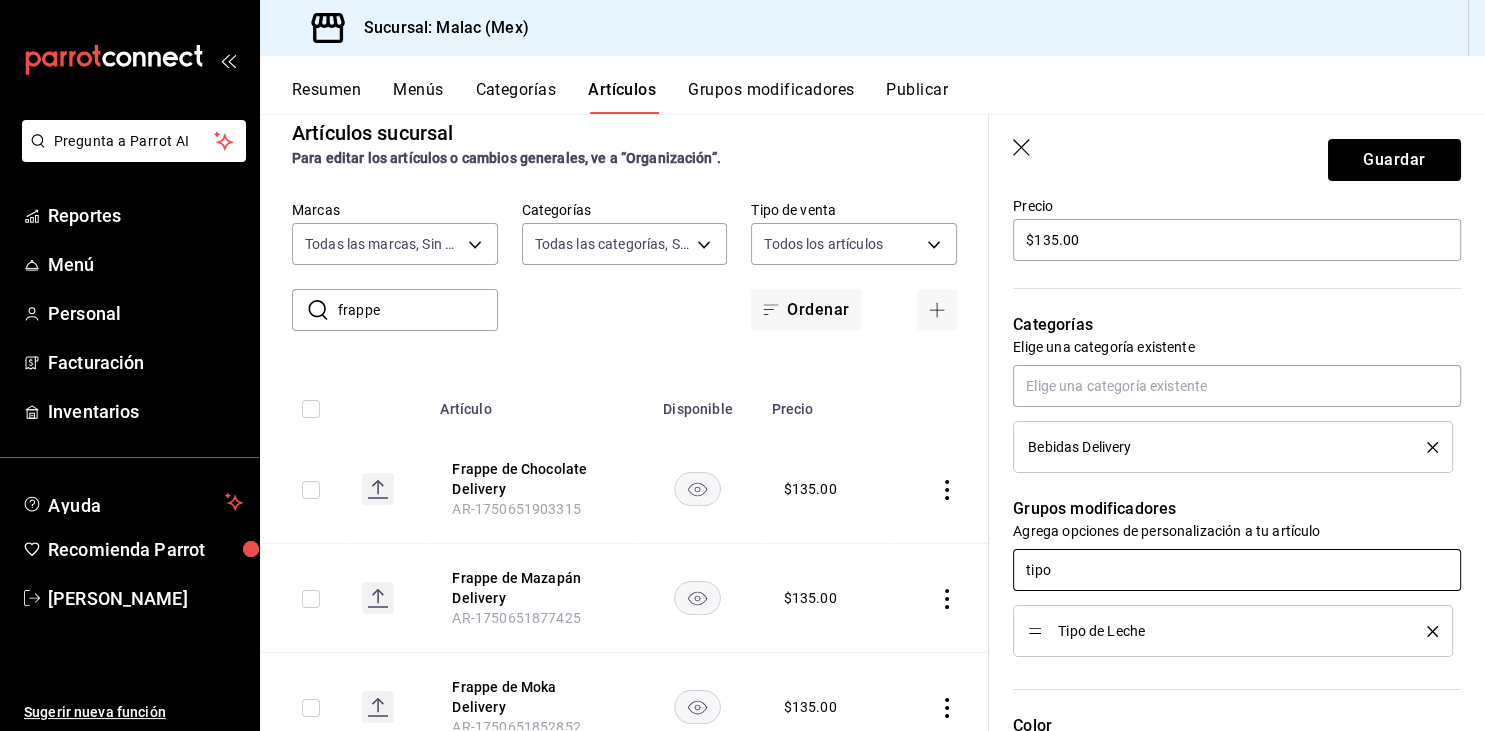 type 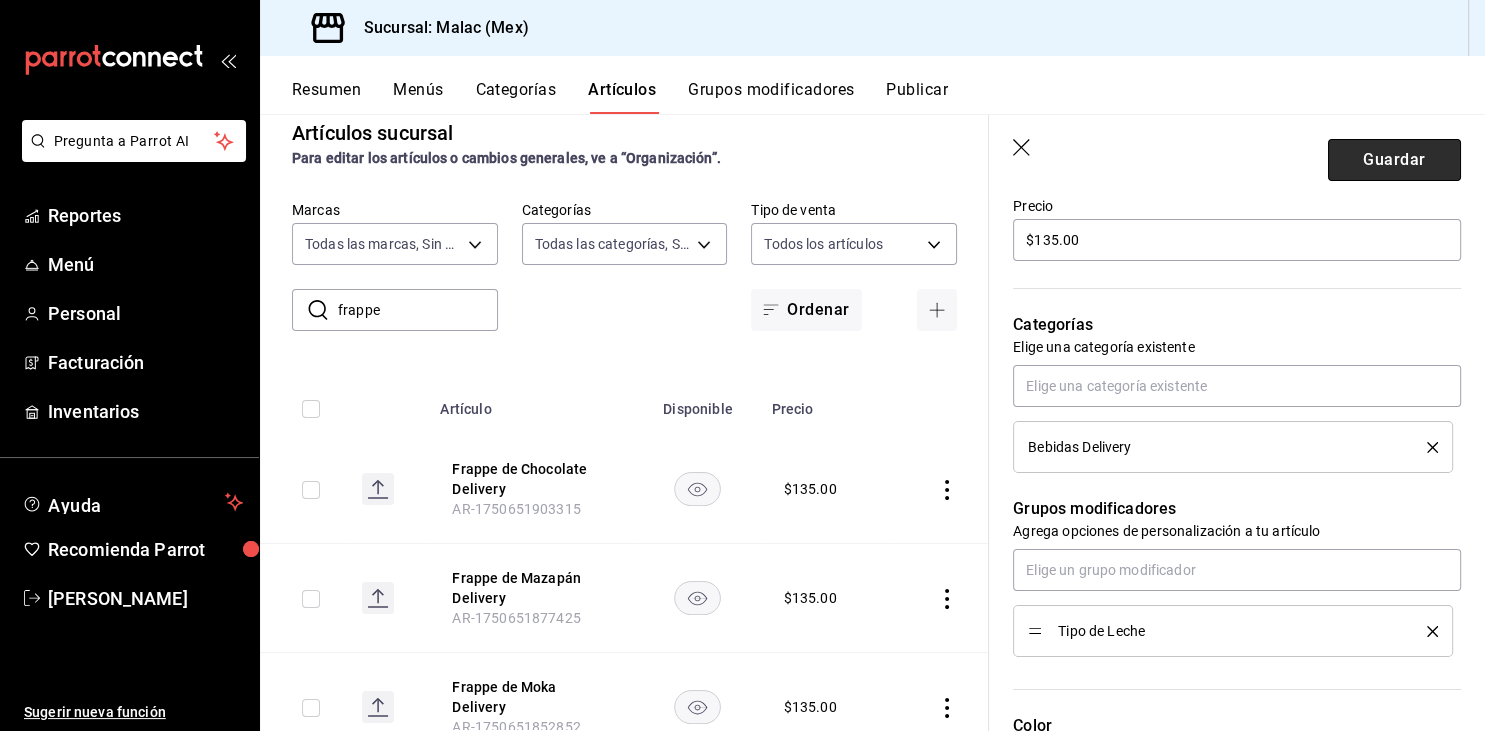 click on "Guardar" at bounding box center [1394, 160] 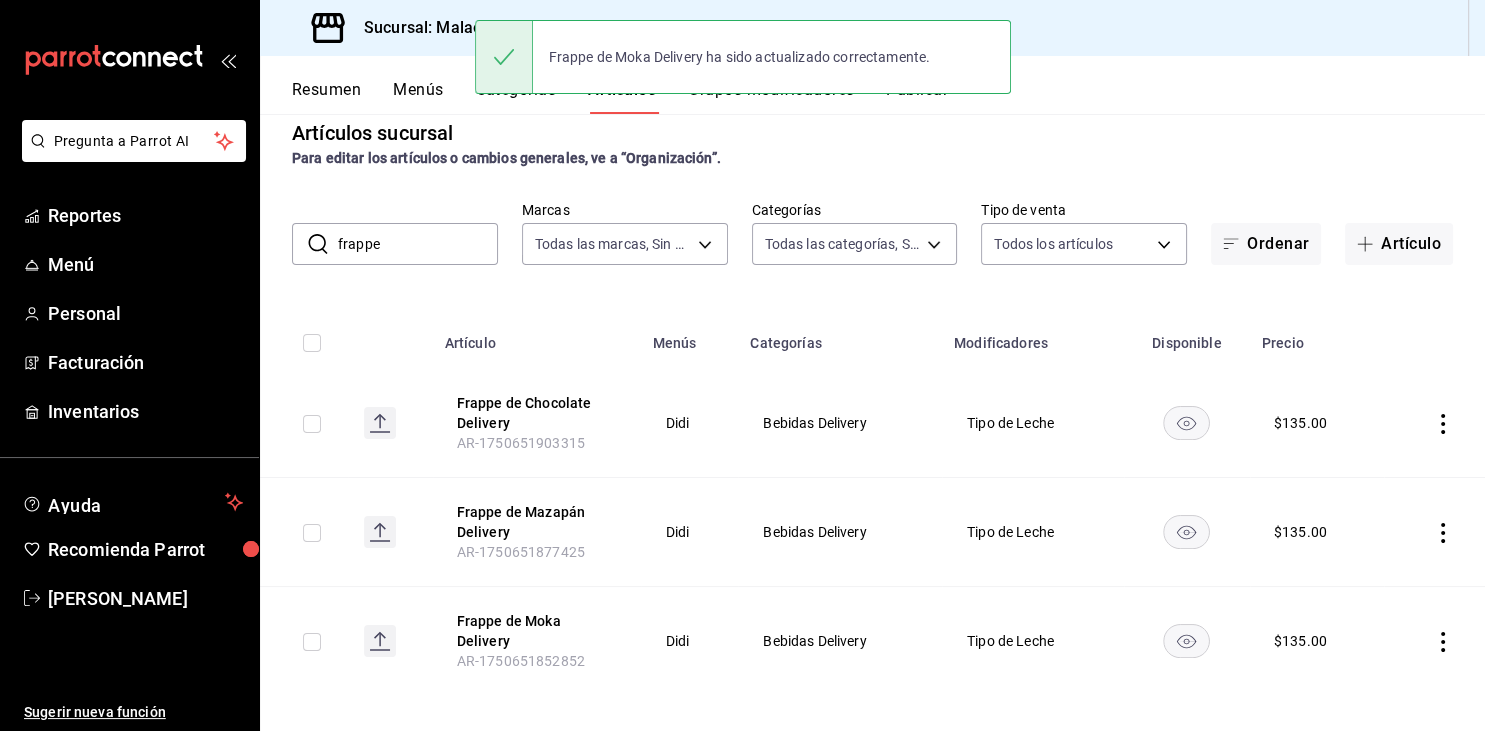 scroll, scrollTop: 0, scrollLeft: 0, axis: both 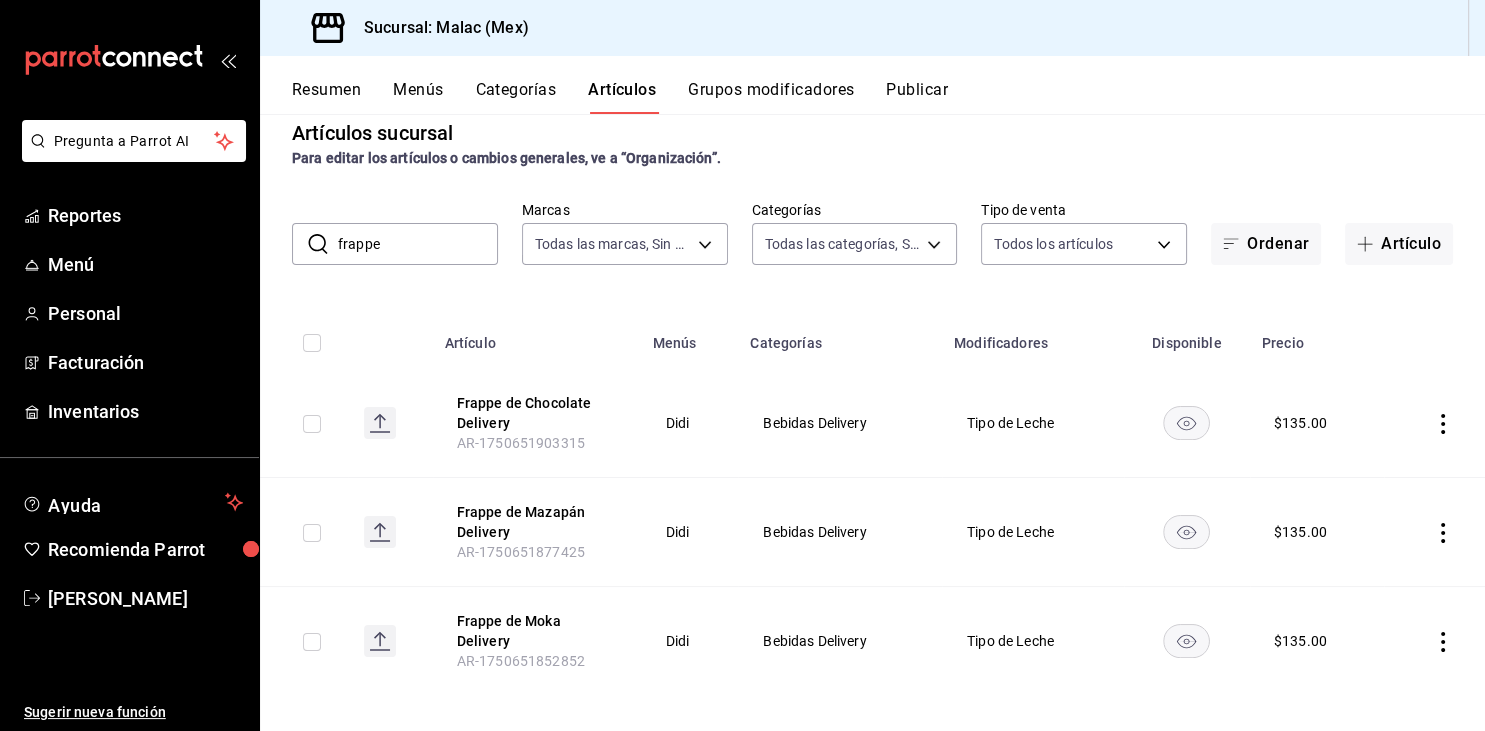 click on "frappe" at bounding box center (418, 244) 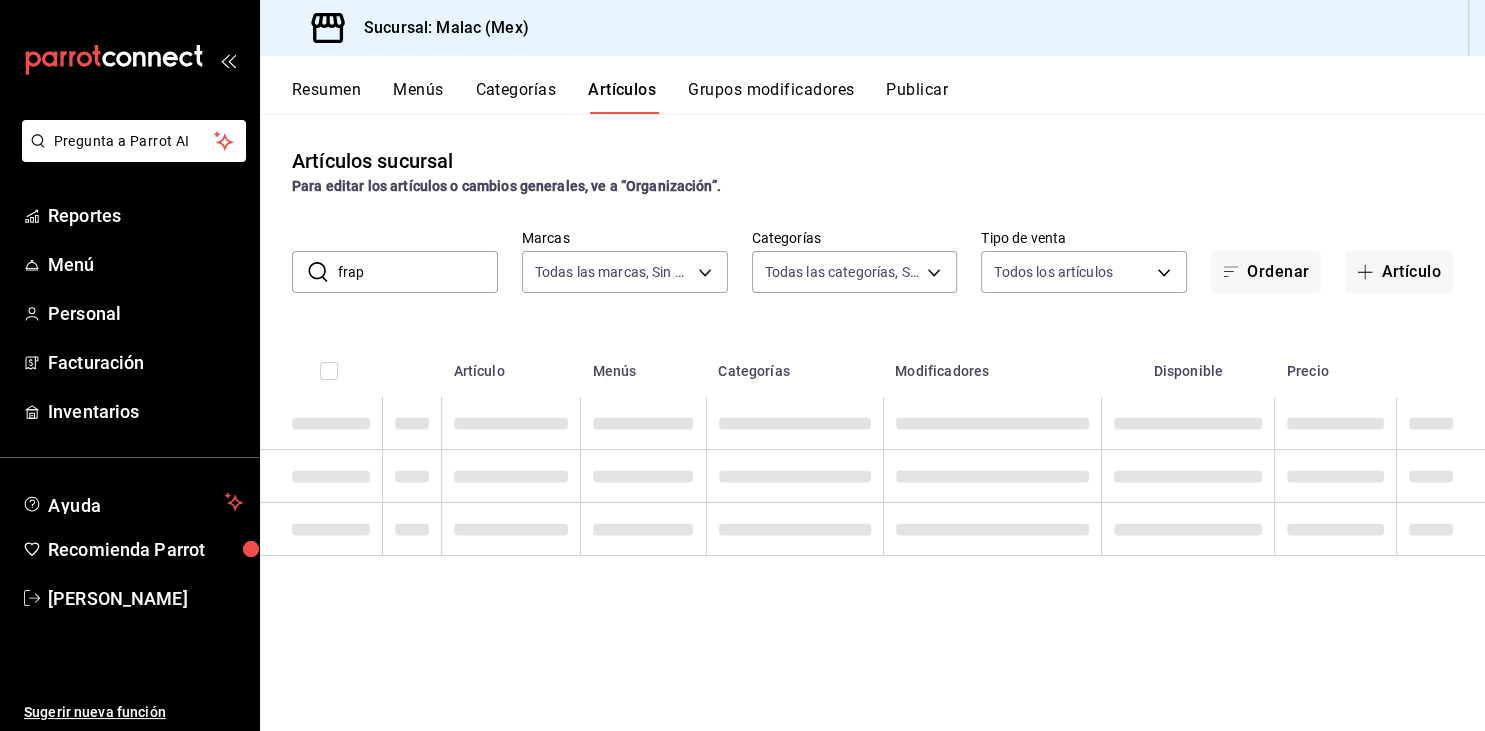 scroll, scrollTop: 0, scrollLeft: 0, axis: both 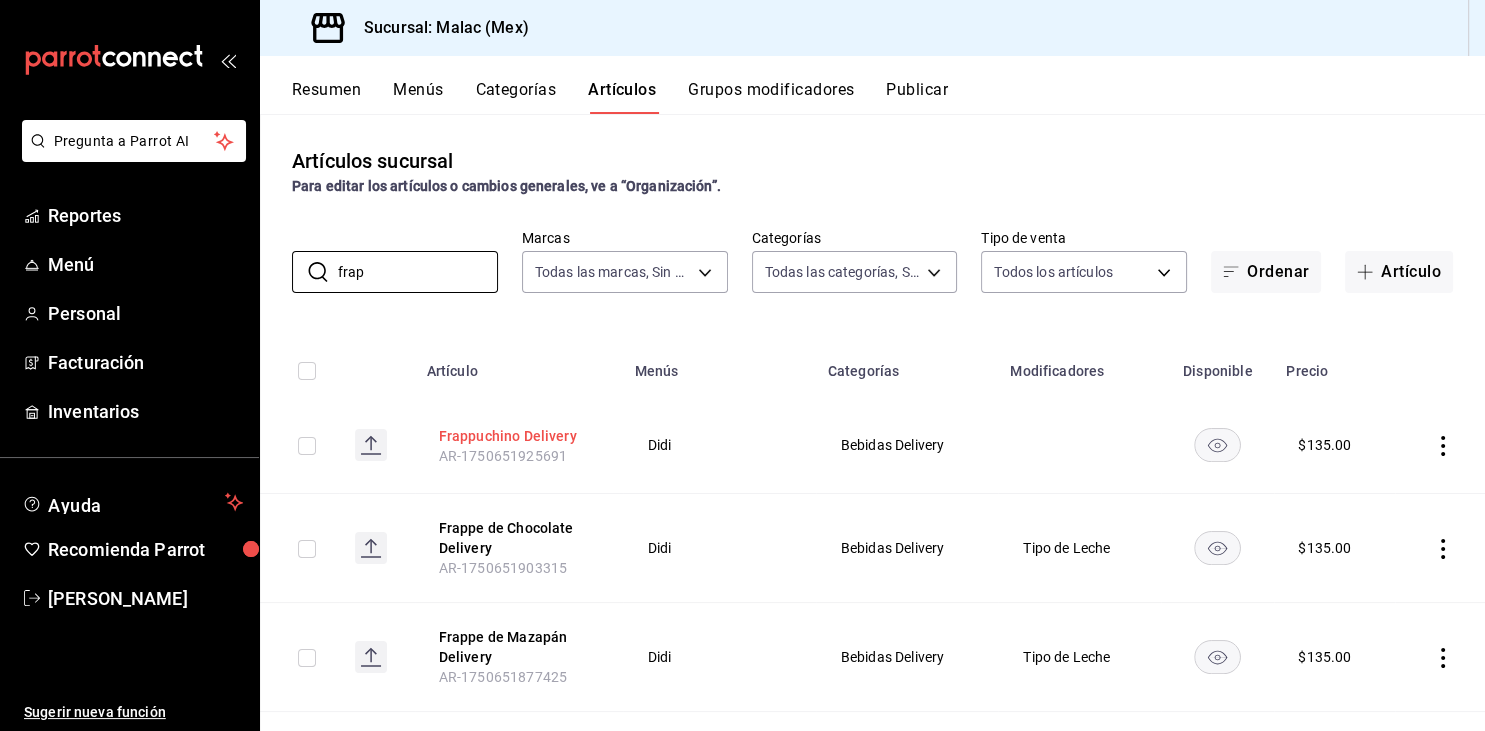 type on "frap" 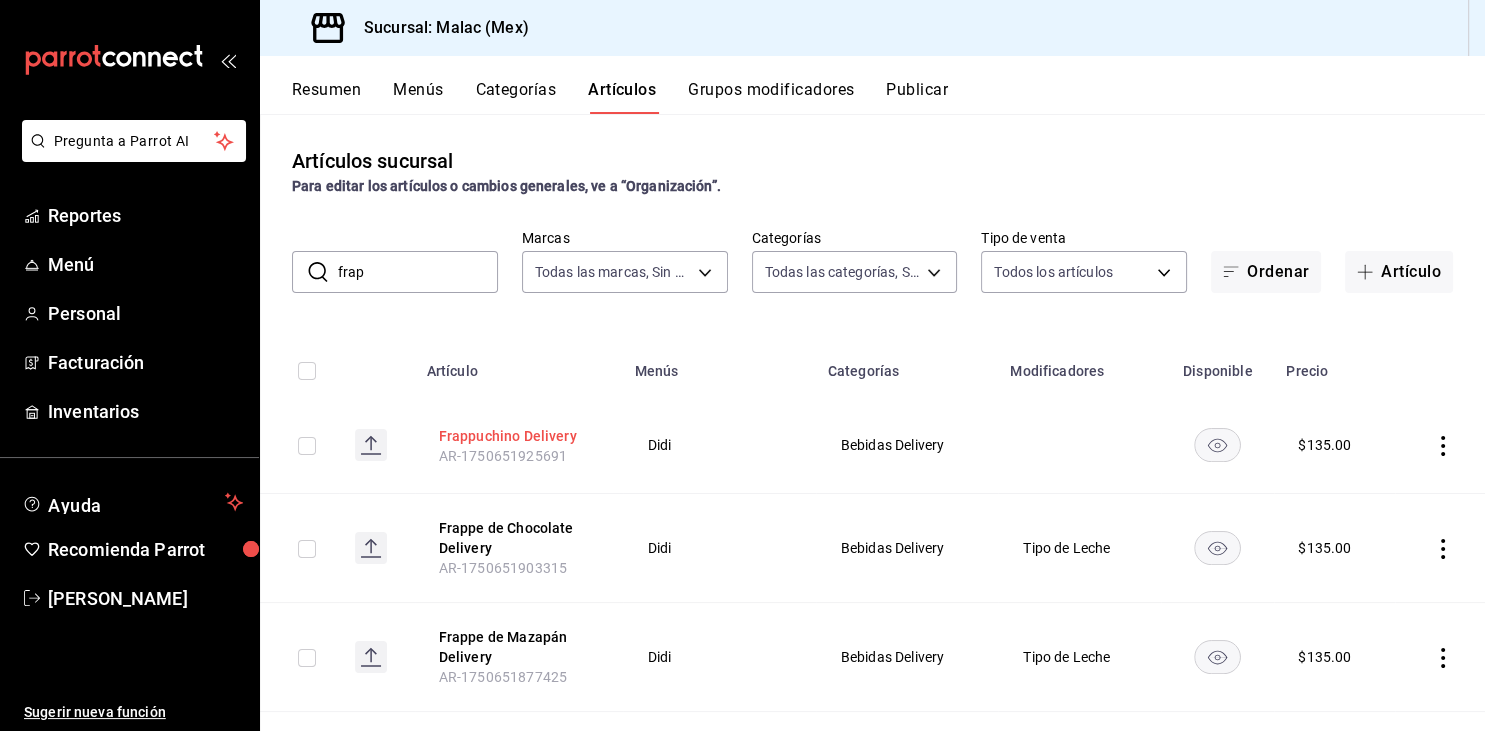 click on "Frappuchino Delivery" at bounding box center (519, 436) 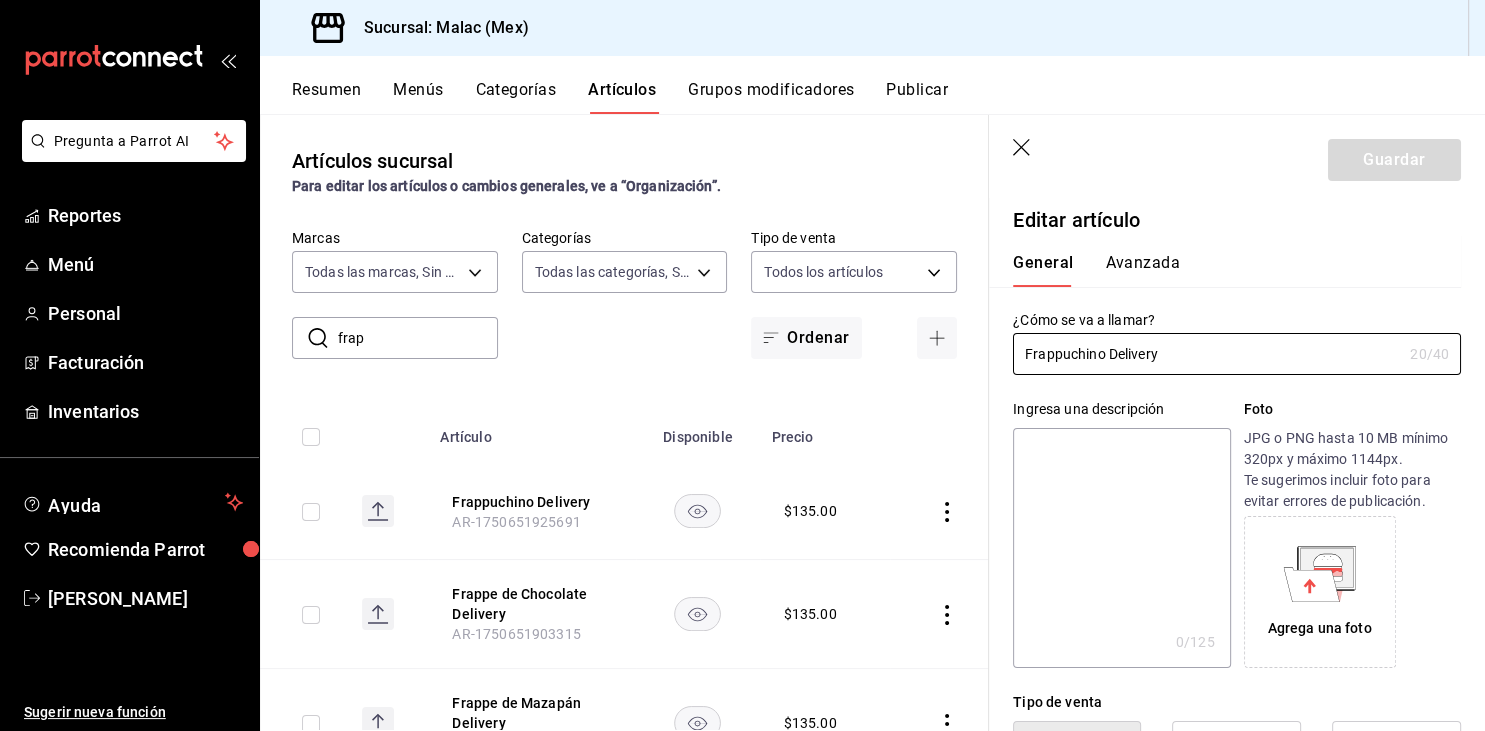 type on "$135.00" 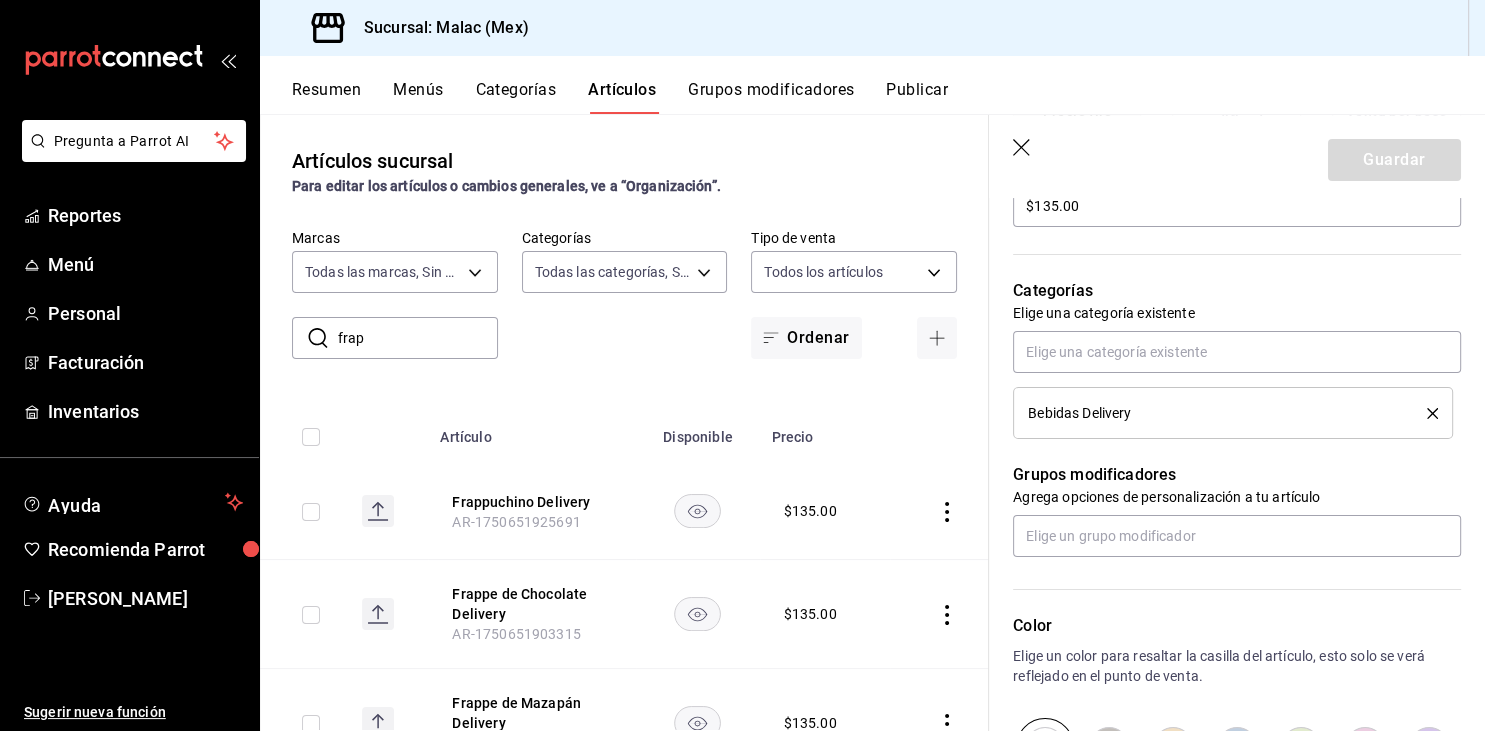 scroll, scrollTop: 642, scrollLeft: 0, axis: vertical 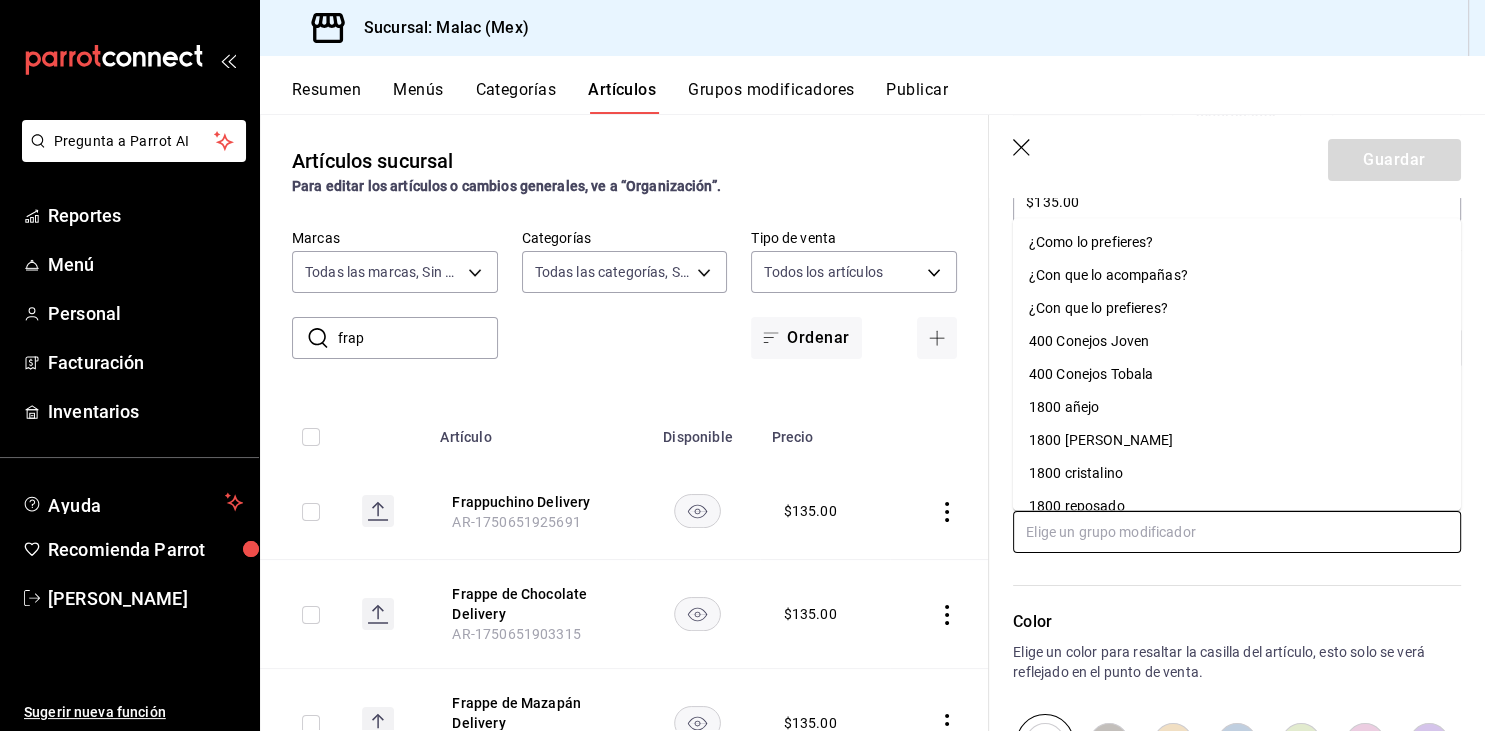 click at bounding box center [1237, 532] 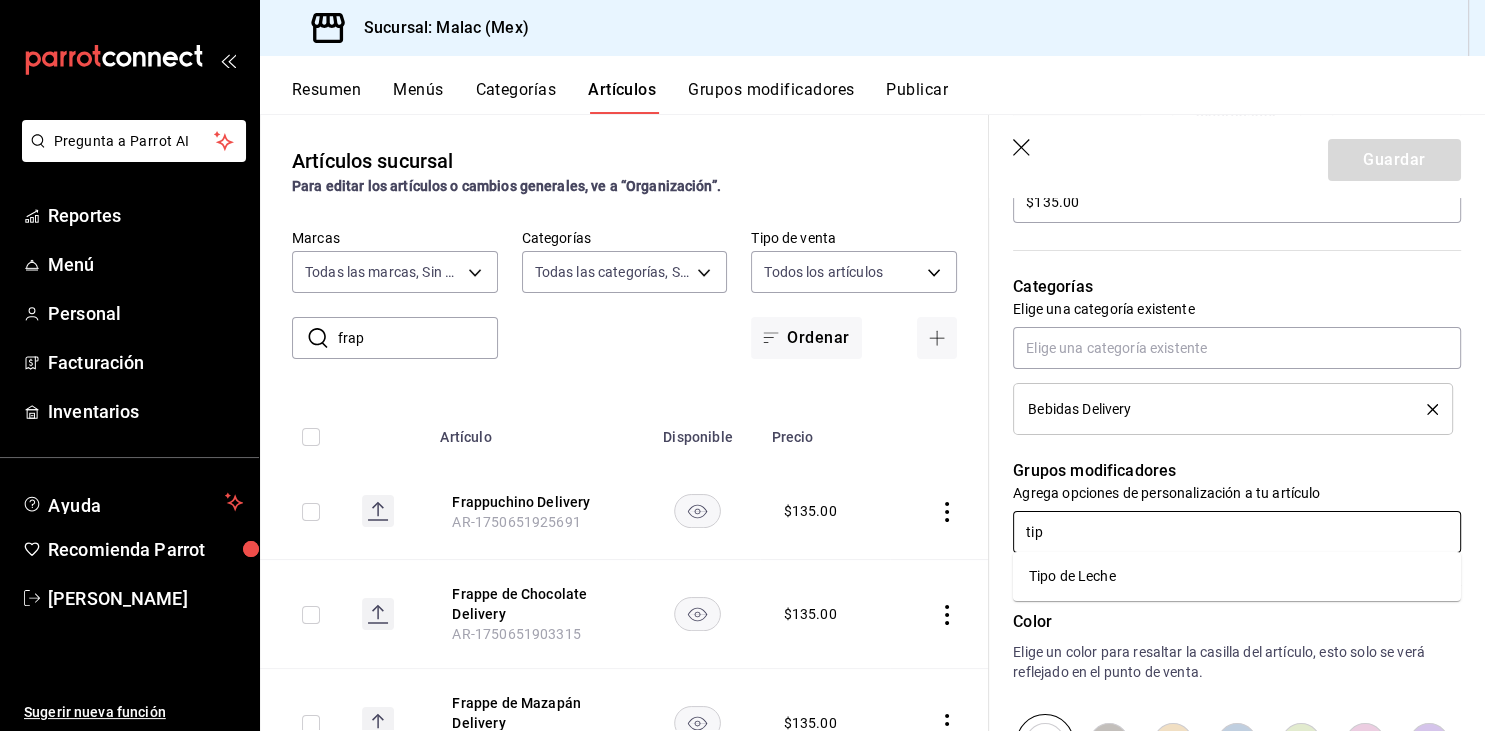 type on "tipo" 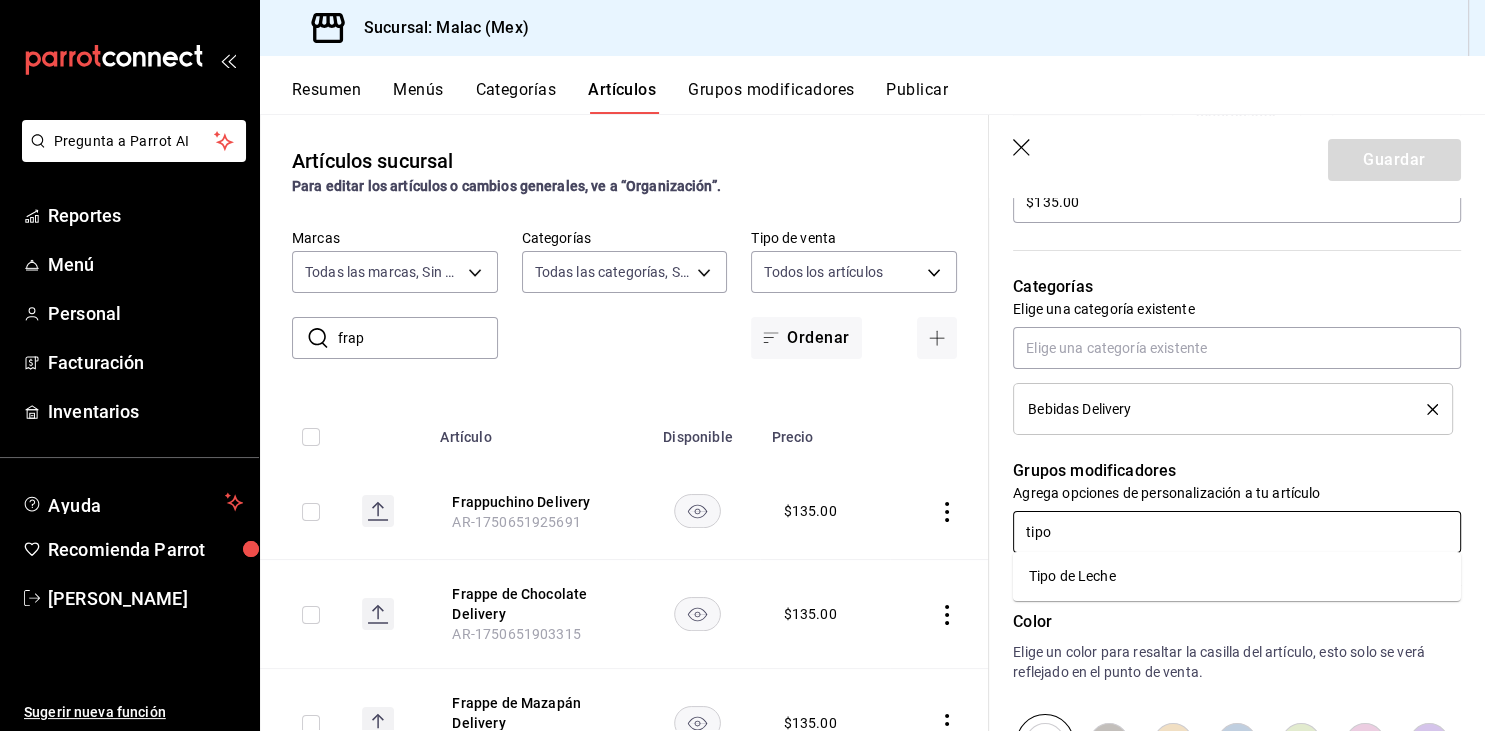 click on "Tipo de Leche" at bounding box center [1072, 576] 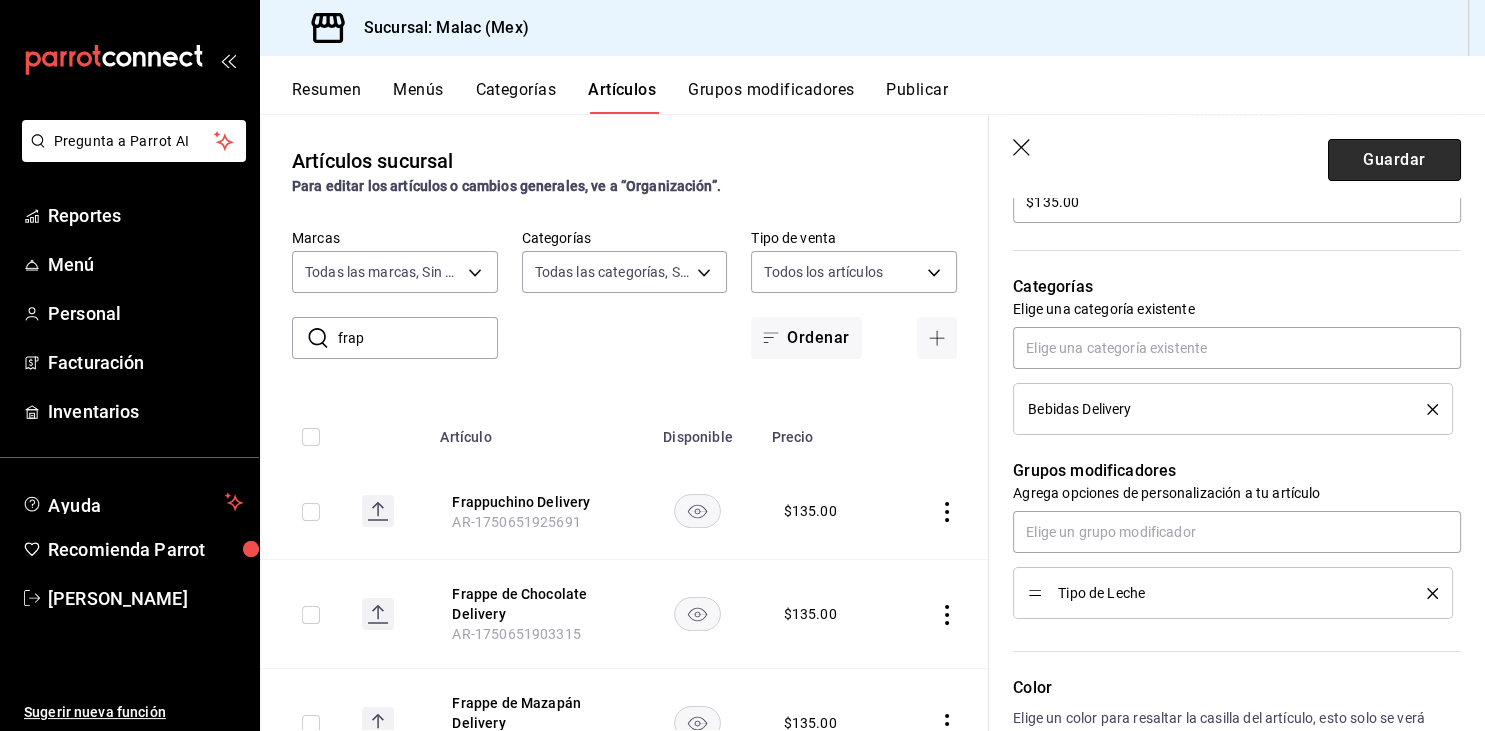 click on "Guardar" at bounding box center (1394, 160) 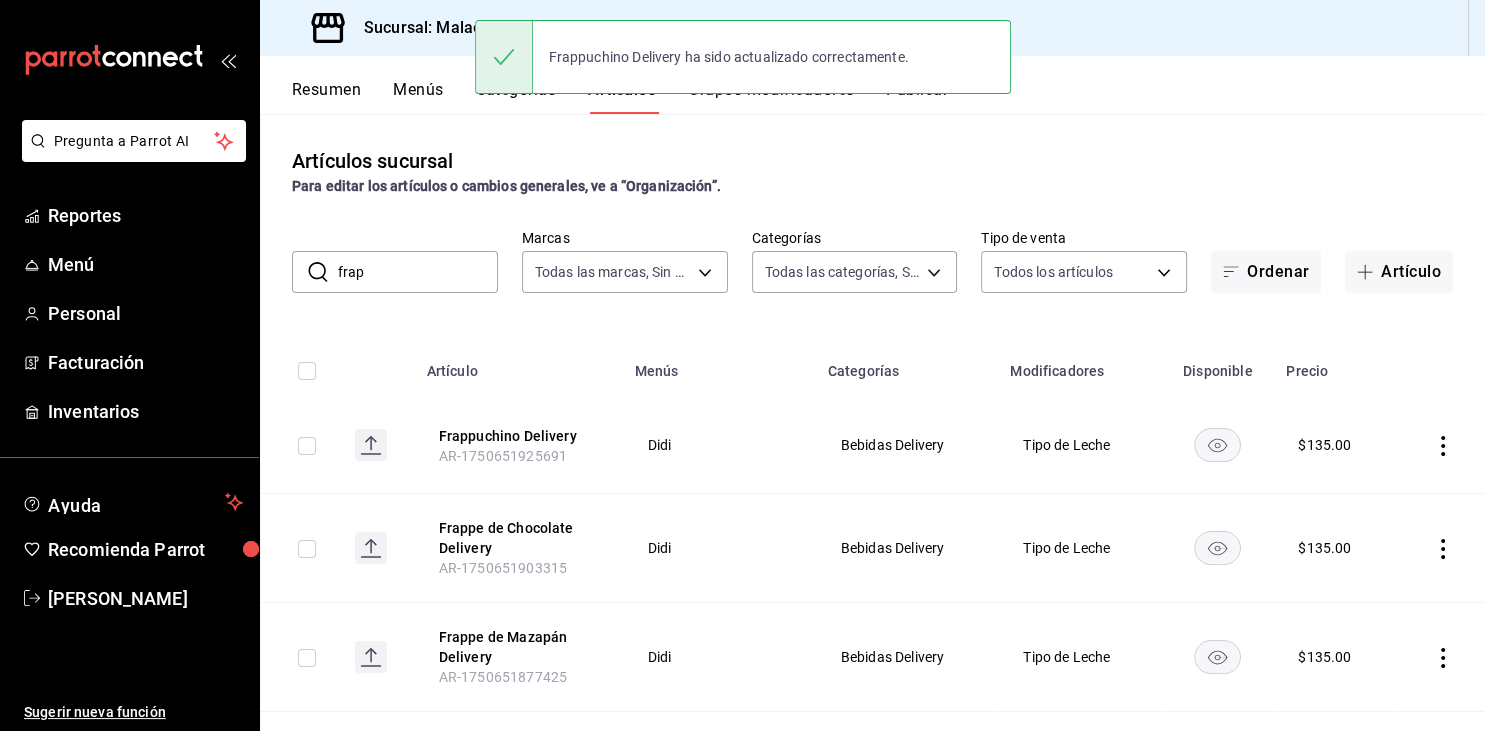 scroll, scrollTop: 0, scrollLeft: 0, axis: both 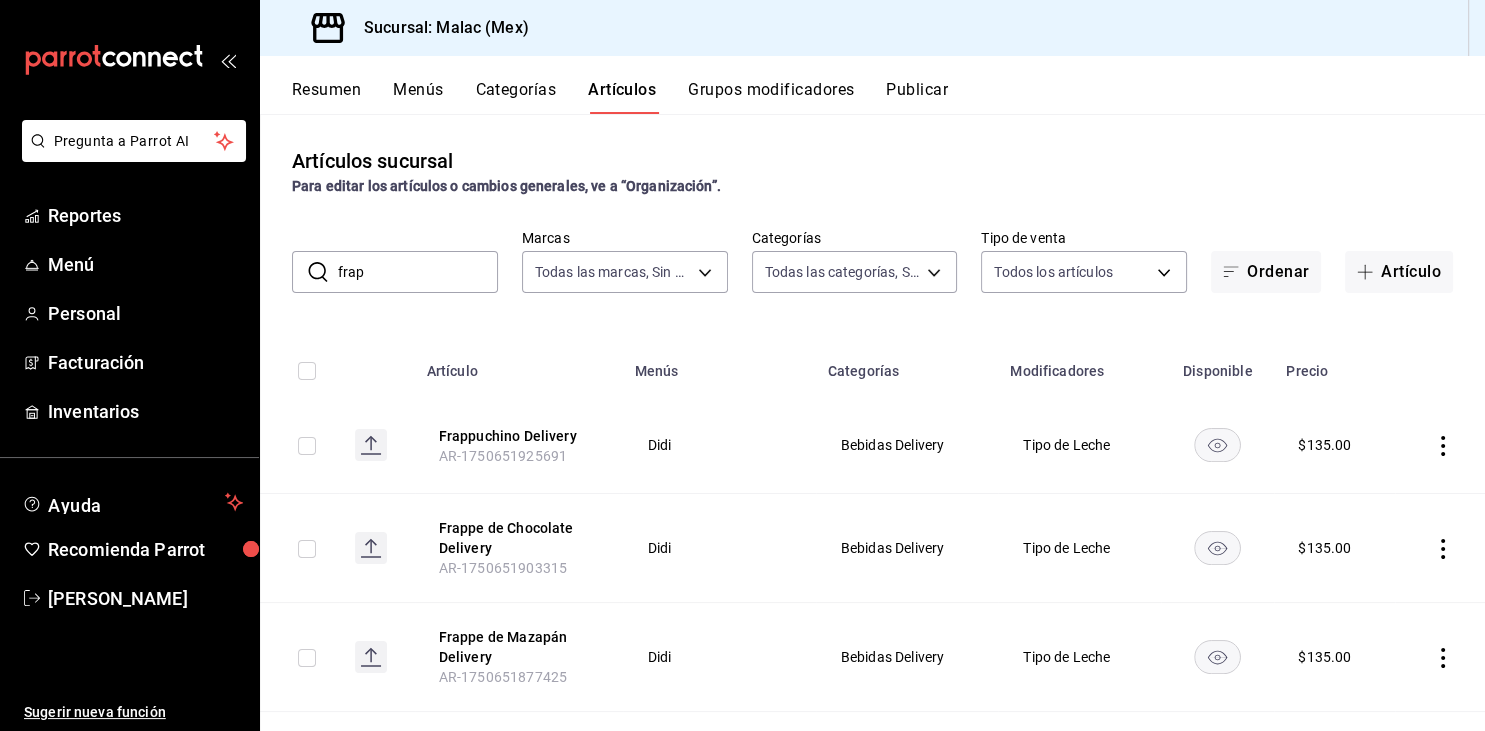 click on "frap" at bounding box center [418, 272] 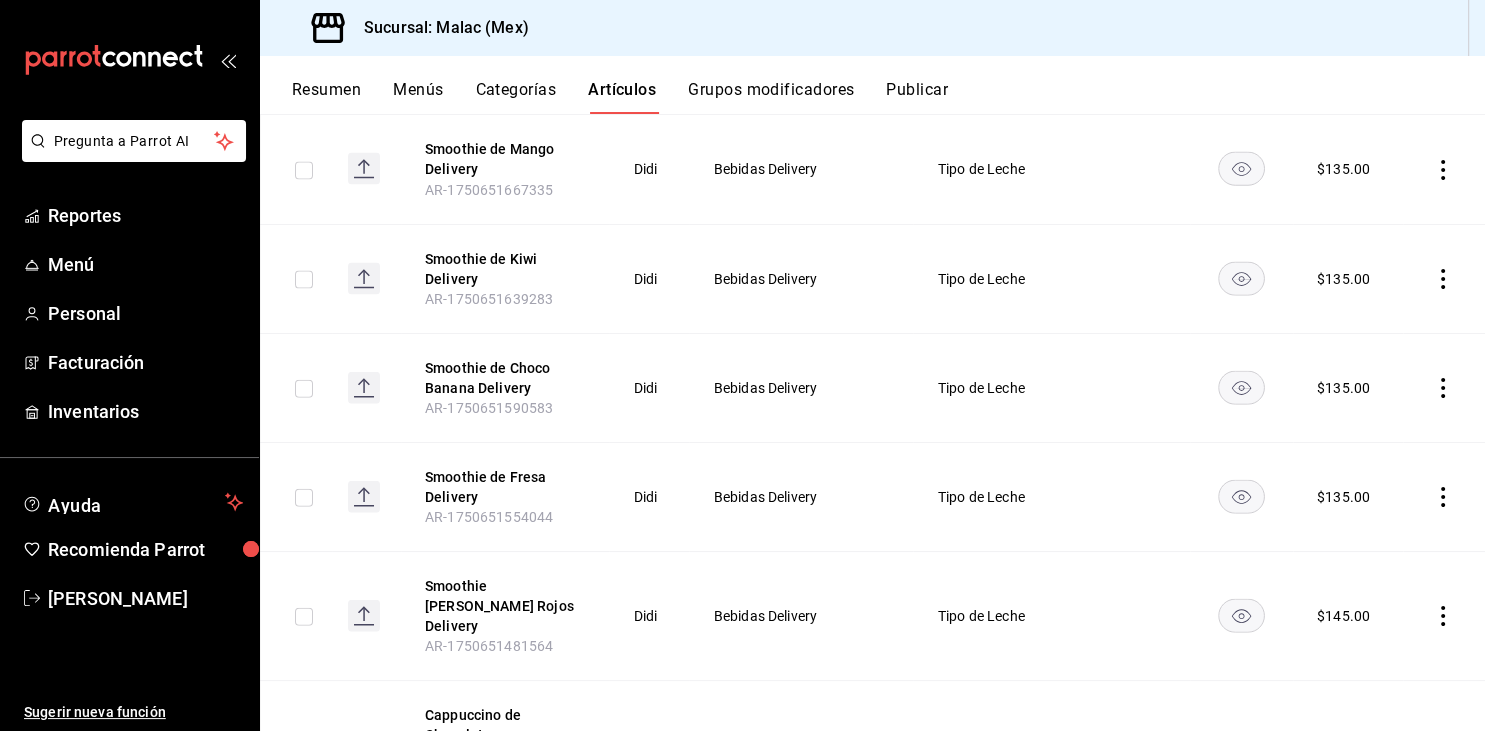 scroll, scrollTop: 4448, scrollLeft: 0, axis: vertical 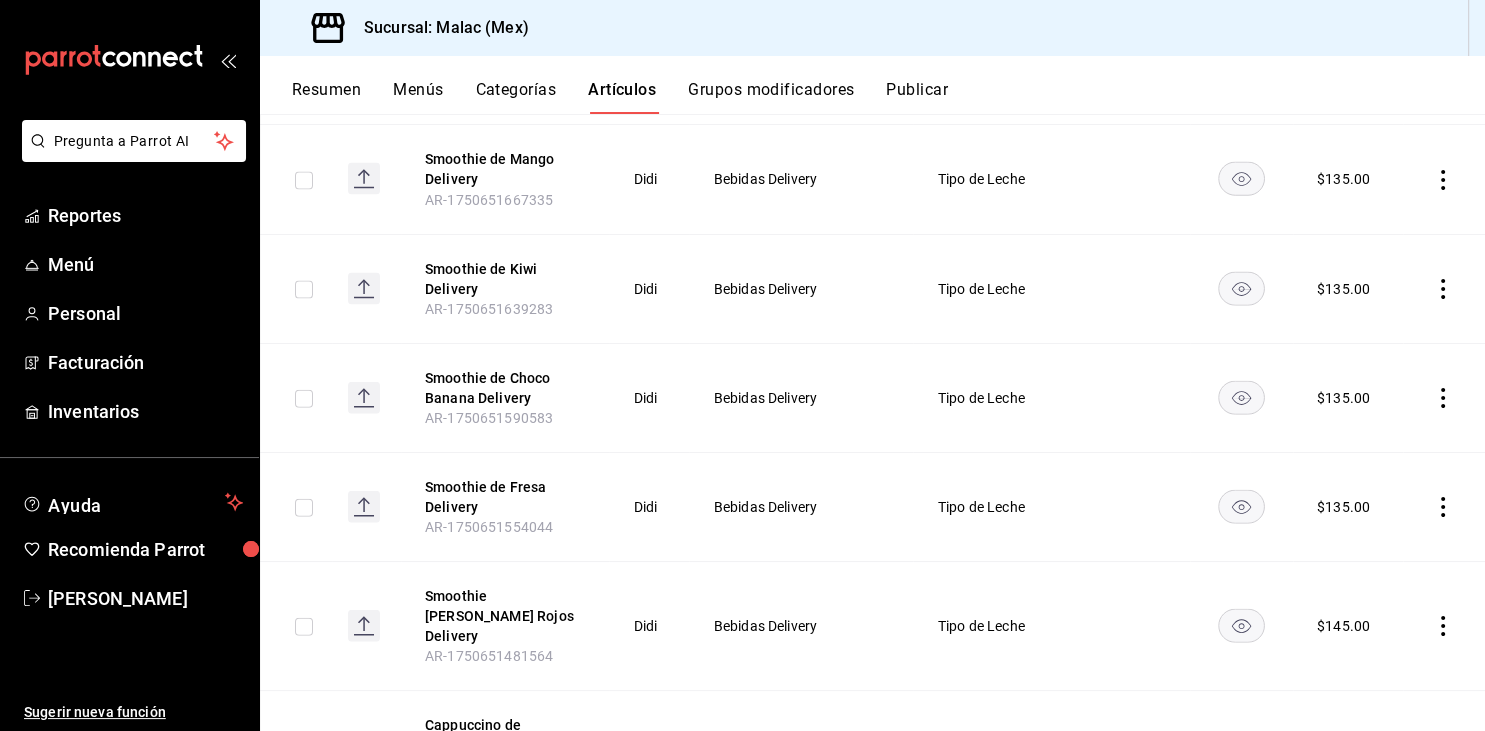 type on "delivery" 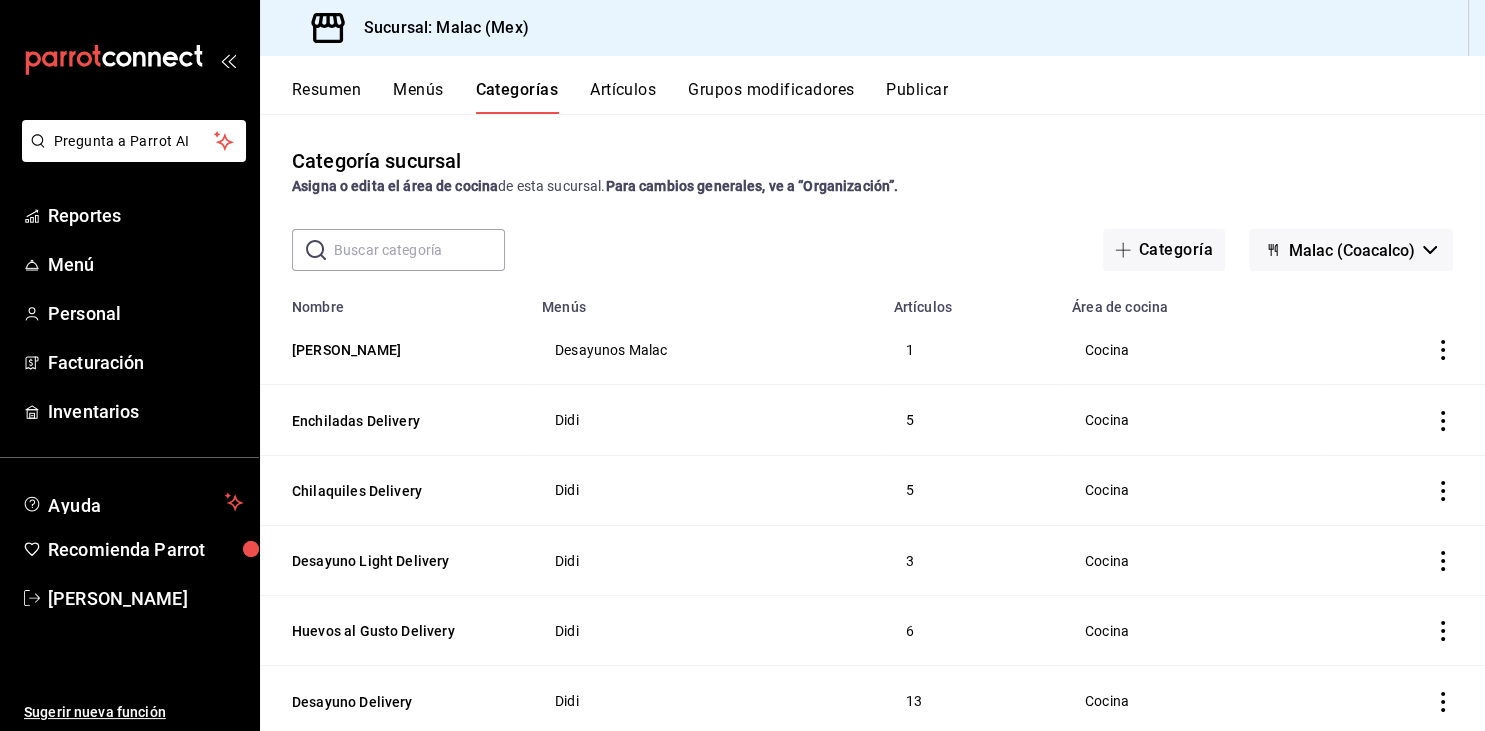 click on "Grupos modificadores" at bounding box center (771, 97) 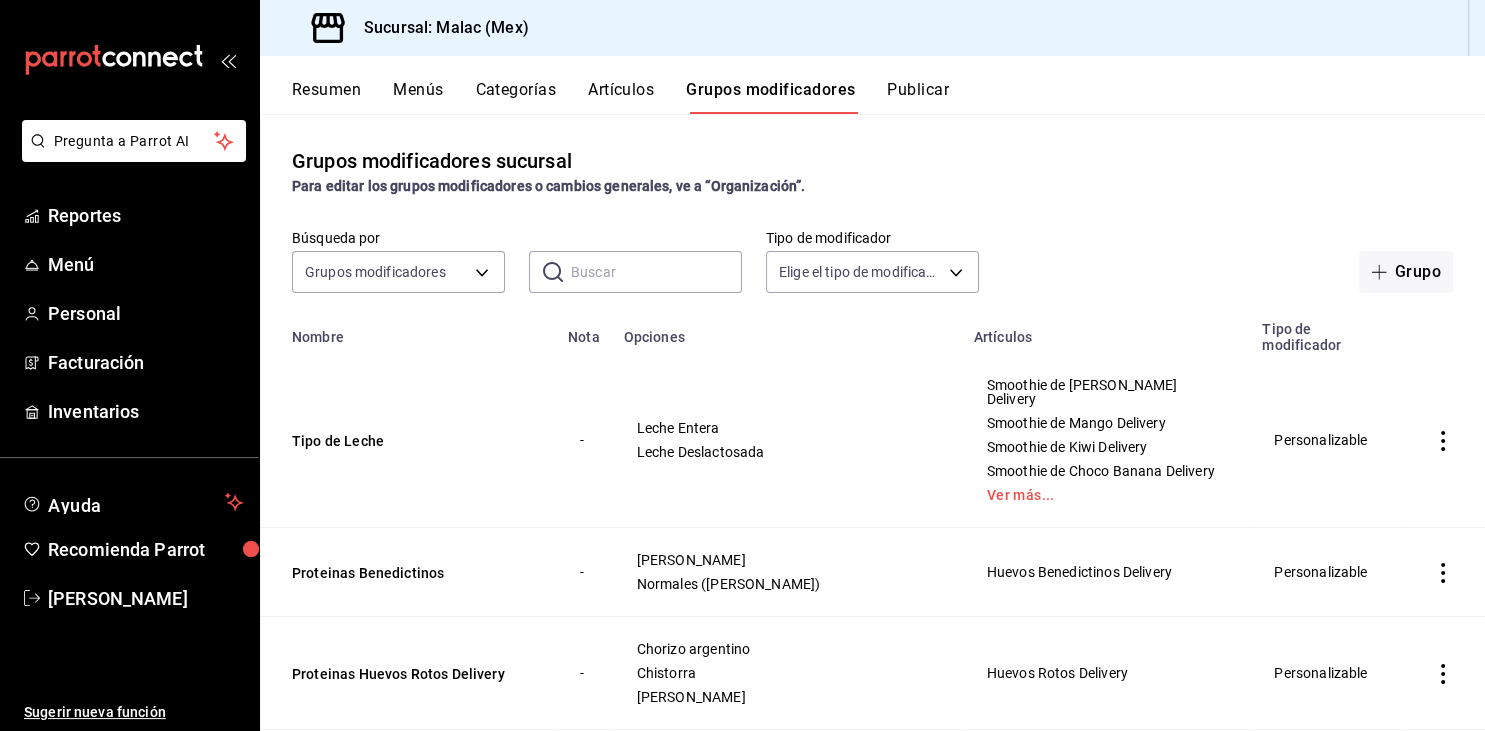 click on "Artículos" at bounding box center (621, 97) 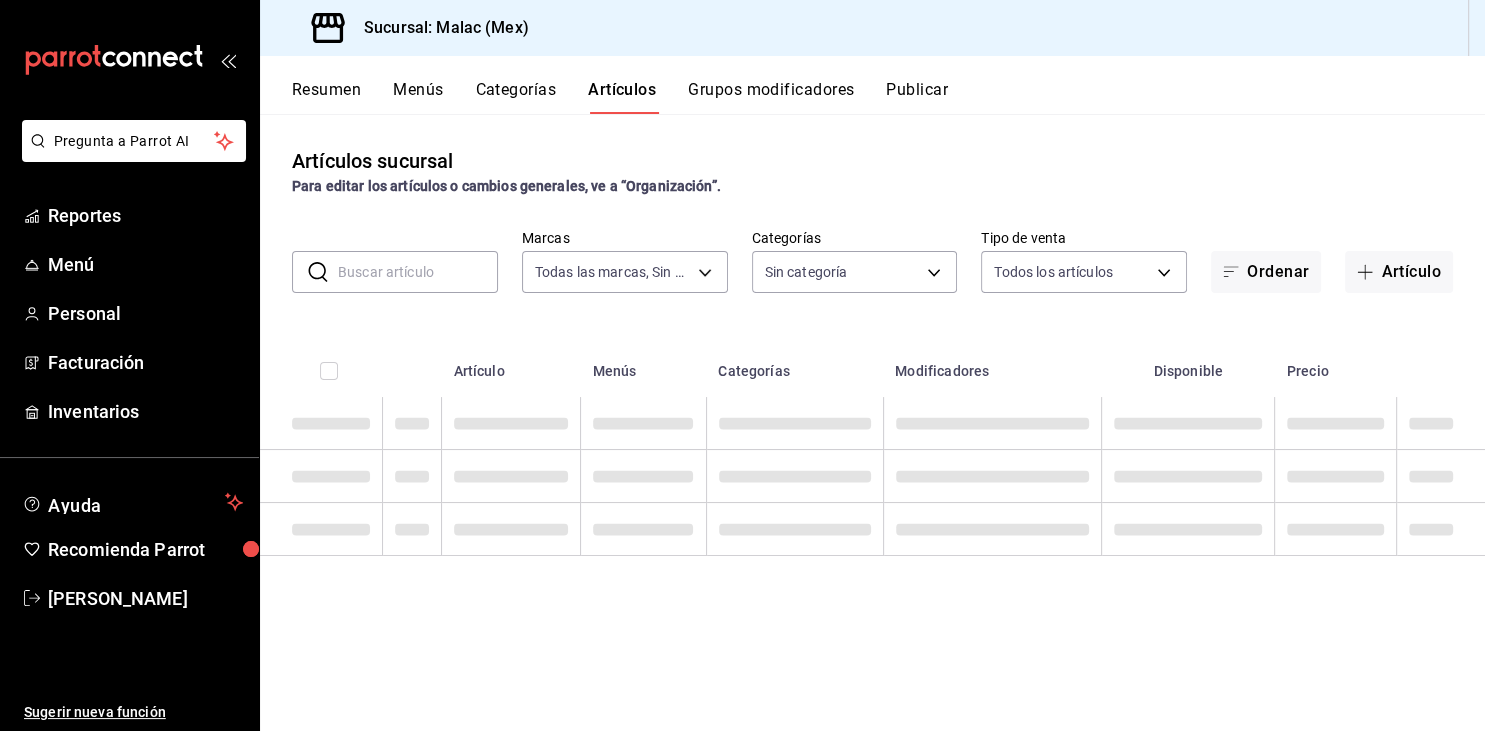 type on "68cda390-11aa-4088-a87d-1ba274343c49" 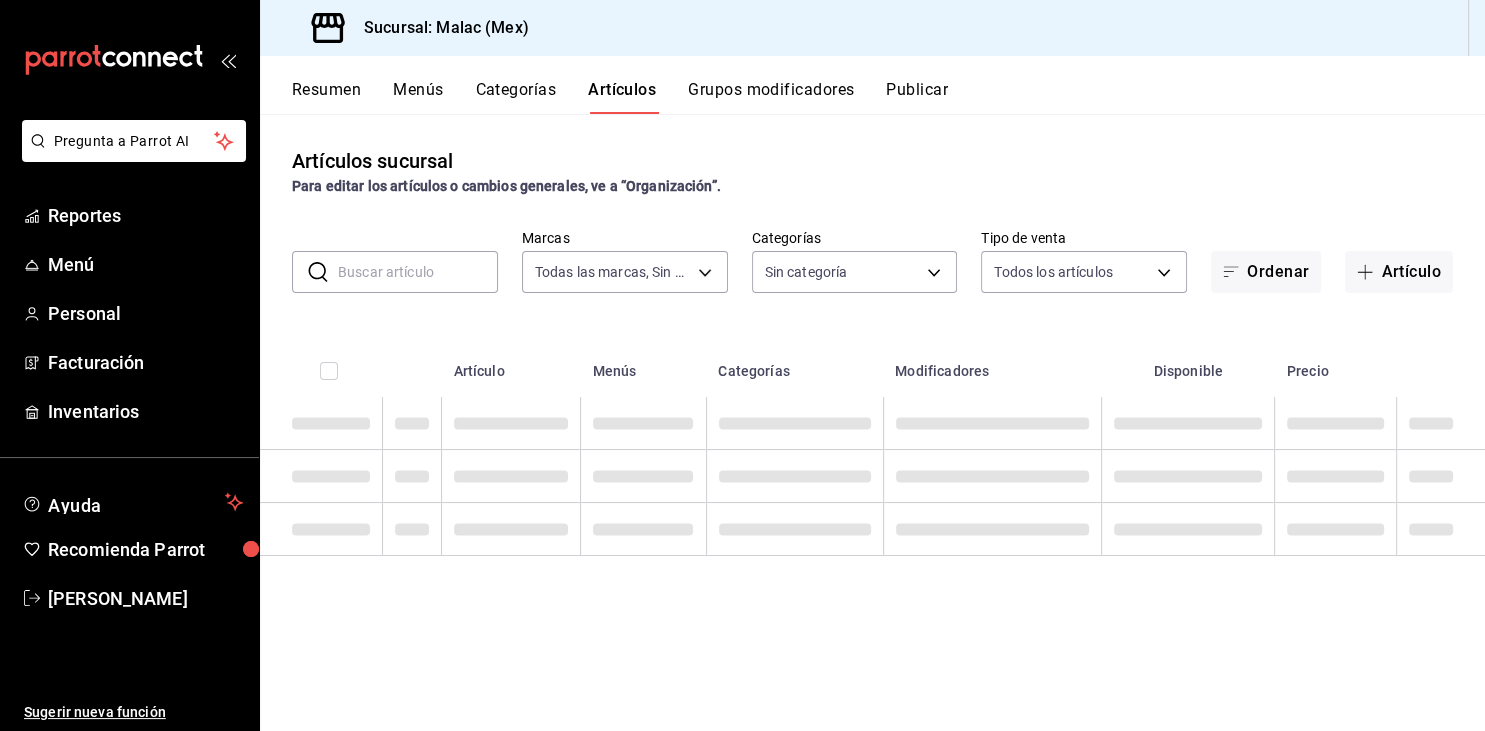 click at bounding box center (418, 272) 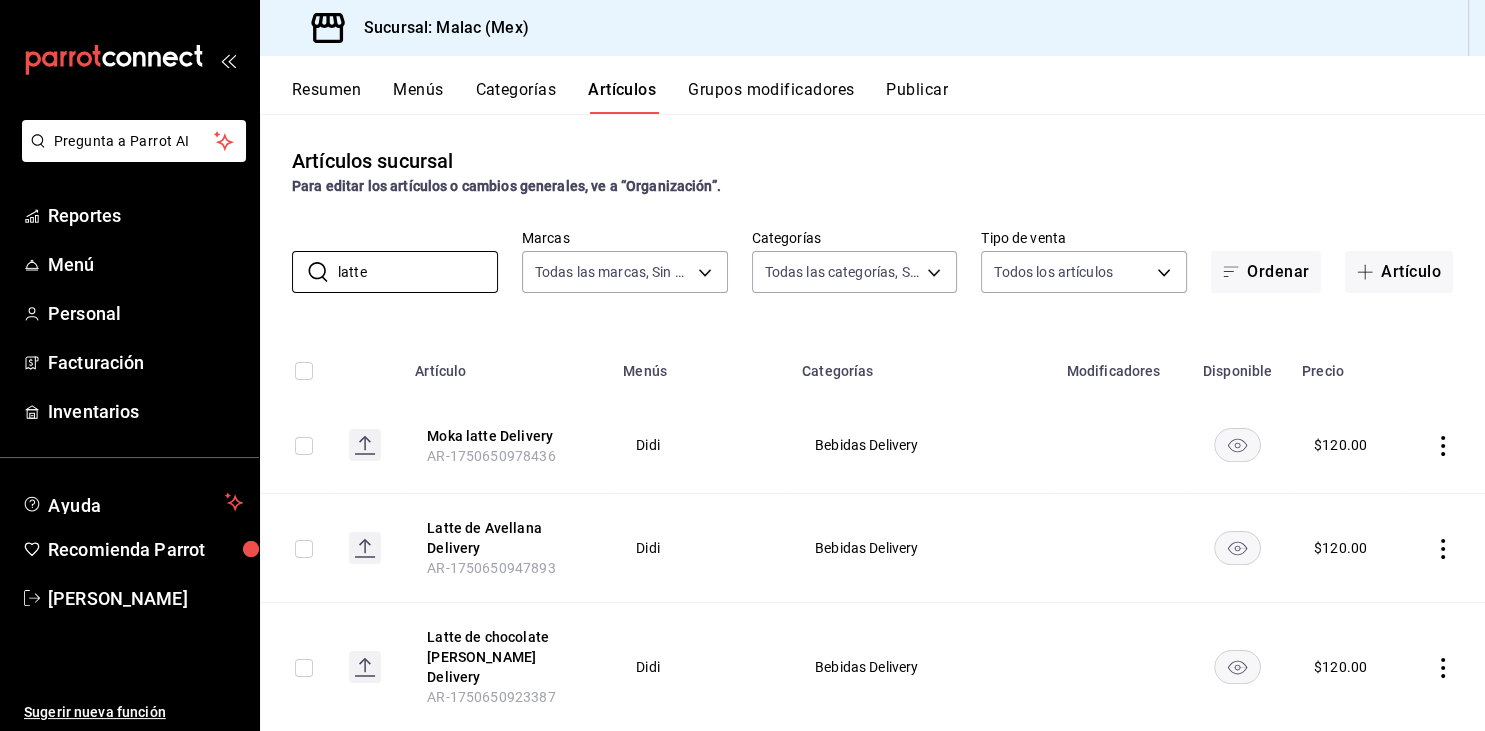 type on "latte" 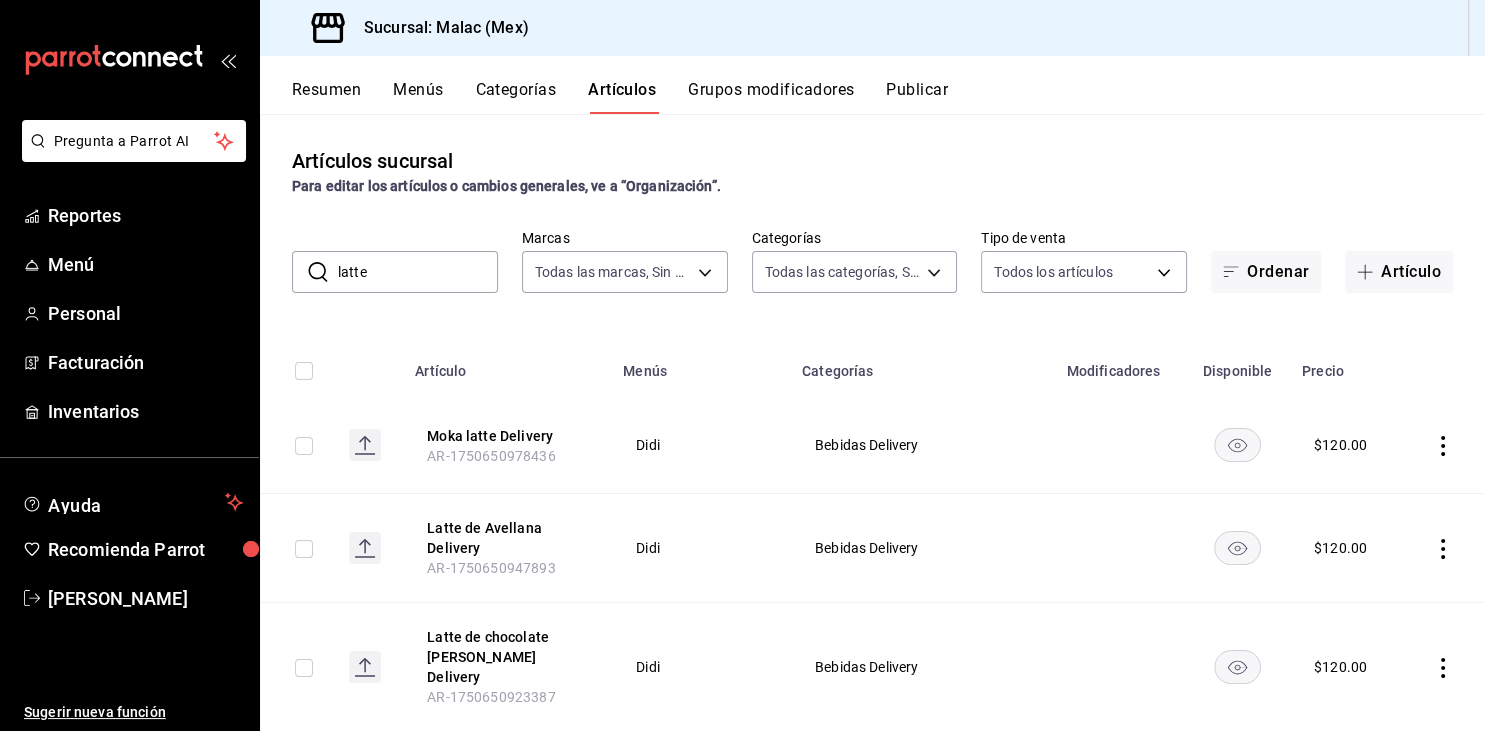 click on "Grupos modificadores" at bounding box center [771, 97] 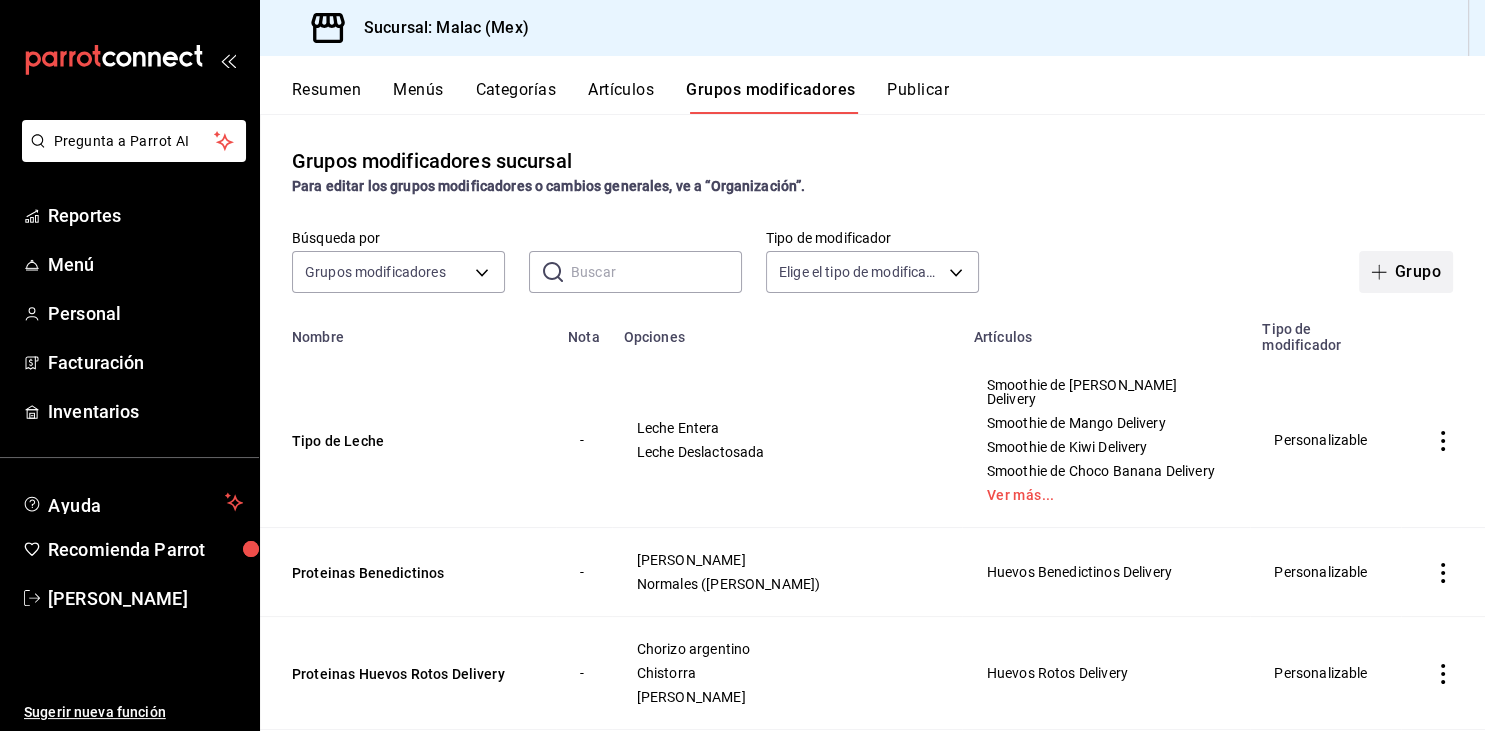 click on "Grupo" at bounding box center [1406, 272] 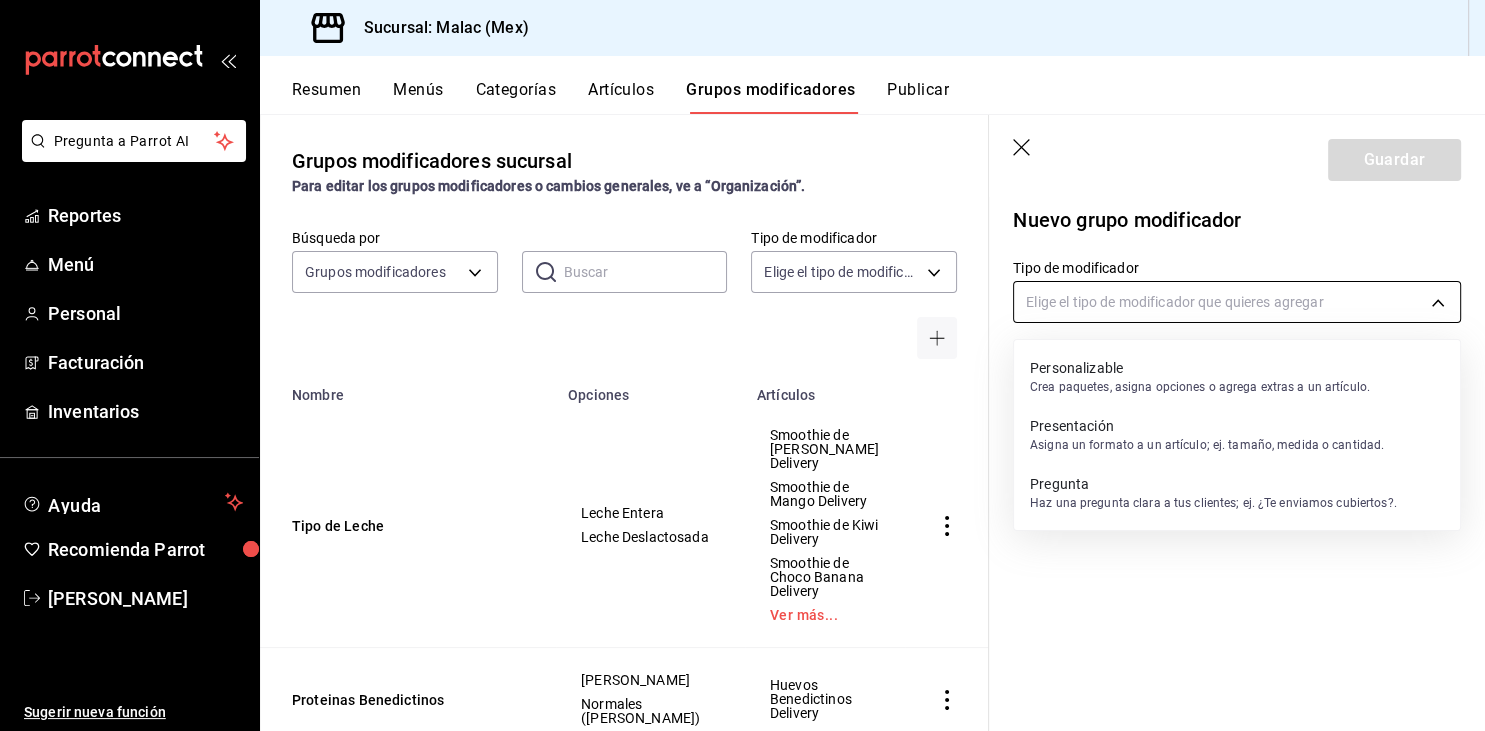 click on "Pregunta a Parrot AI Reportes   Menú   Personal   Facturación   Inventarios   Ayuda Recomienda Parrot   [PERSON_NAME]   Sugerir nueva función   Sucursal: Malac (Mex) Resumen Menús Categorías Artículos Grupos modificadores Publicar Grupos modificadores sucursal Para editar los grupos modificadores o cambios generales, ve a “Organización”. Búsqueda por Grupos modificadores GROUP ​ ​ Tipo de modificador Elige el tipo de modificador Nombre Opciones Artículos Tipo de Leche Leche Entera Leche Deslactosada Smoothie de Mango Fresa Delivery Smoothie de Mango Delivery Smoothie de Kiwi Delivery Smoothie de Choco Banana Delivery Ver más... Proteinas Benedictinos [PERSON_NAME] Normales (Pavo Ahumado) Huevos Benedictinos Delivery Proteinas Huevos Rotos Delivery Chorizo argentino Chistorra [PERSON_NAME] Huevos Rotos Delivery Selección de té [PERSON_NAME] [PERSON_NAME] Té verde Selección de té Delivery Natural o Mineral Delivery Natural Mineral Limonada Delivery Naranjada Delivery Sandiada Delivery -" at bounding box center (742, 365) 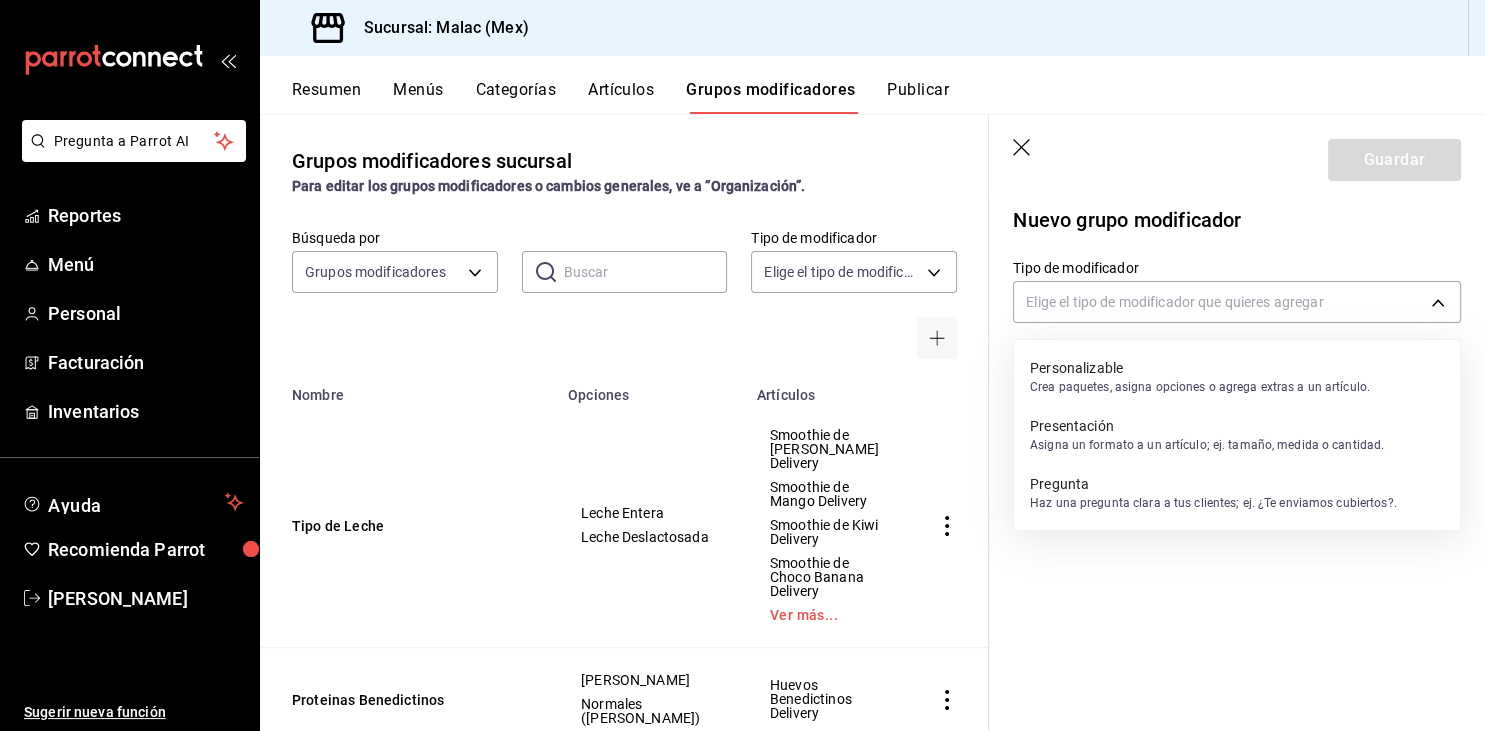 click on "Personalizable Crea paquetes, asigna opciones o agrega extras a un artículo." at bounding box center [1237, 377] 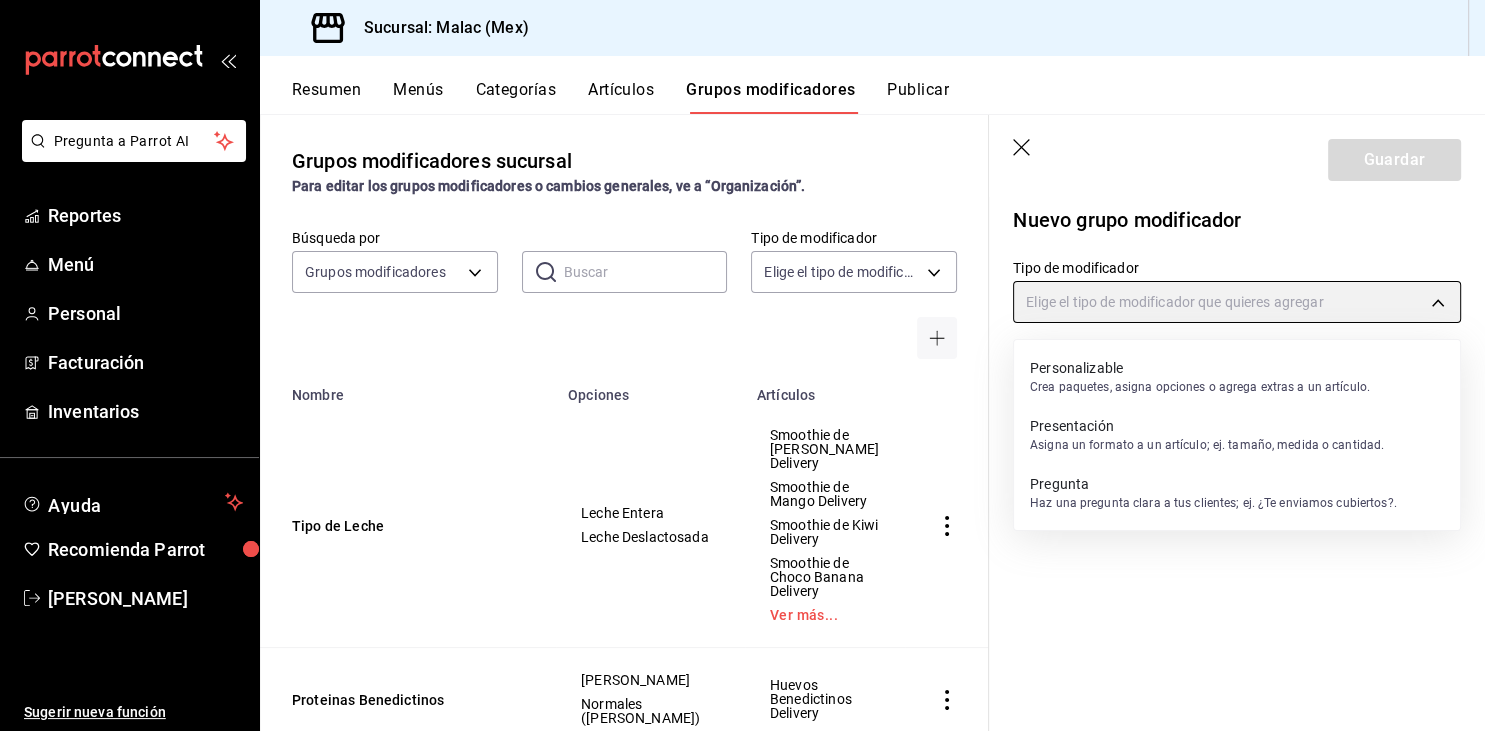 type on "CUSTOMIZABLE" 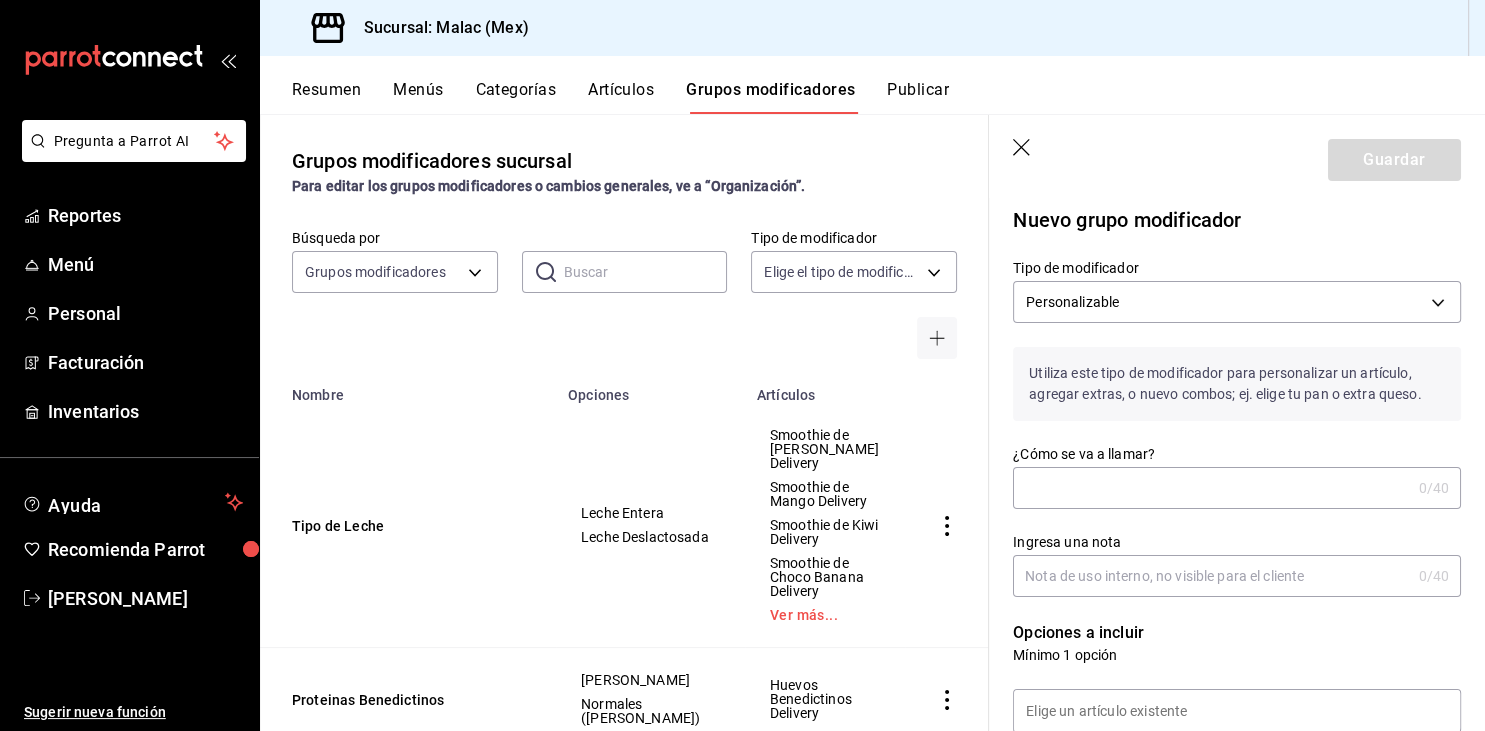 click on "¿Cómo se va a llamar?" at bounding box center (1211, 488) 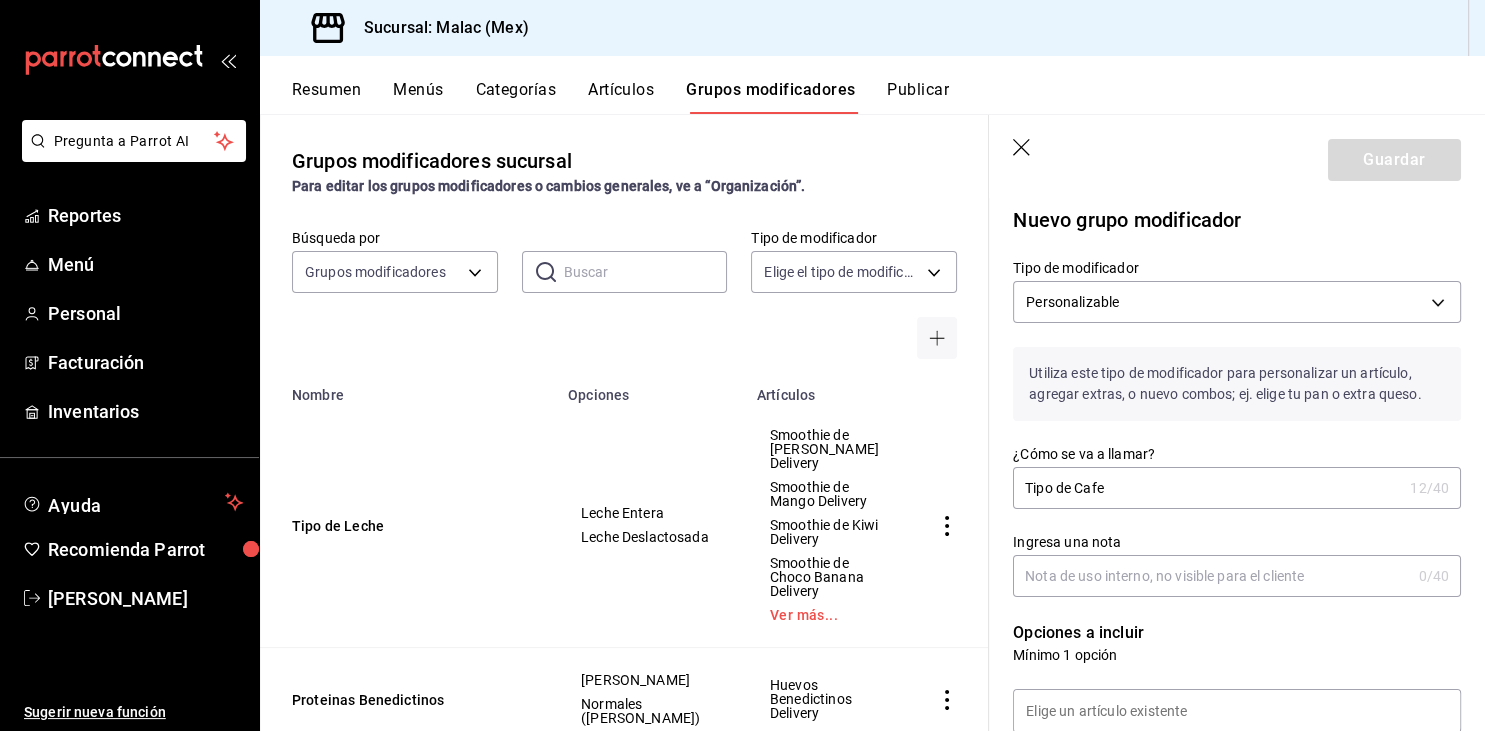 type on "Tipo de Cafe" 